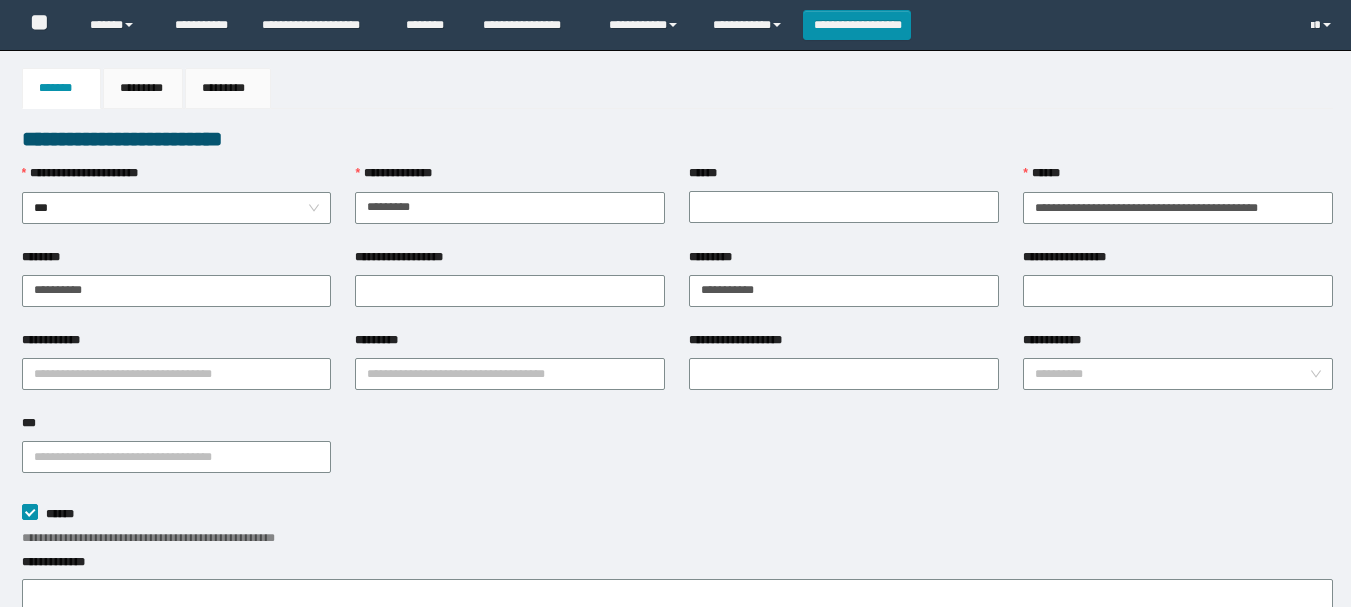 scroll, scrollTop: 0, scrollLeft: 0, axis: both 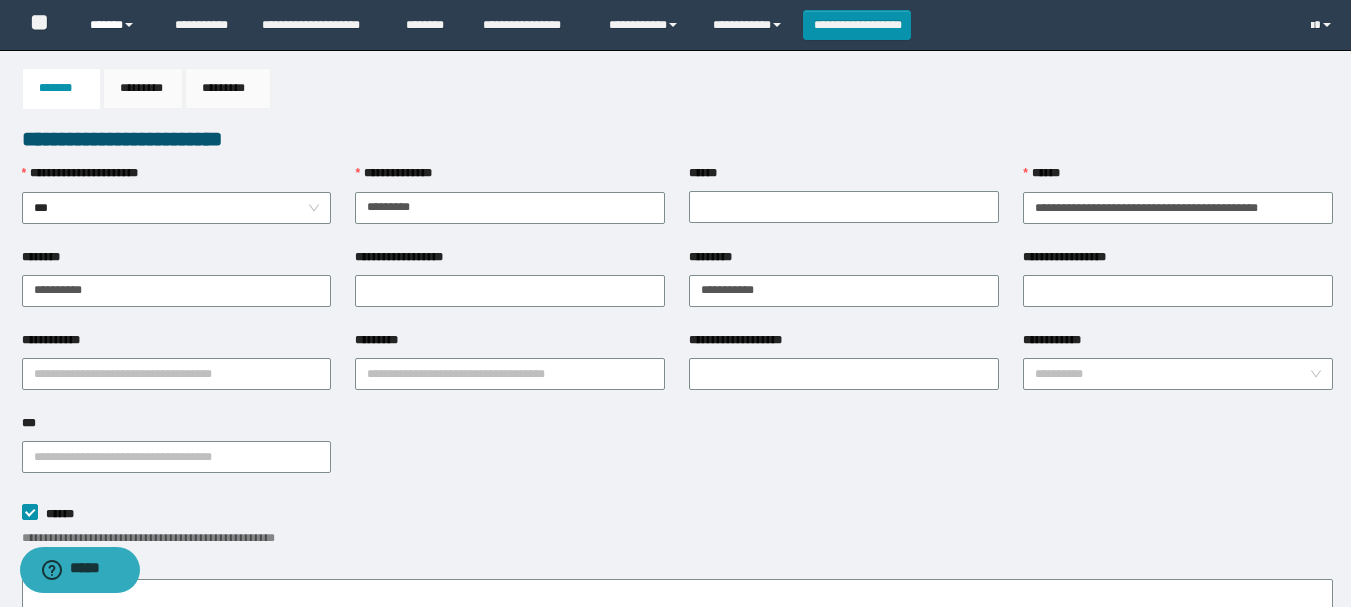 click on "******" at bounding box center [117, 25] 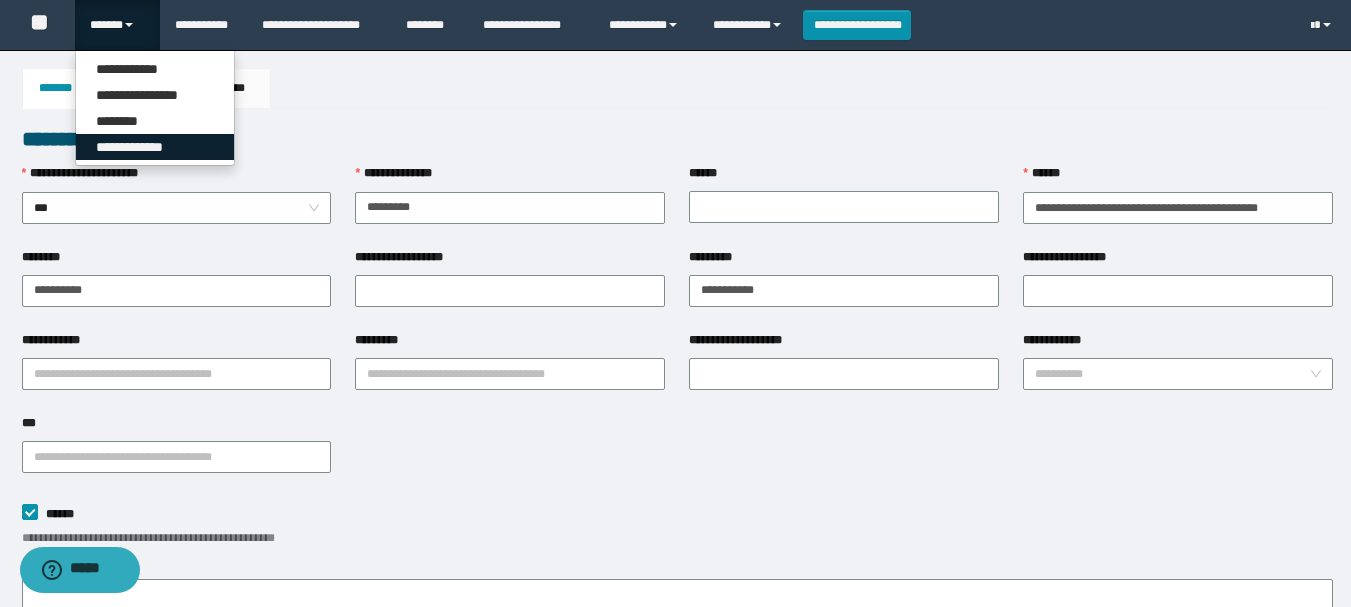 click on "**********" at bounding box center [155, 147] 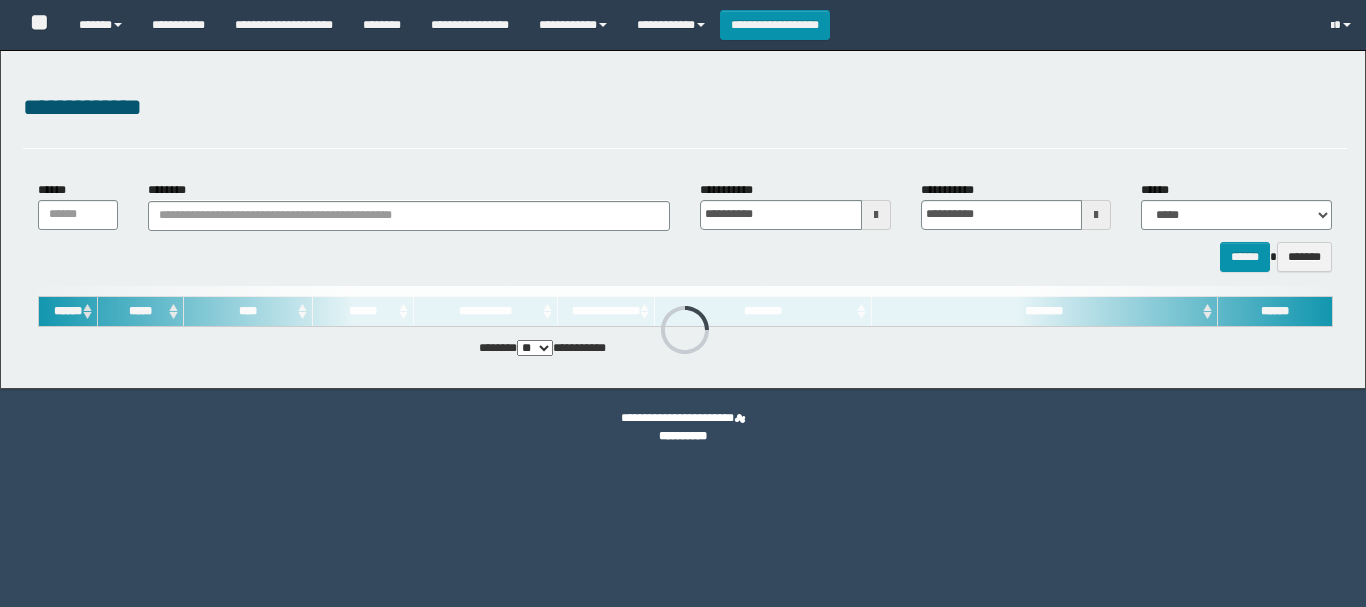 scroll, scrollTop: 0, scrollLeft: 0, axis: both 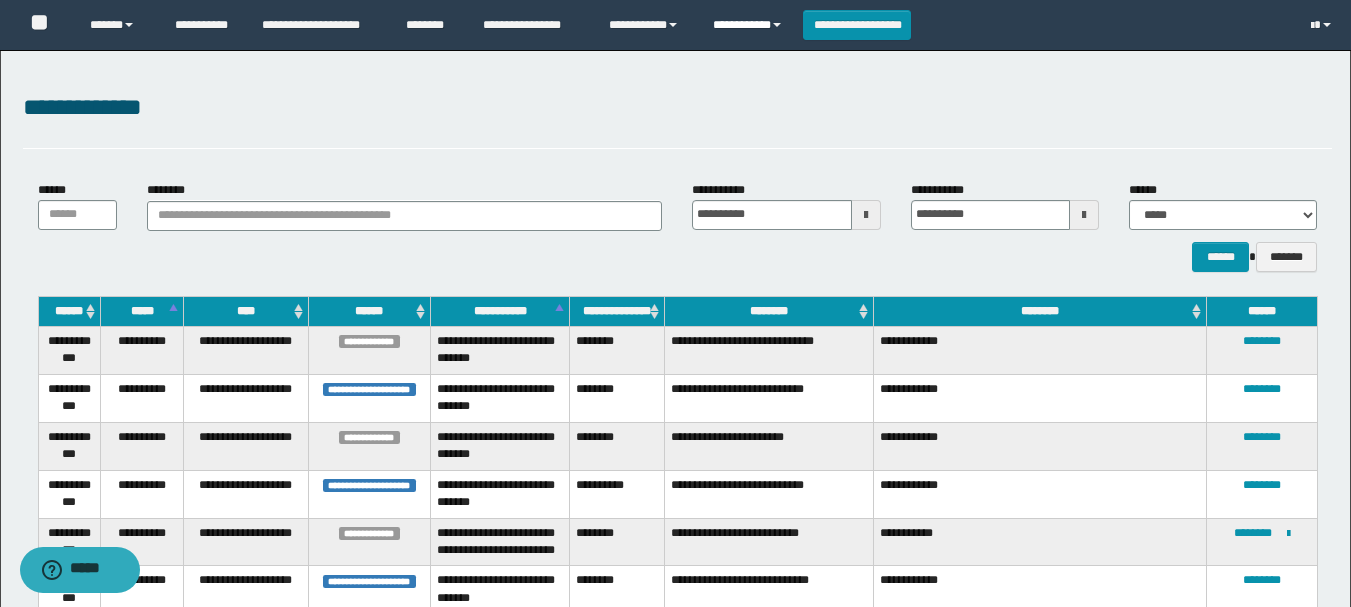 click on "**********" at bounding box center (750, 25) 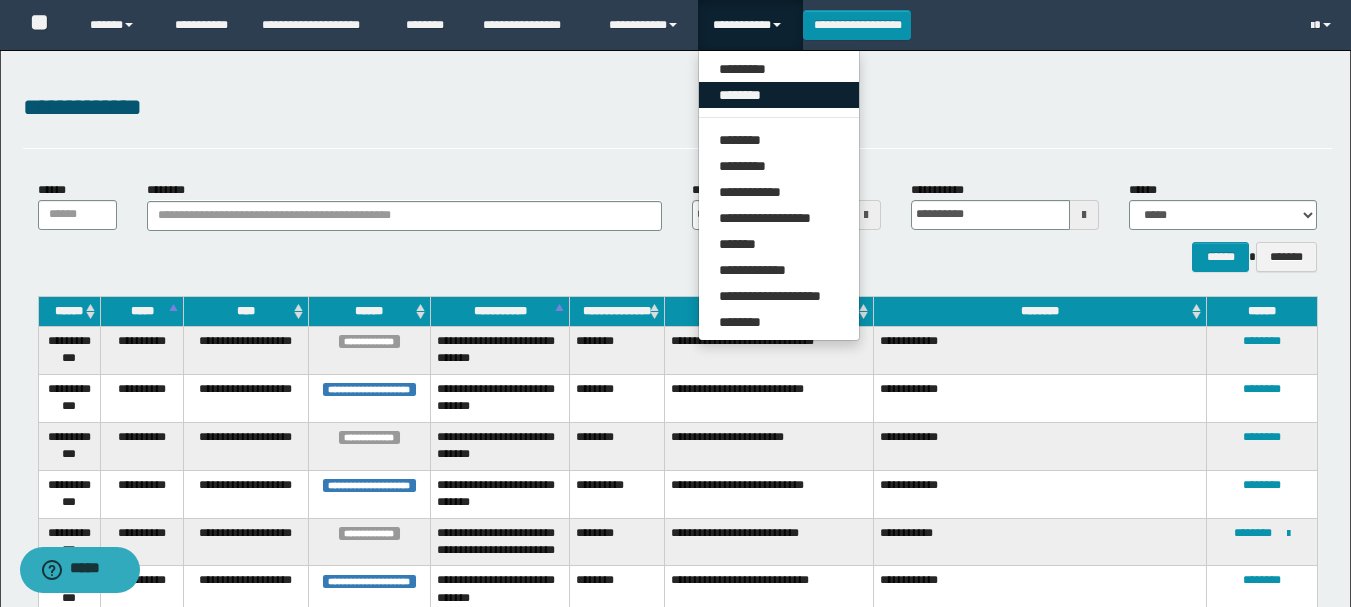 click on "********" at bounding box center (779, 95) 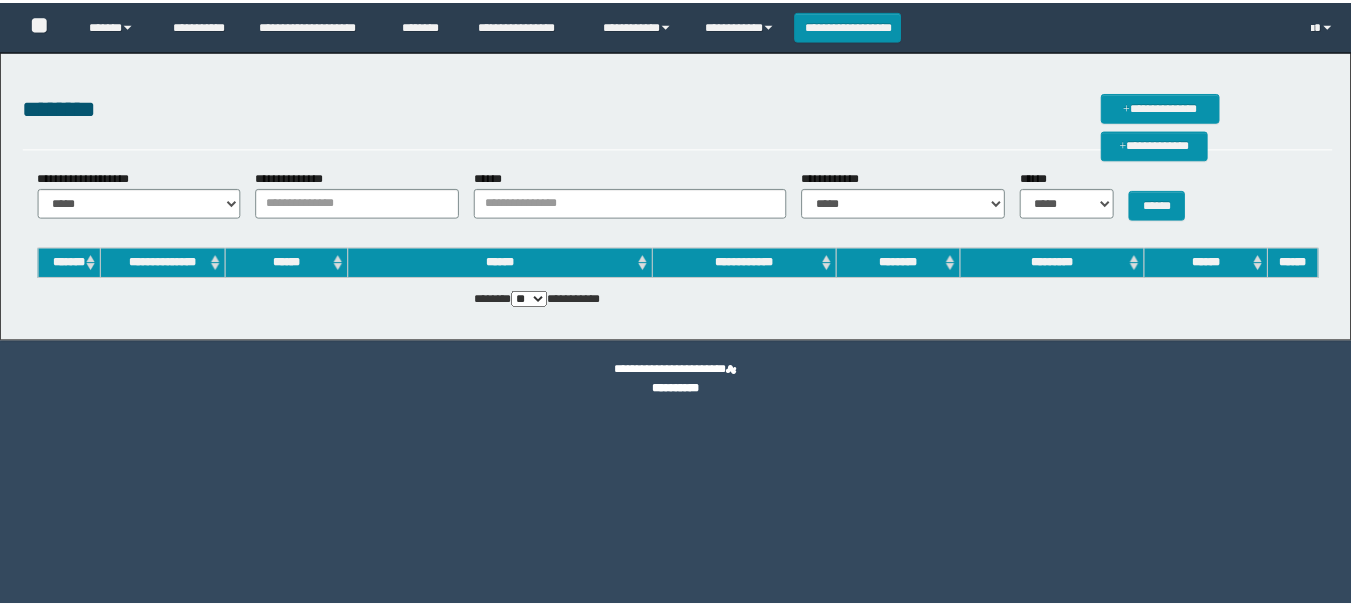 scroll, scrollTop: 0, scrollLeft: 0, axis: both 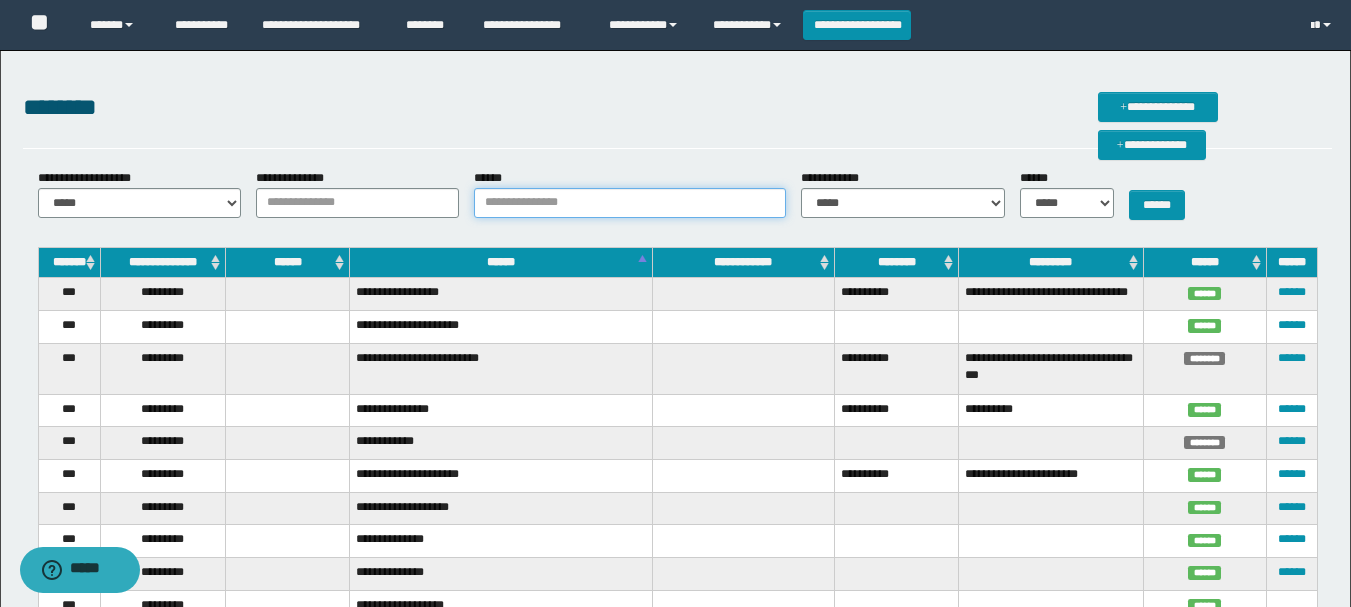 click on "******" at bounding box center [630, 203] 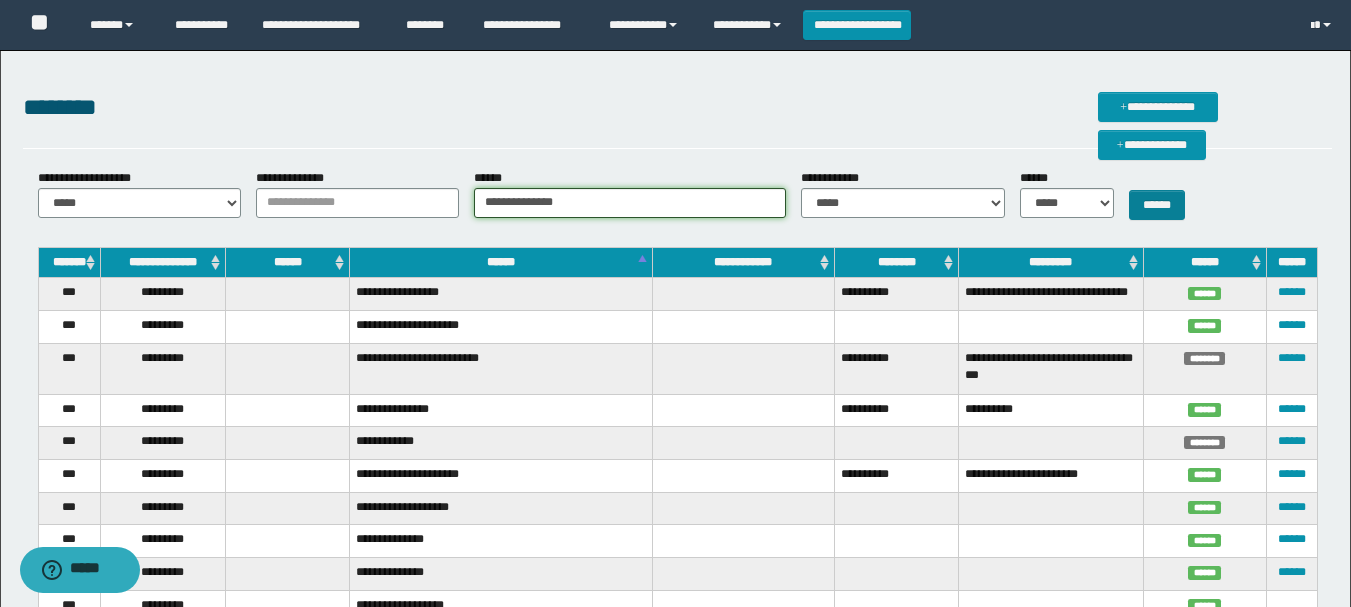 type on "**********" 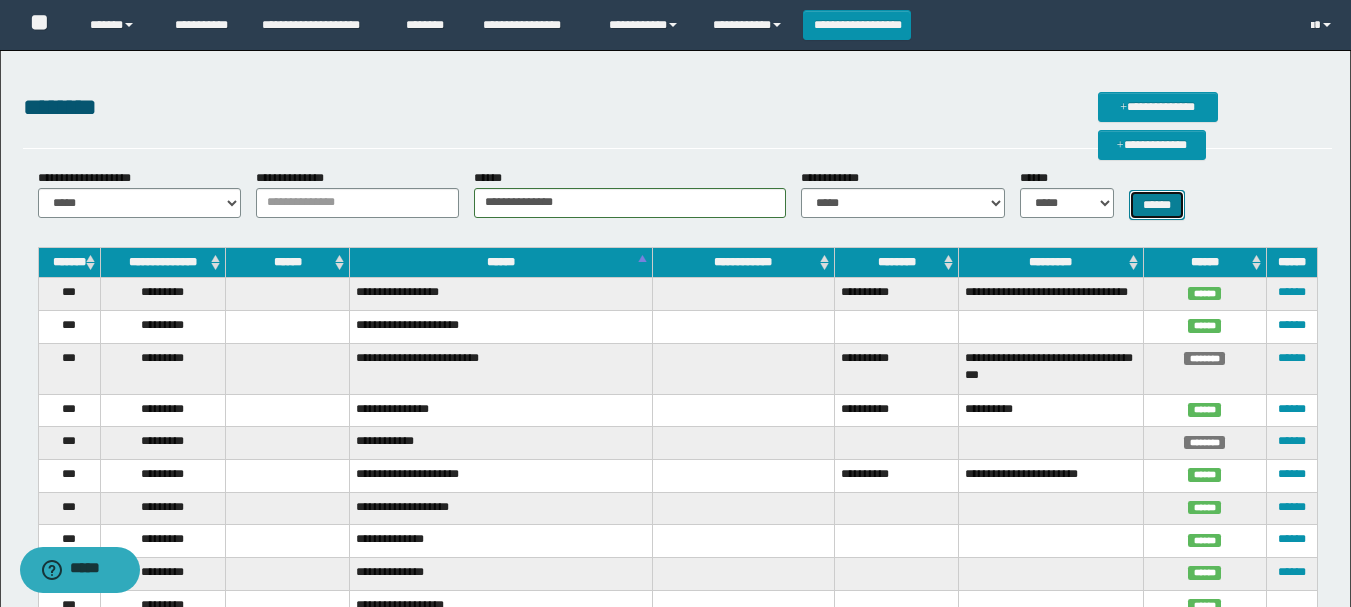 click on "******" at bounding box center [1157, 205] 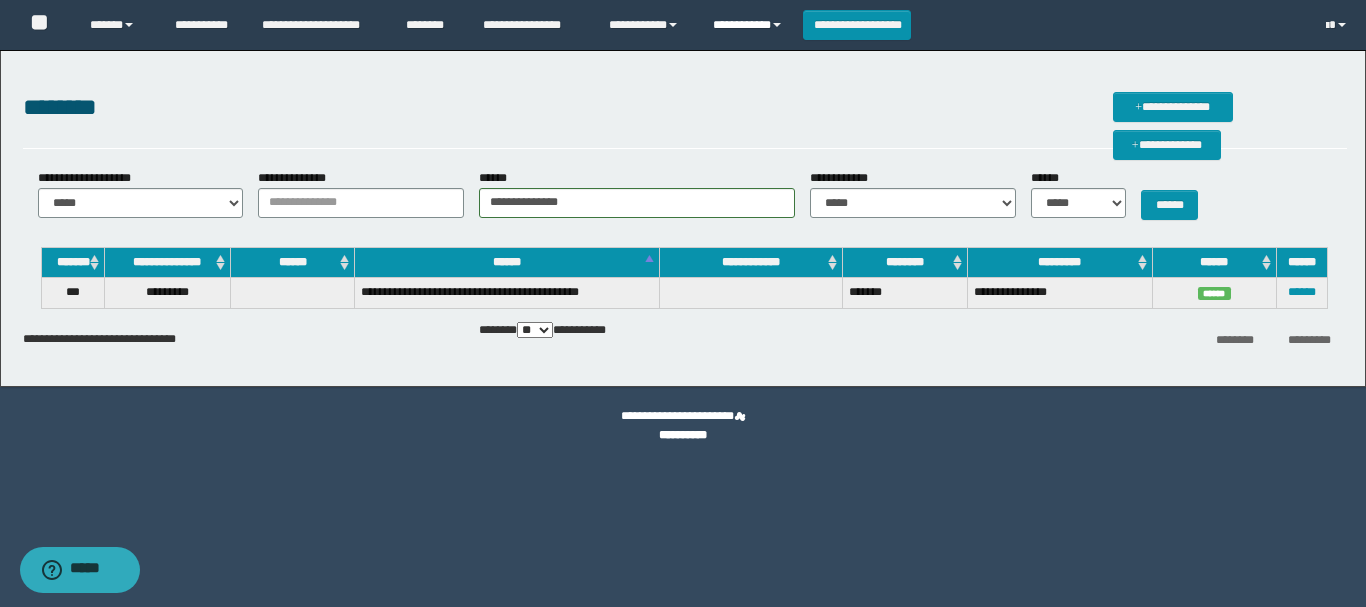 click on "**********" at bounding box center [750, 25] 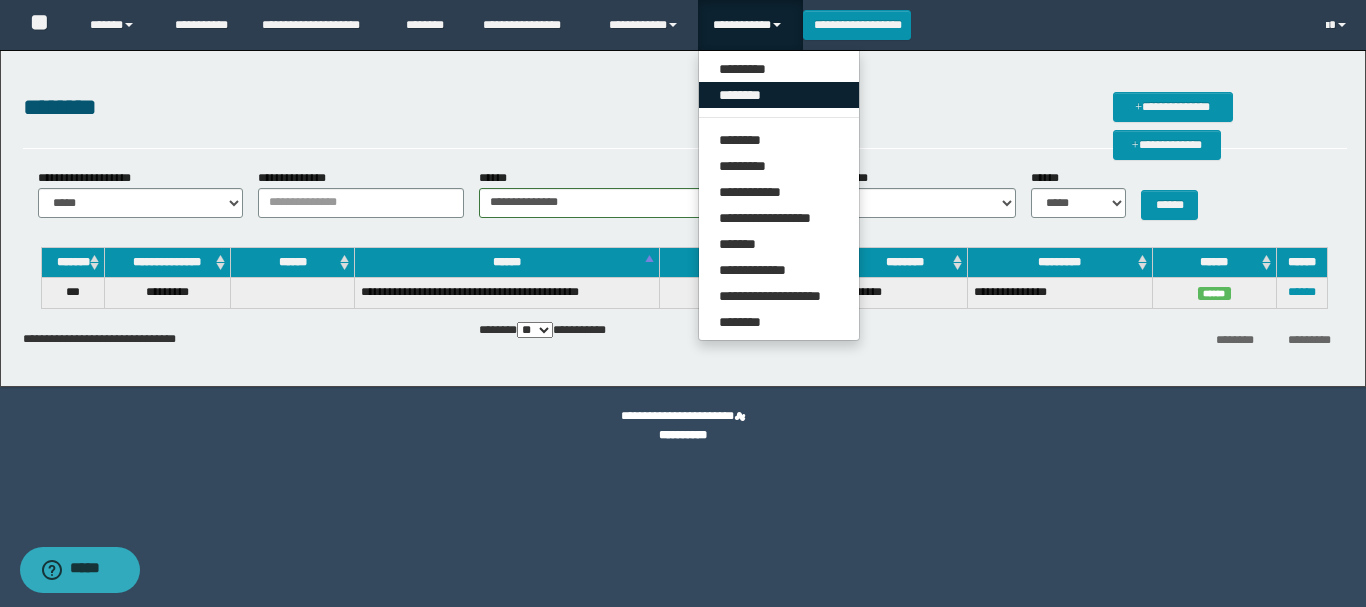 click on "********" at bounding box center (779, 95) 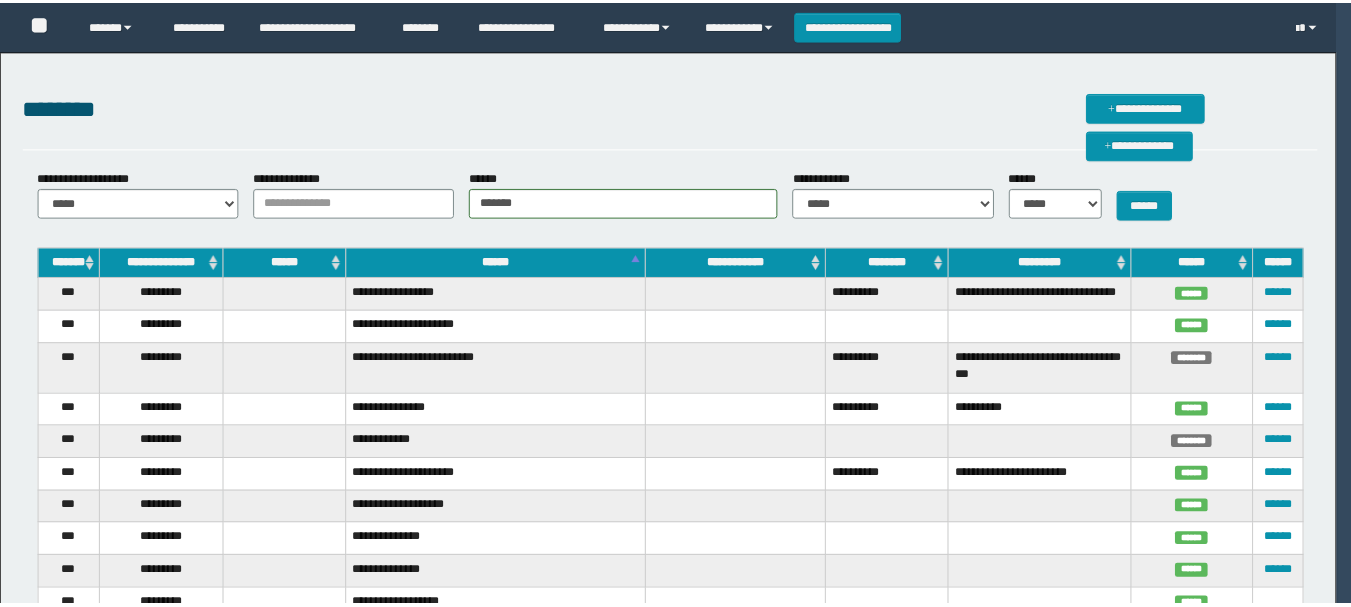 scroll, scrollTop: 0, scrollLeft: 0, axis: both 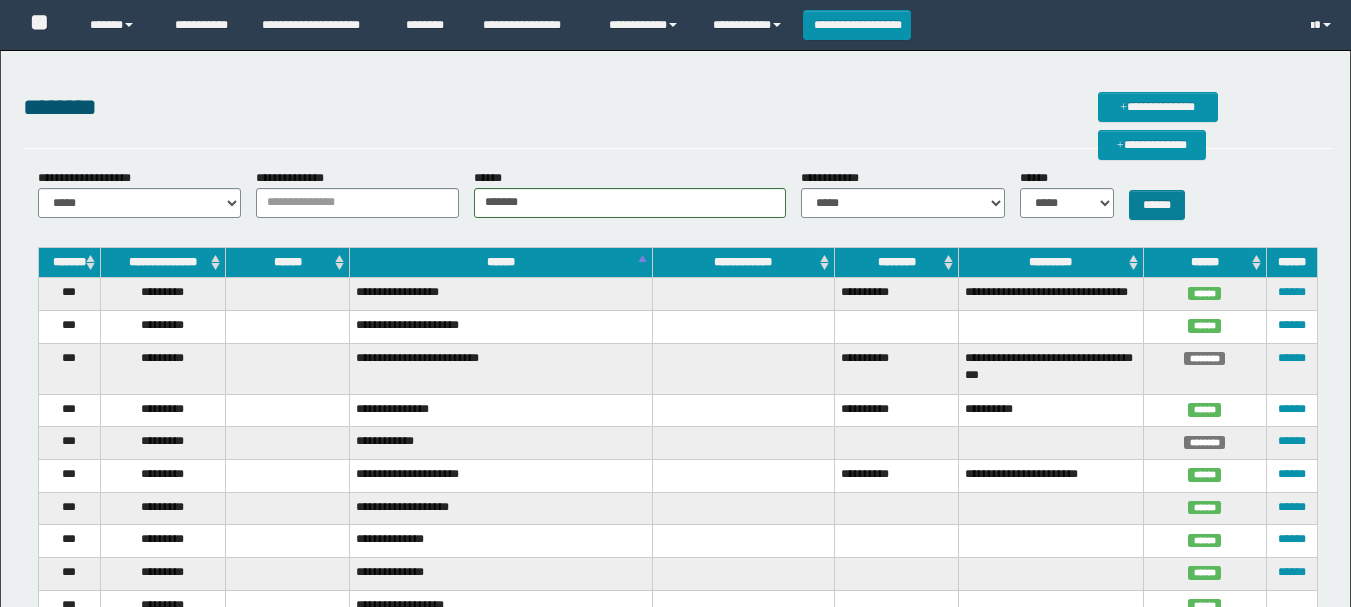 type on "*******" 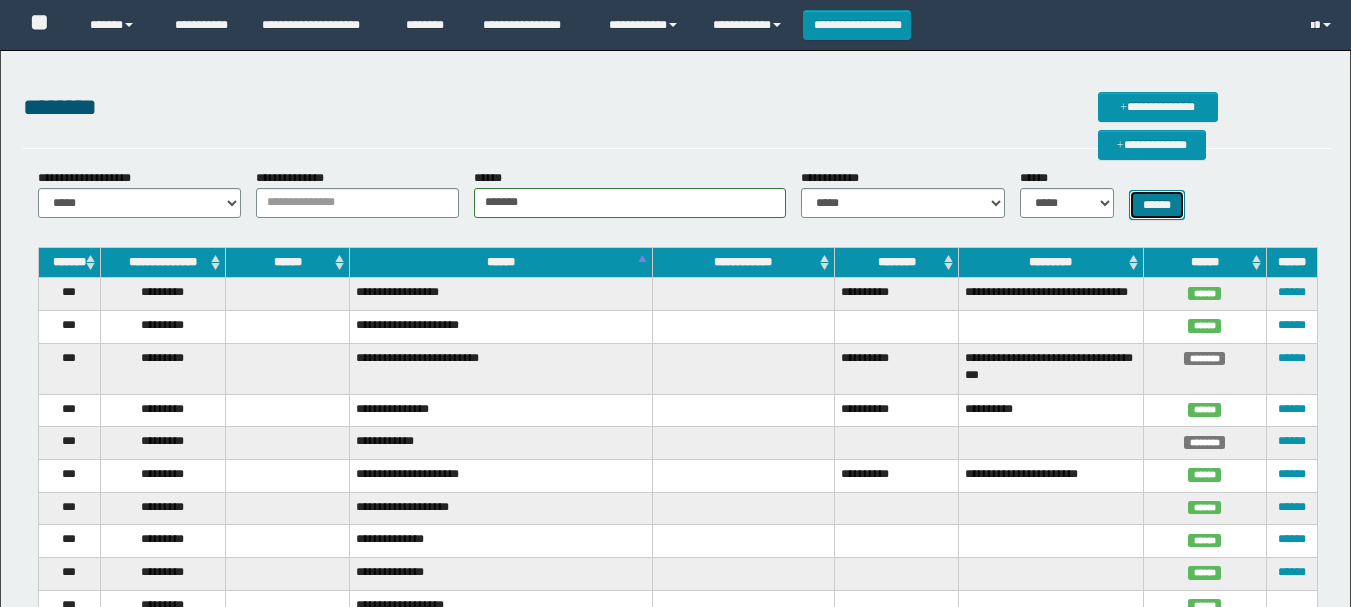 click on "******" at bounding box center (1157, 205) 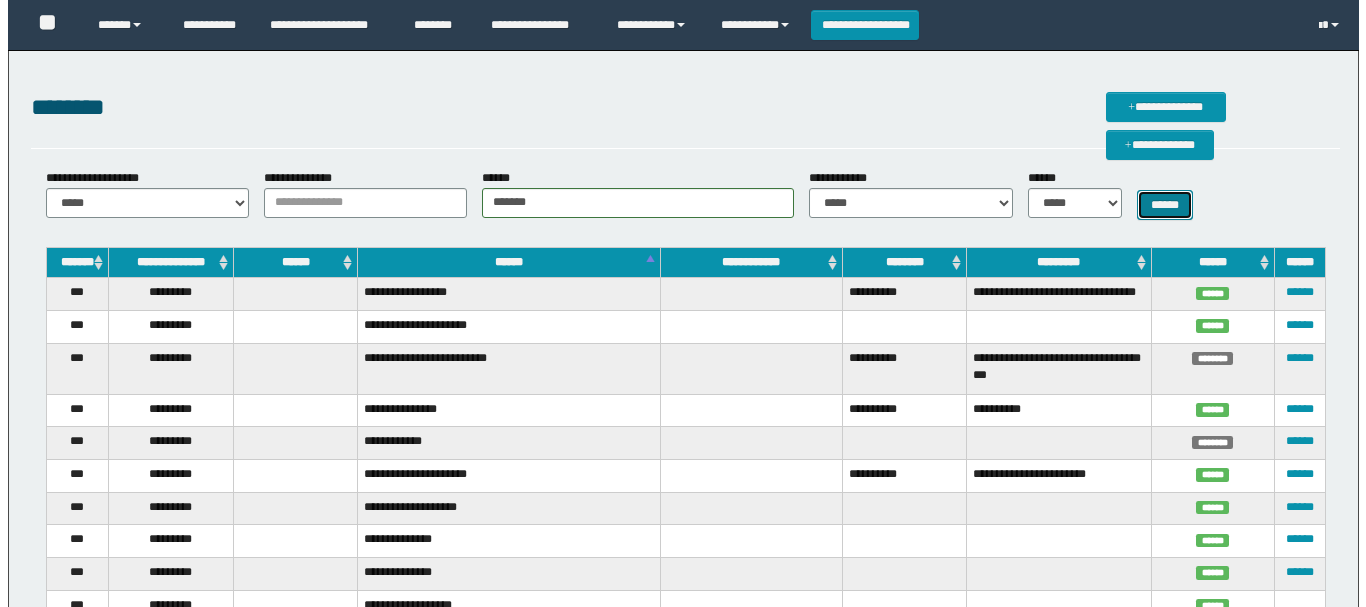 scroll, scrollTop: 0, scrollLeft: 0, axis: both 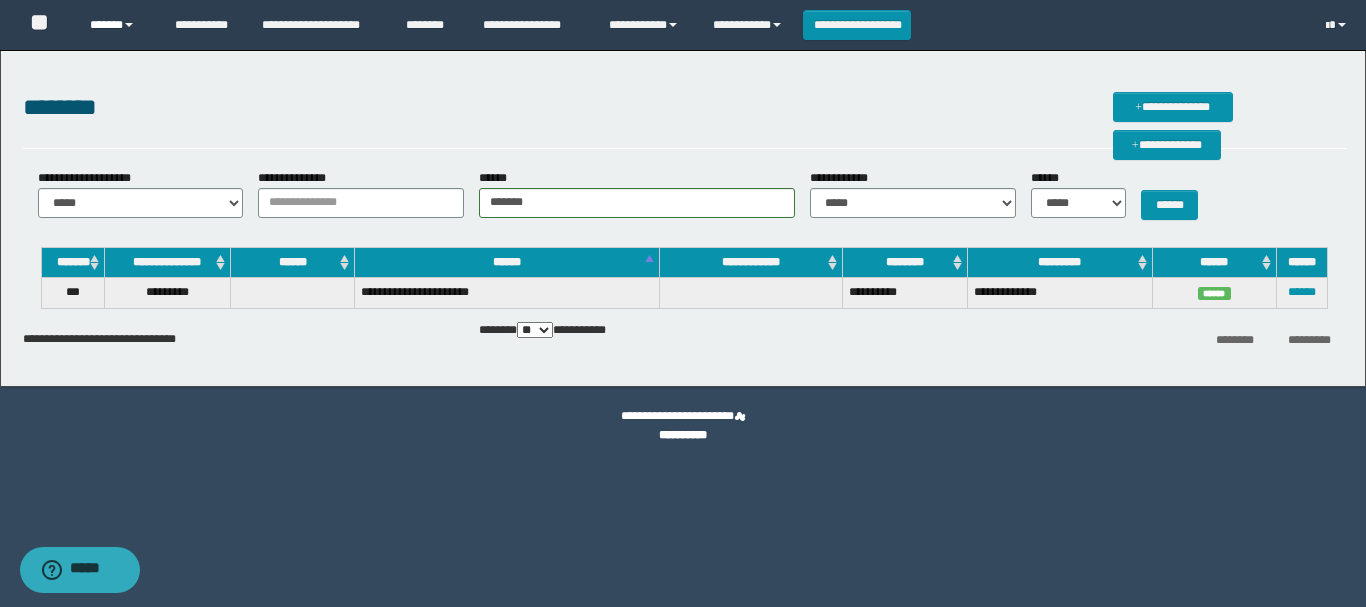 click on "******" at bounding box center (117, 25) 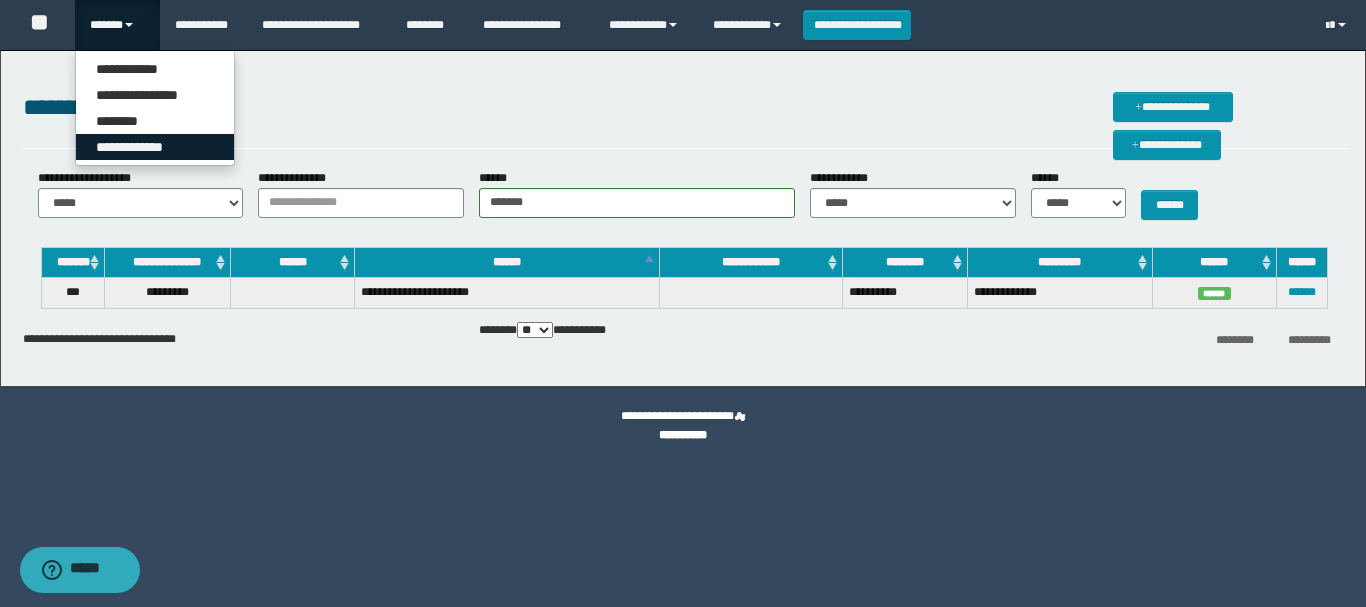 click on "**********" at bounding box center (155, 147) 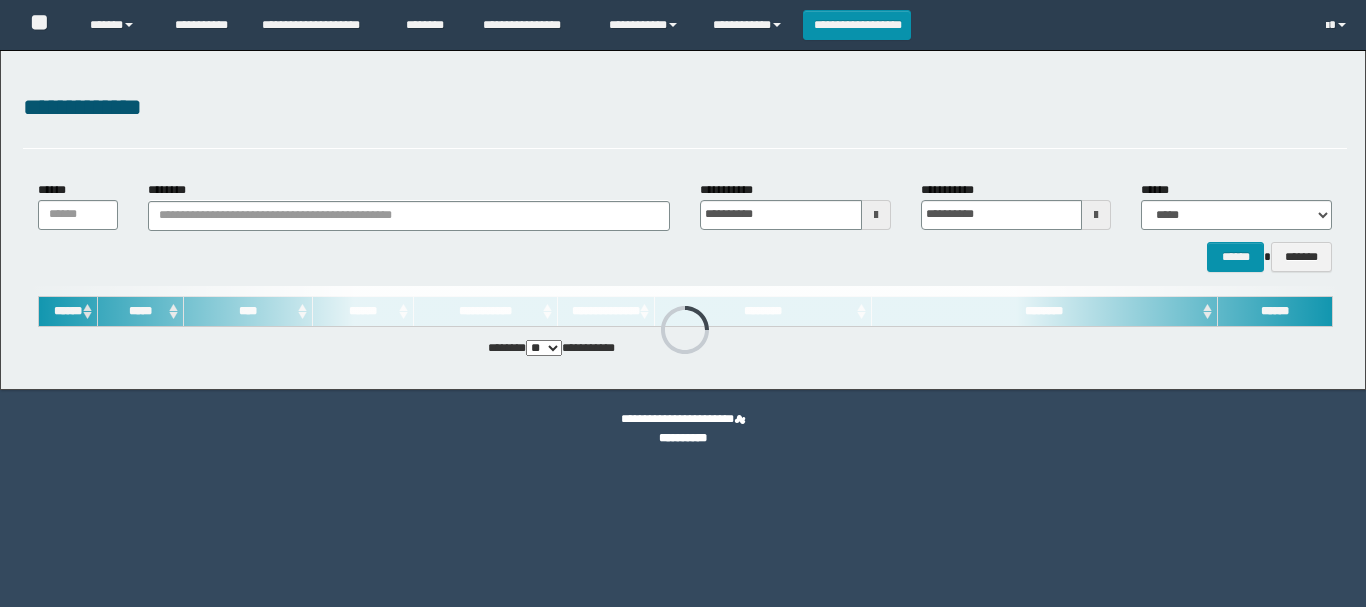 scroll, scrollTop: 0, scrollLeft: 0, axis: both 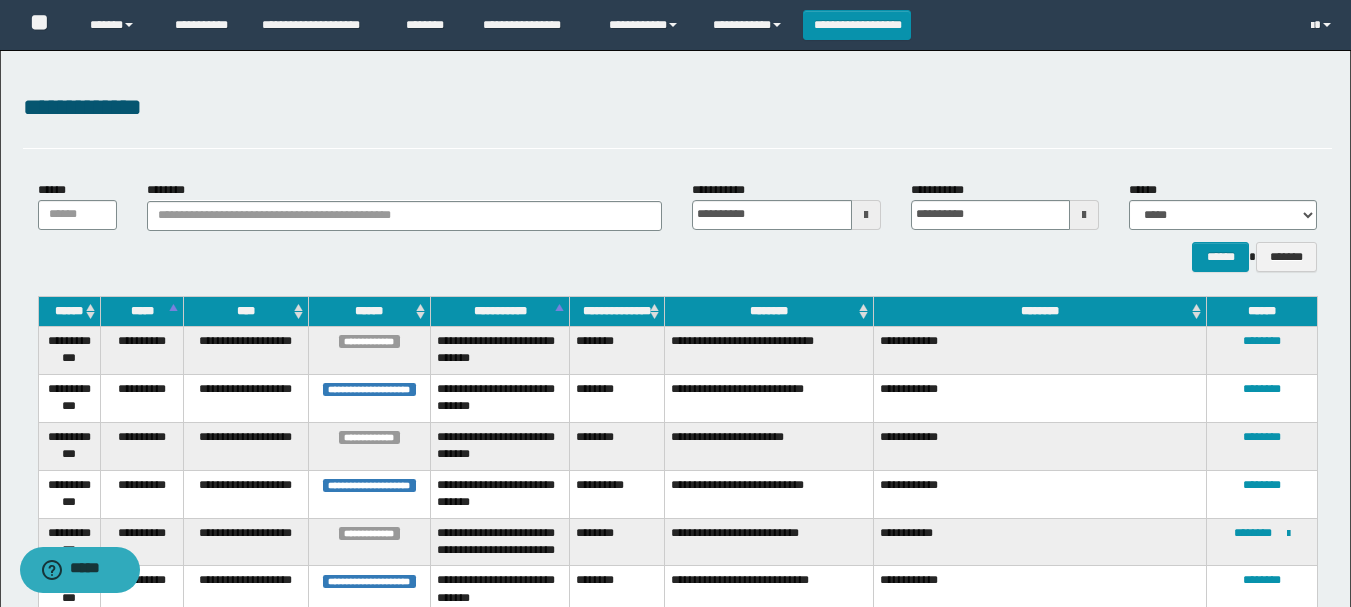 click on "********" at bounding box center [769, 311] 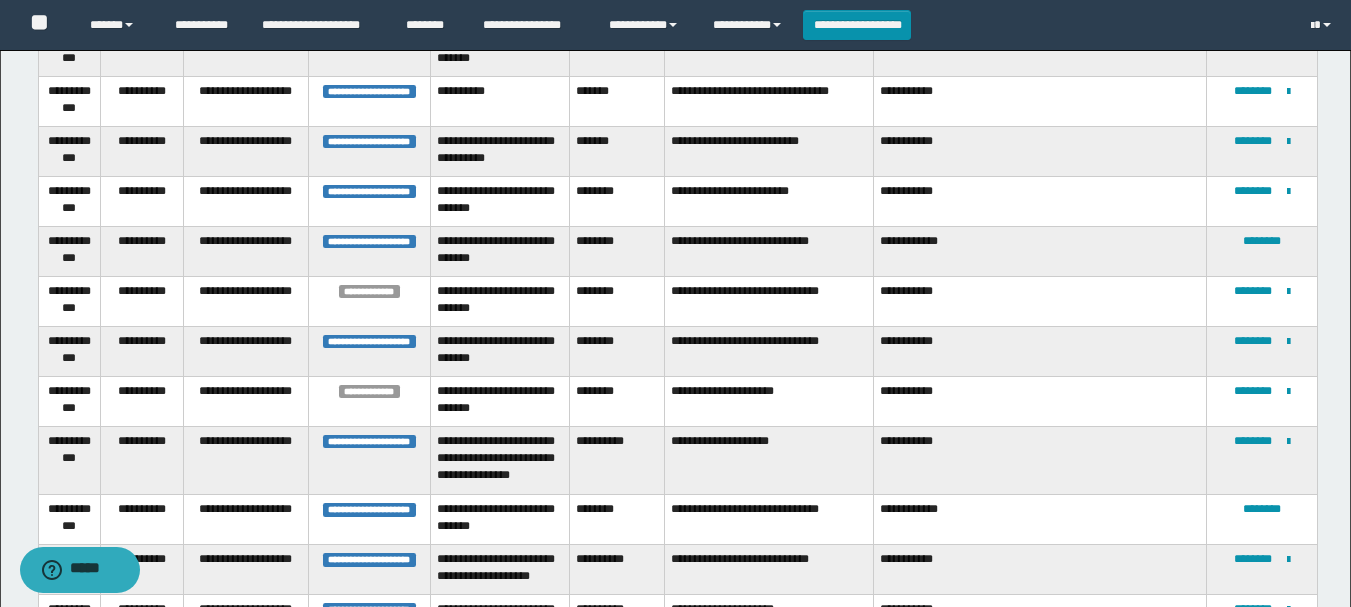 scroll, scrollTop: 1300, scrollLeft: 0, axis: vertical 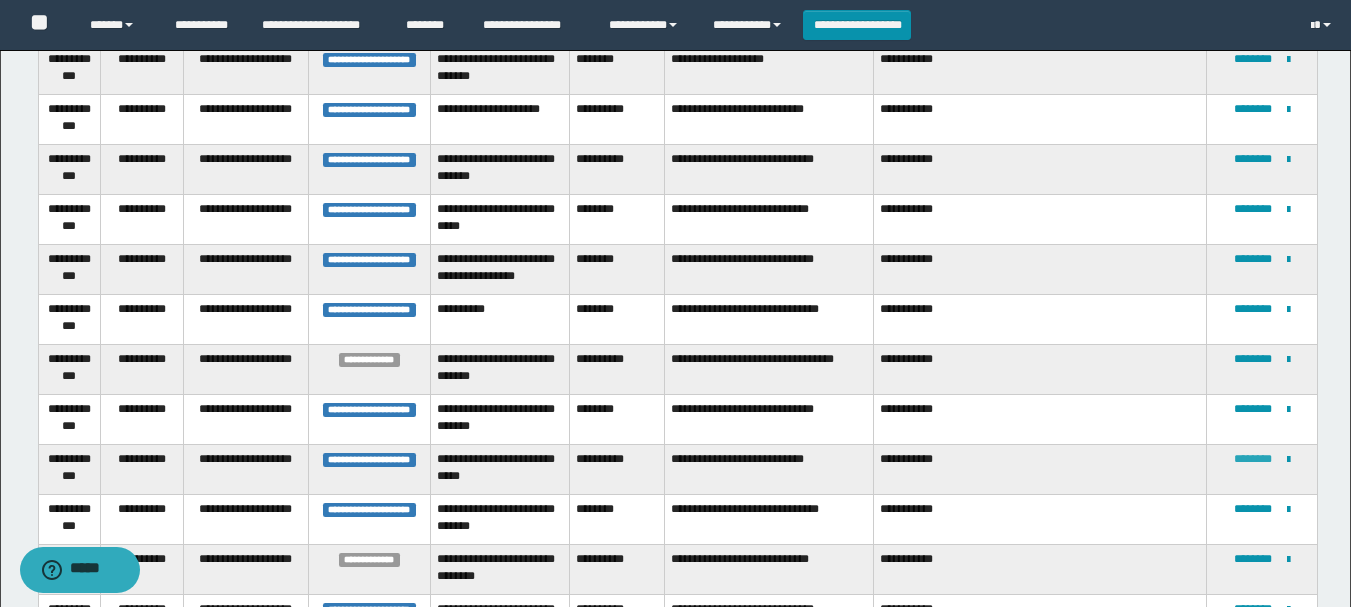 click on "********" at bounding box center (1253, 459) 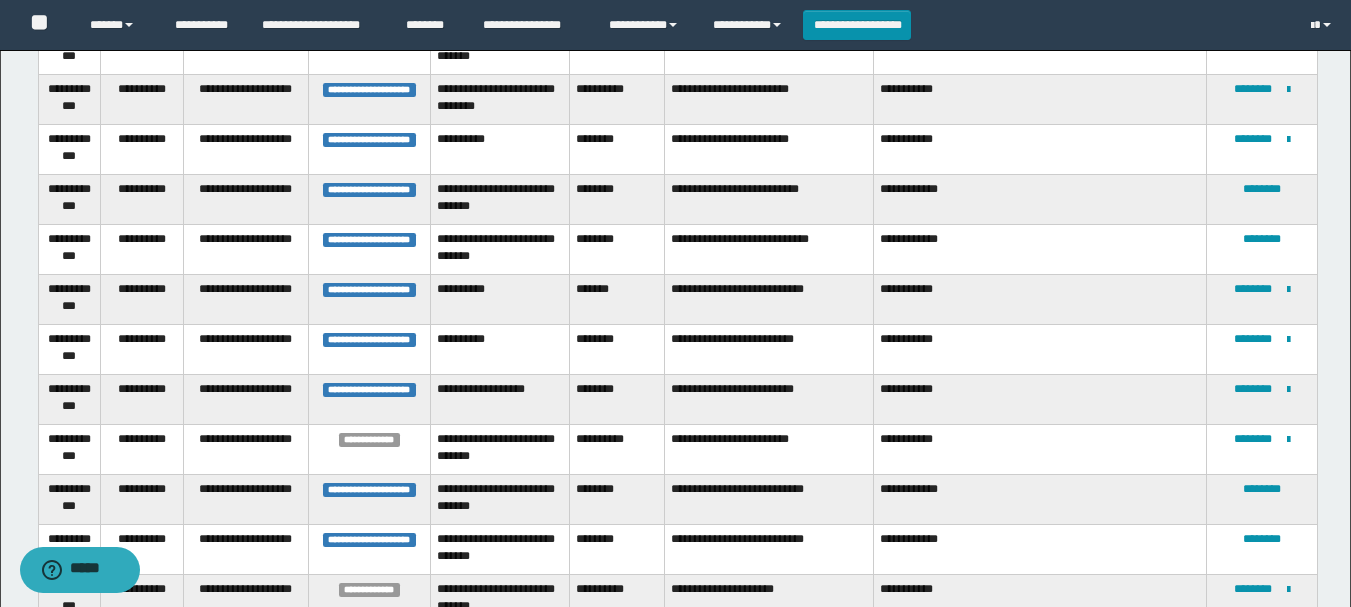 scroll, scrollTop: 2395, scrollLeft: 0, axis: vertical 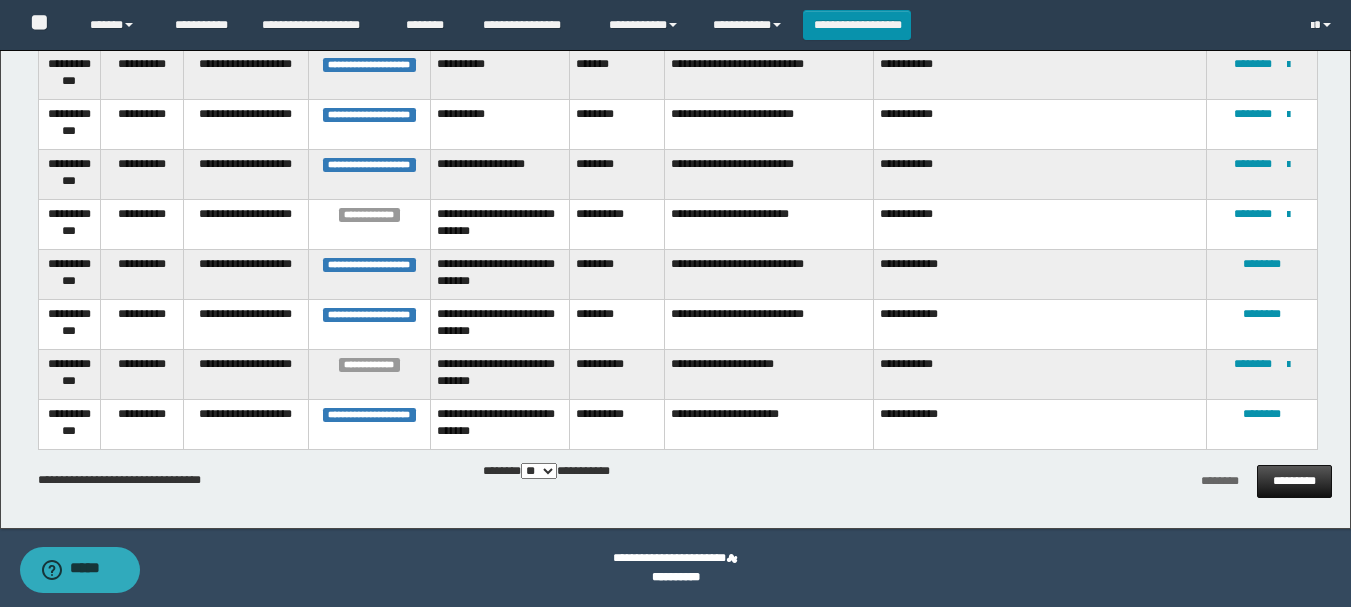 click on "*********" at bounding box center [1294, 481] 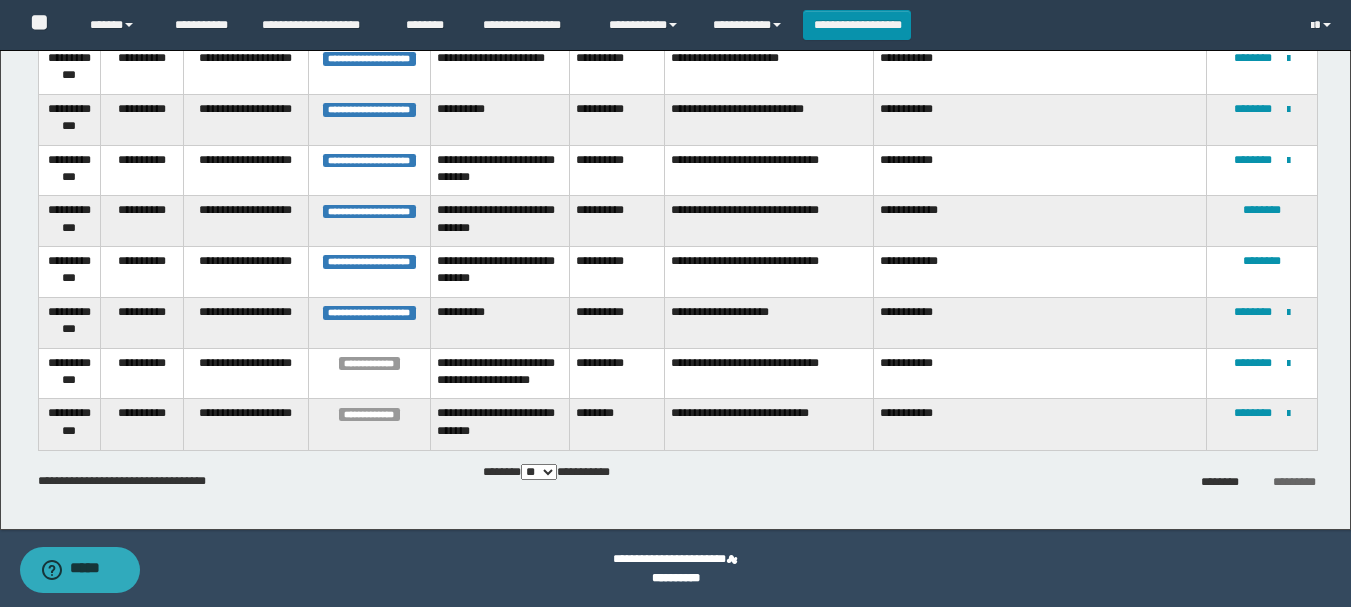 scroll, scrollTop: 2164, scrollLeft: 0, axis: vertical 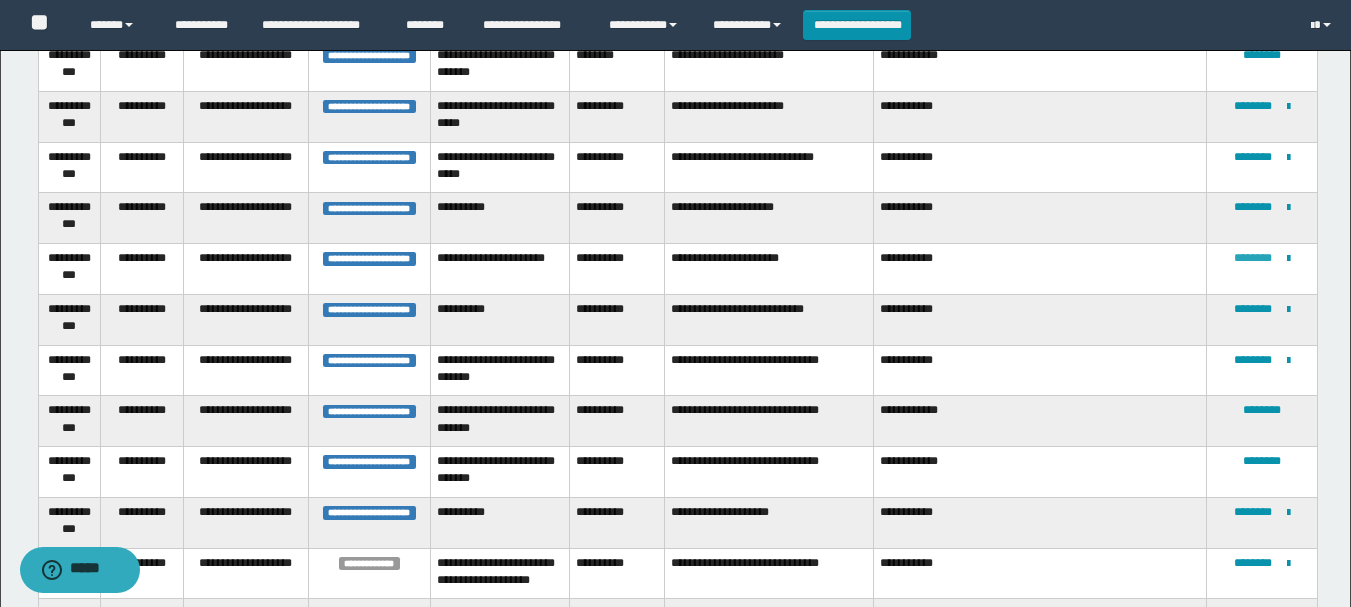 click on "********" at bounding box center [1253, 258] 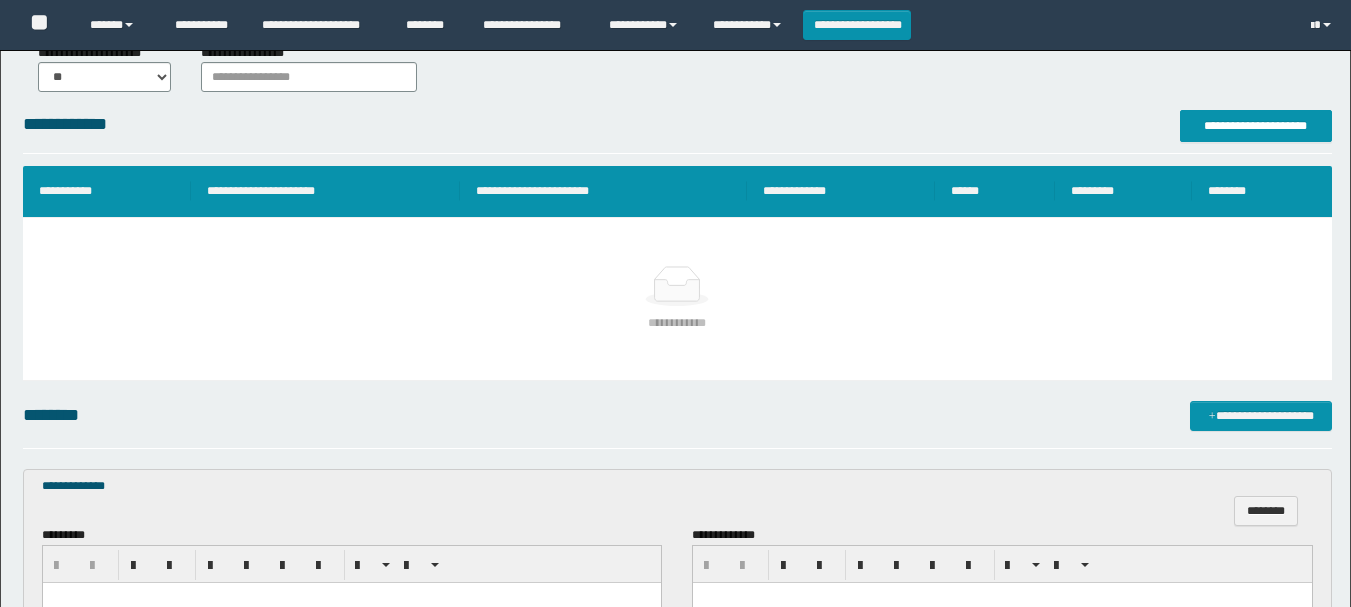 scroll, scrollTop: 571, scrollLeft: 0, axis: vertical 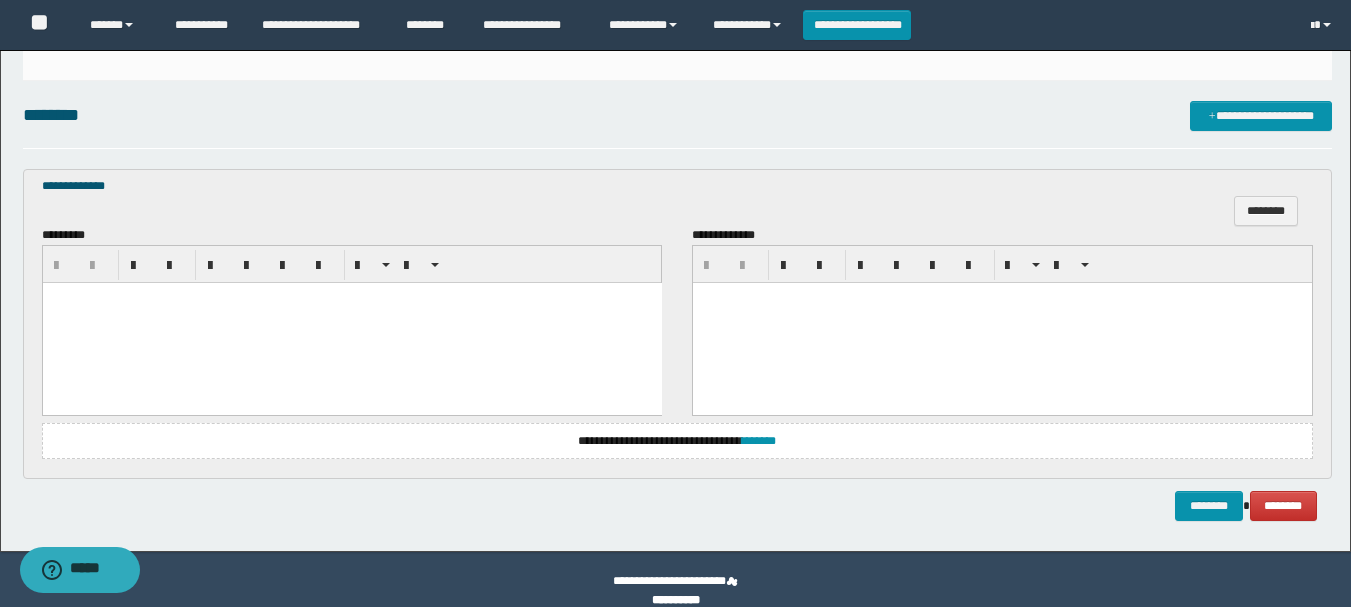 click at bounding box center (351, 322) 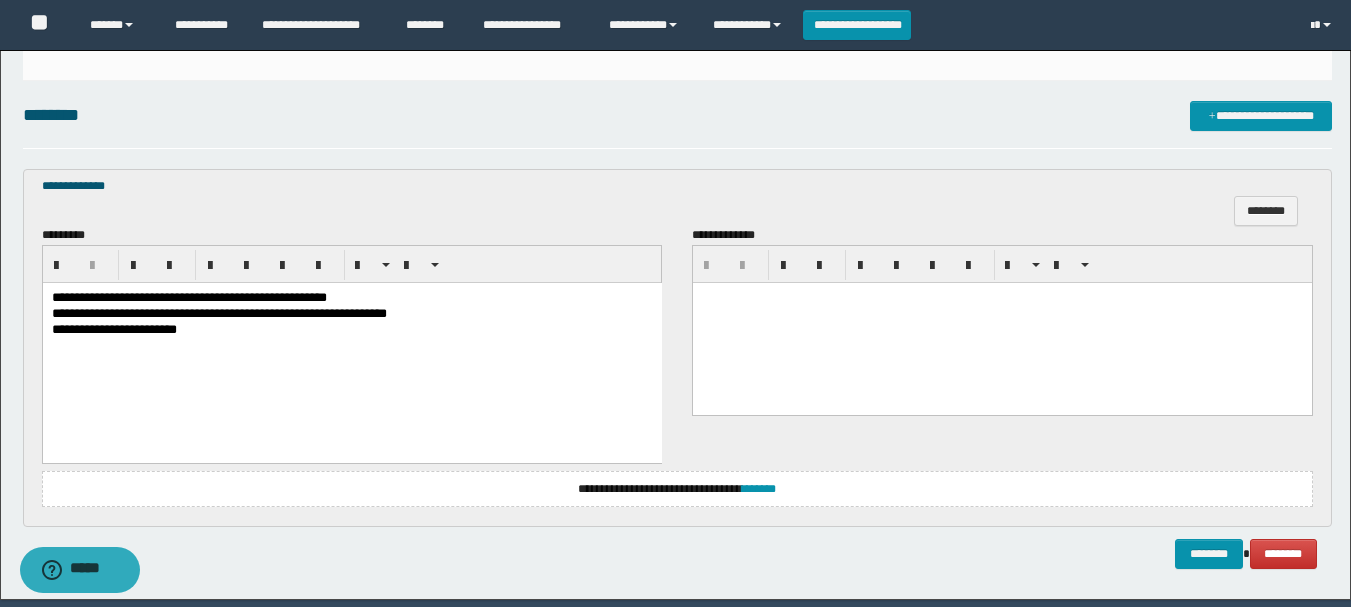 click on "**********" at bounding box center [351, 298] 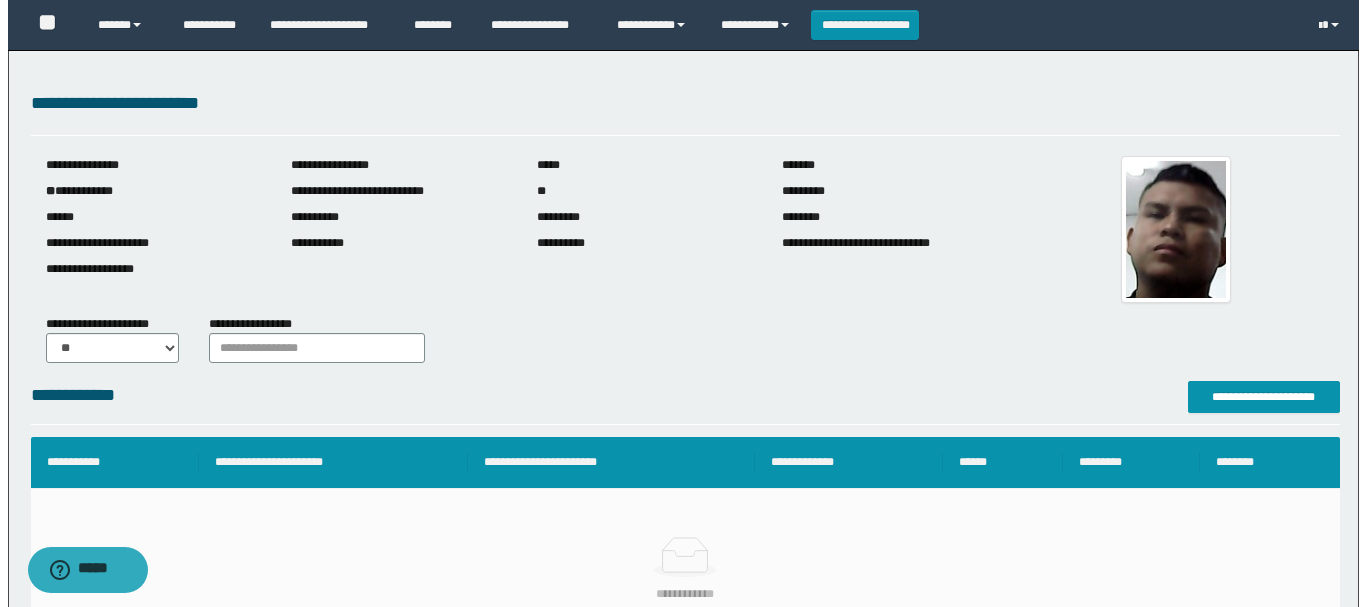 scroll, scrollTop: 100, scrollLeft: 0, axis: vertical 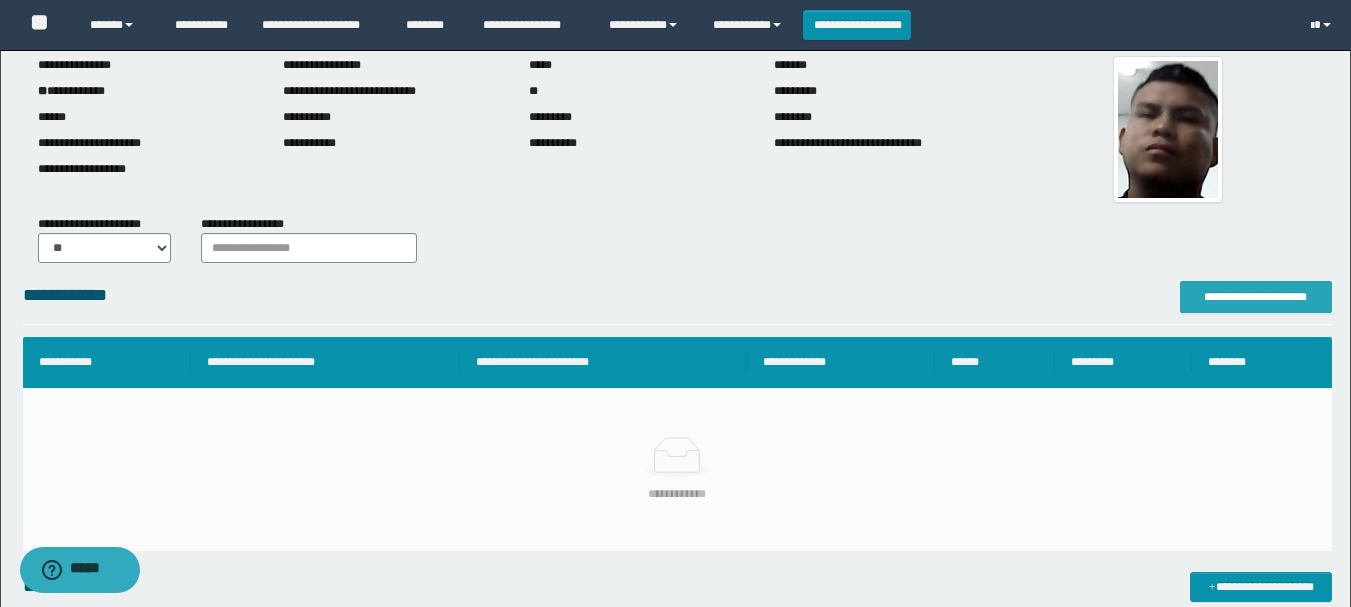 click on "**********" at bounding box center [1256, 297] 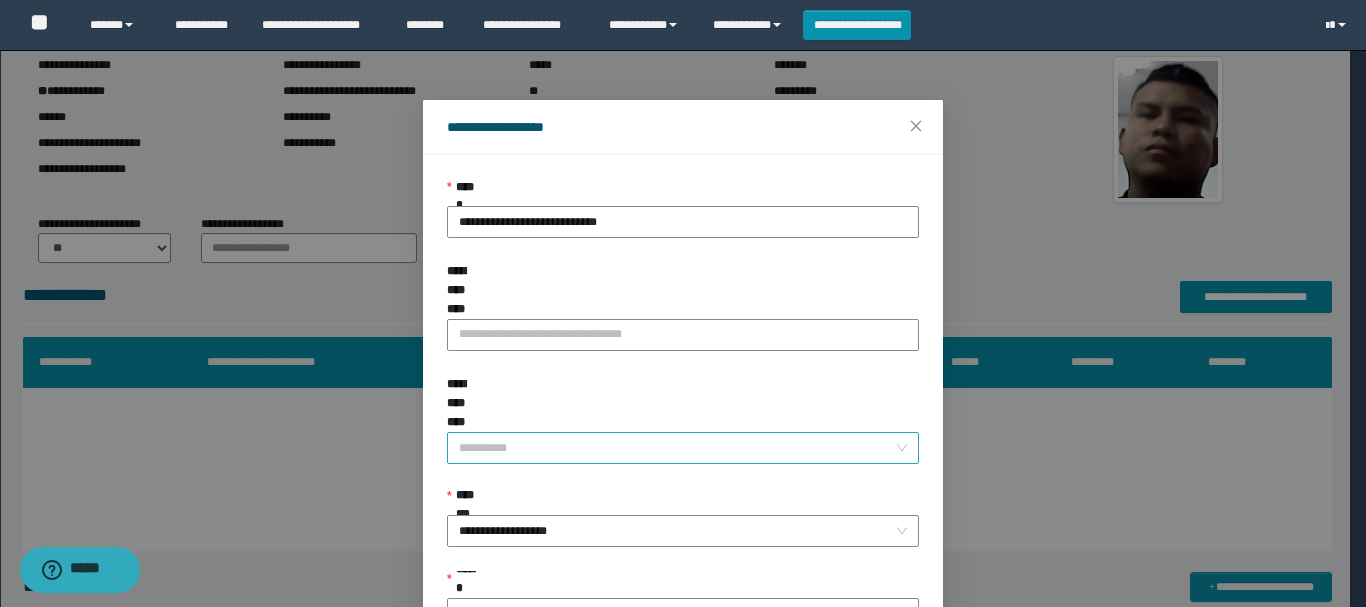 click on "**********" at bounding box center [677, 448] 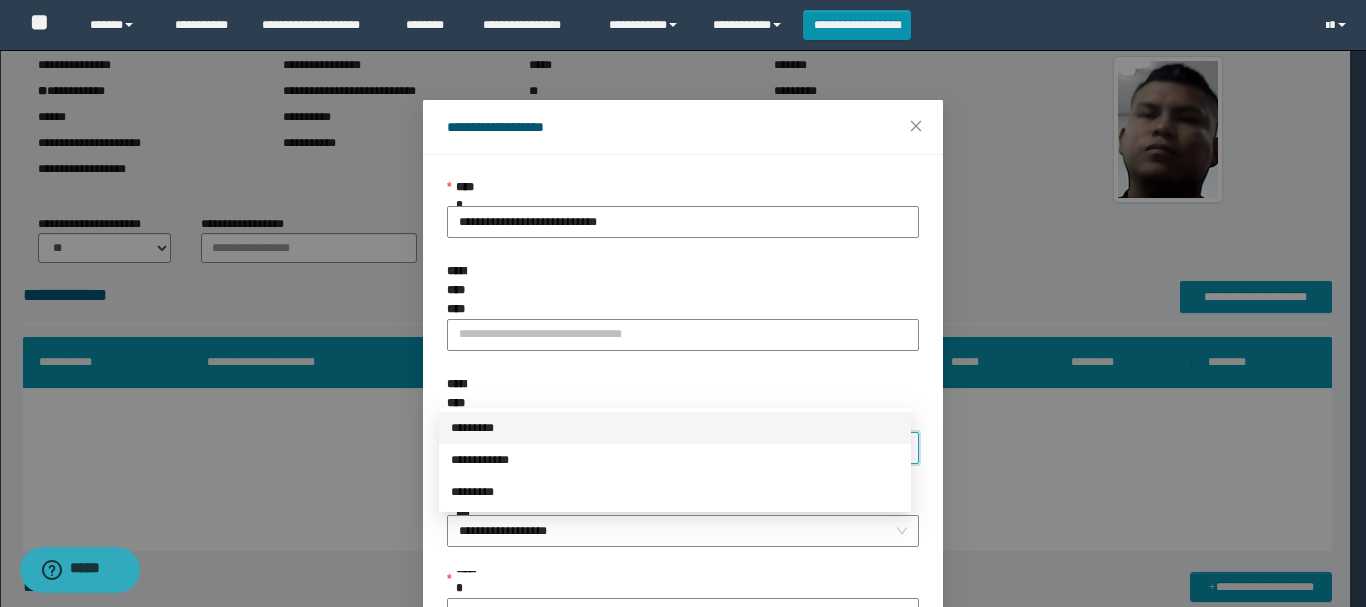 click on "*********" at bounding box center (675, 428) 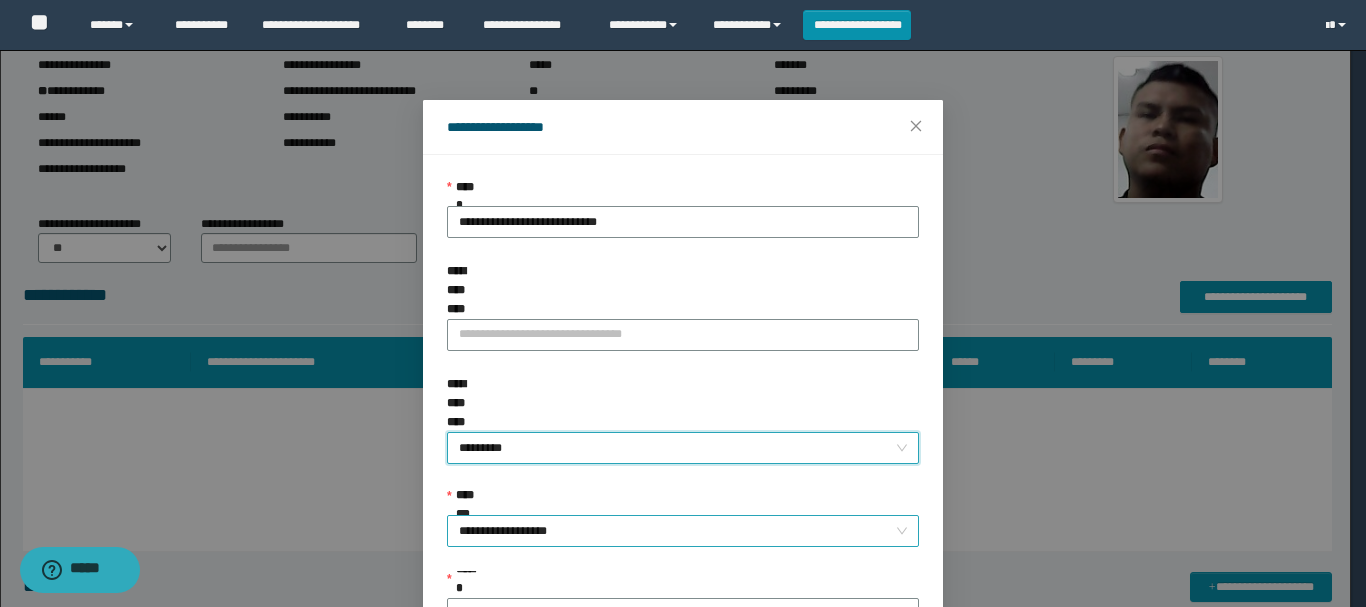 click on "**********" at bounding box center (683, 531) 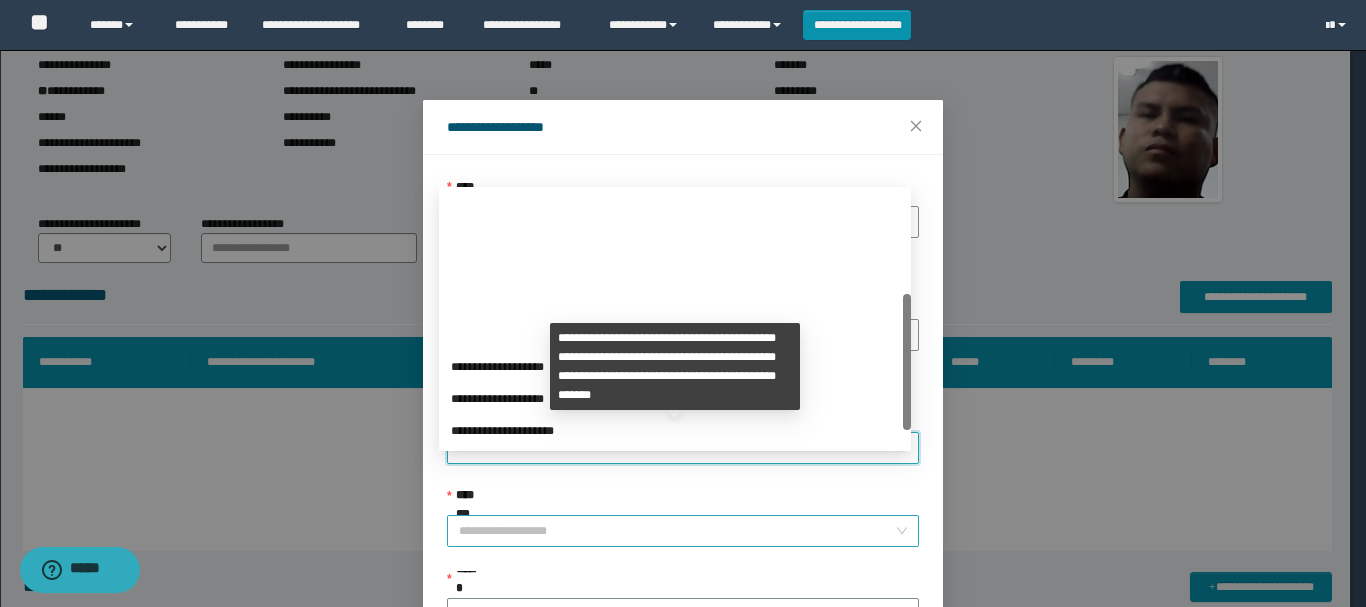 scroll, scrollTop: 192, scrollLeft: 0, axis: vertical 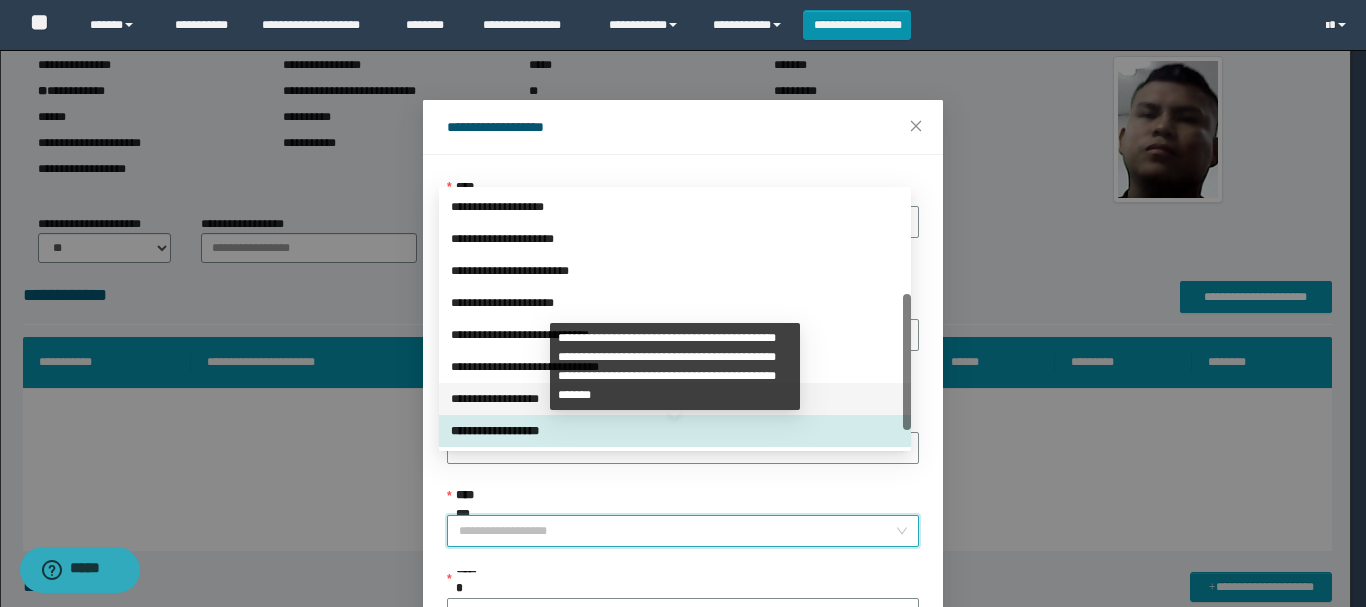 click on "**********" at bounding box center [675, 399] 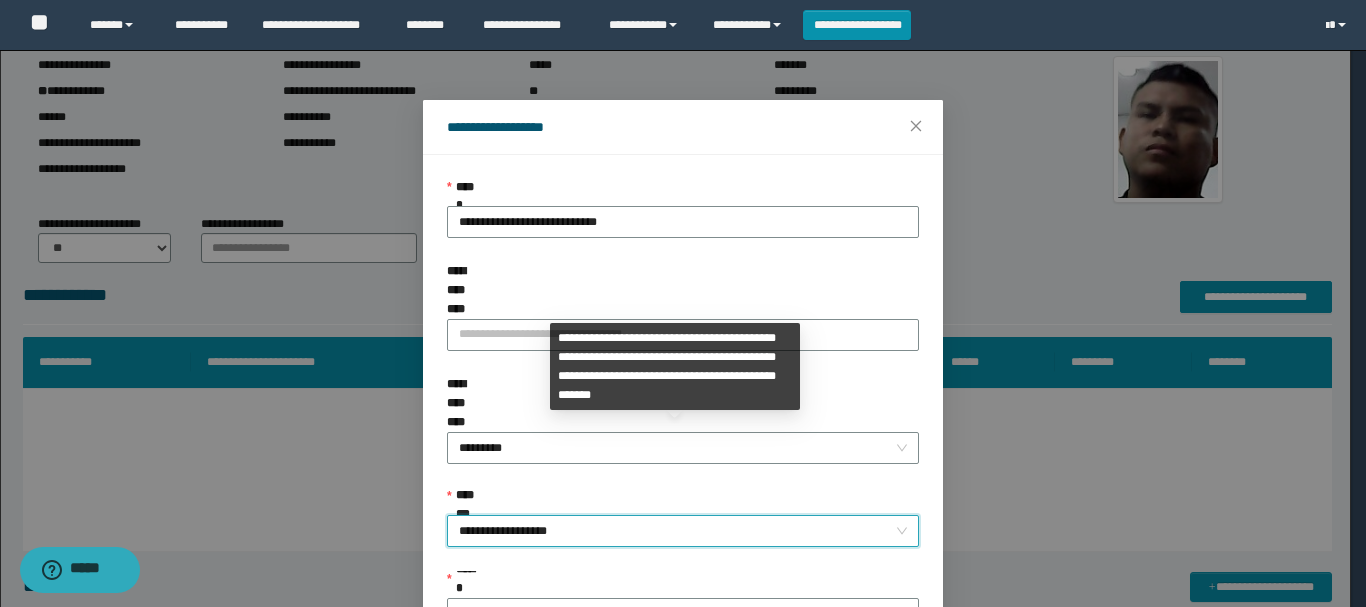 scroll, scrollTop: 145, scrollLeft: 0, axis: vertical 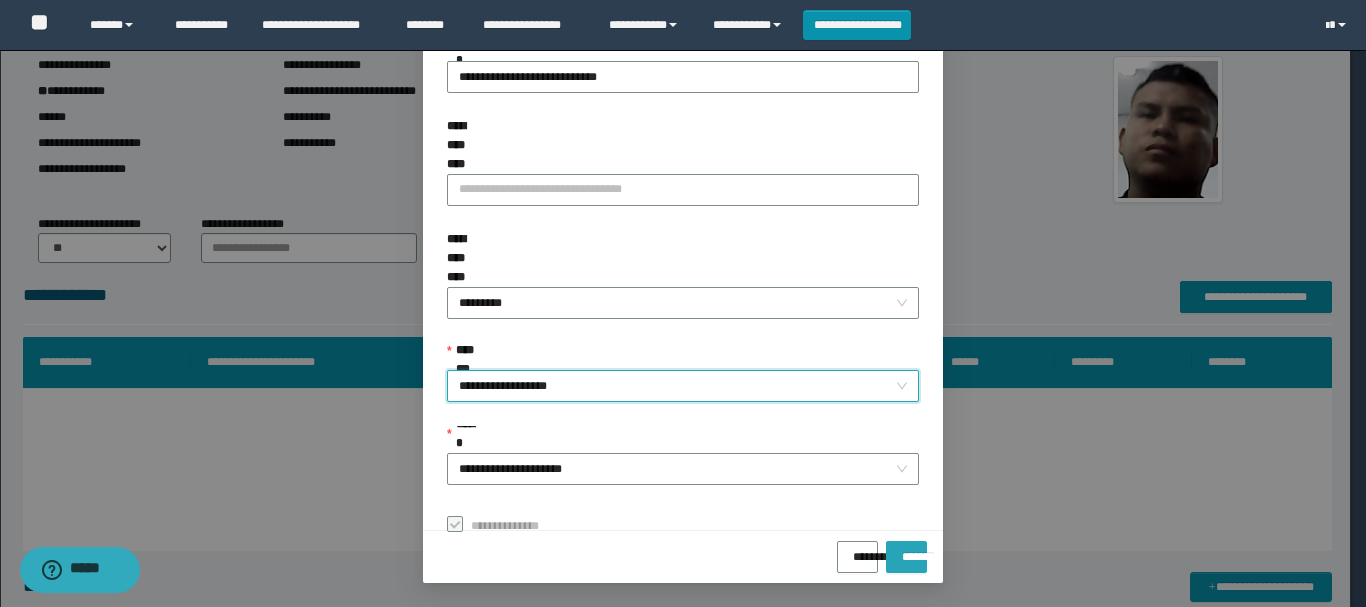 click on "*******" at bounding box center (906, 550) 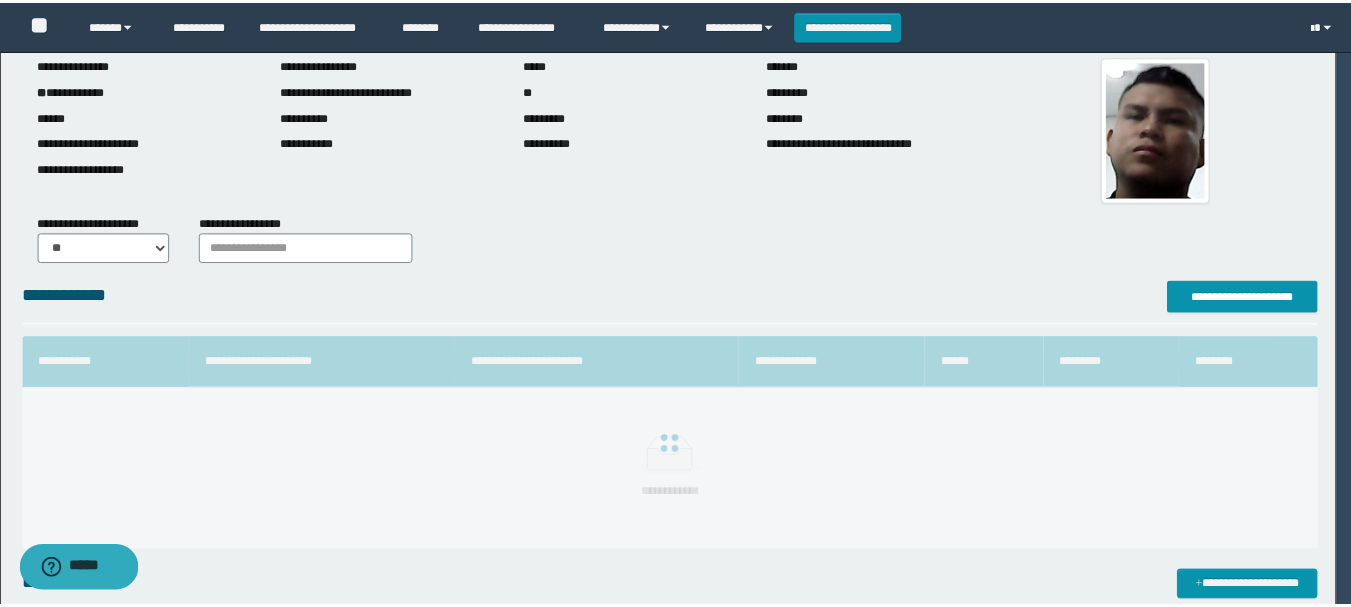 scroll, scrollTop: 98, scrollLeft: 0, axis: vertical 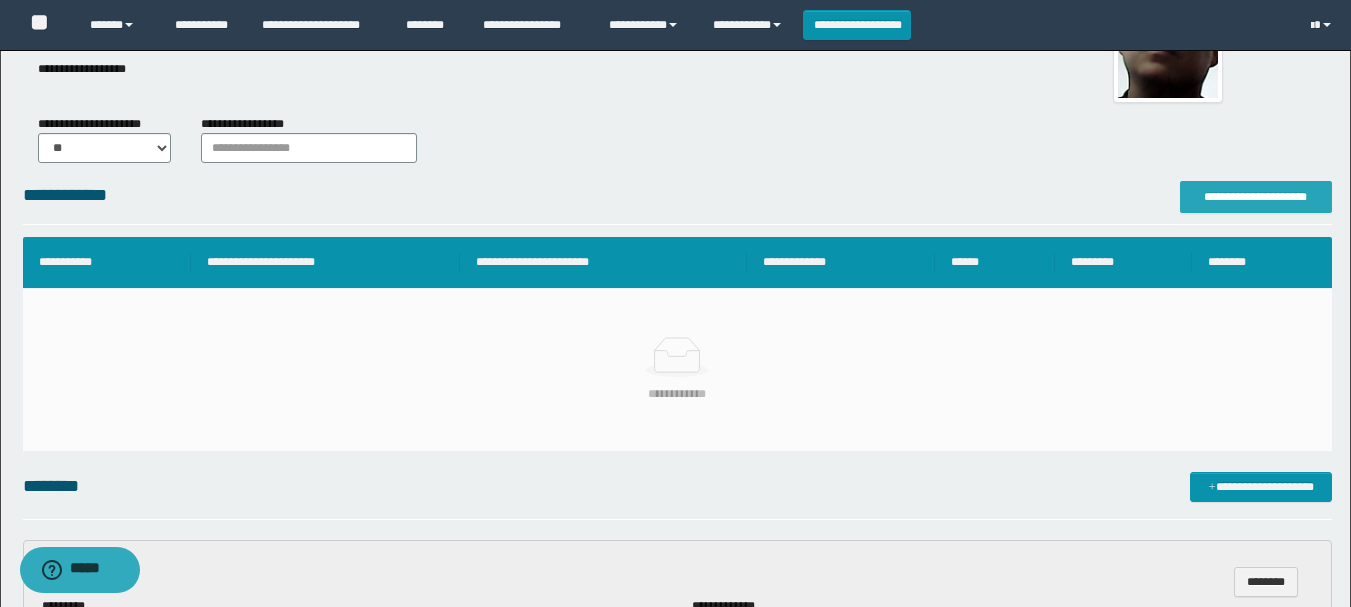 click on "**********" at bounding box center (1256, 197) 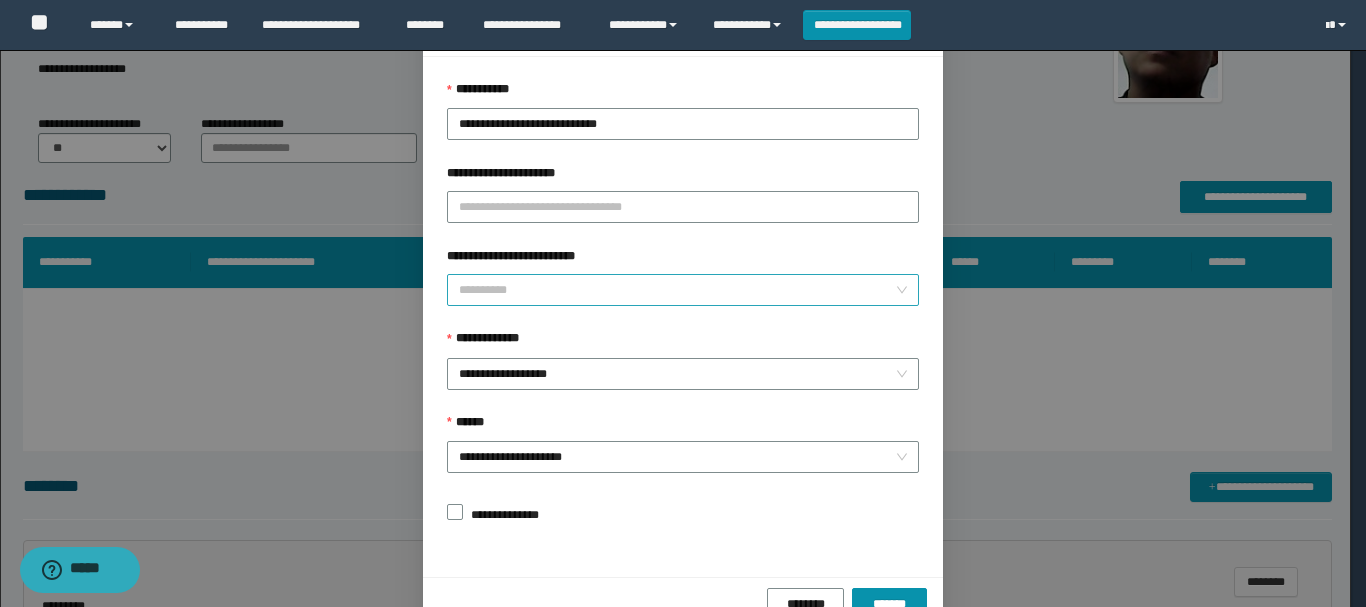 click on "**********" at bounding box center [677, 290] 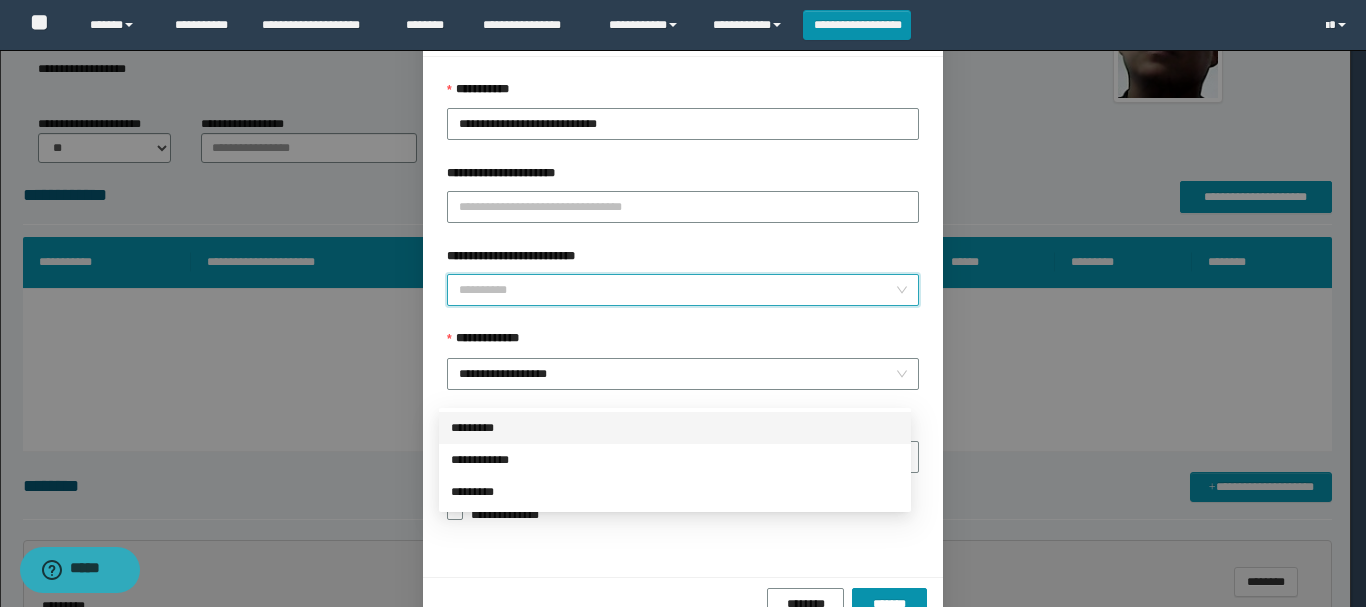 click on "*********" at bounding box center [675, 428] 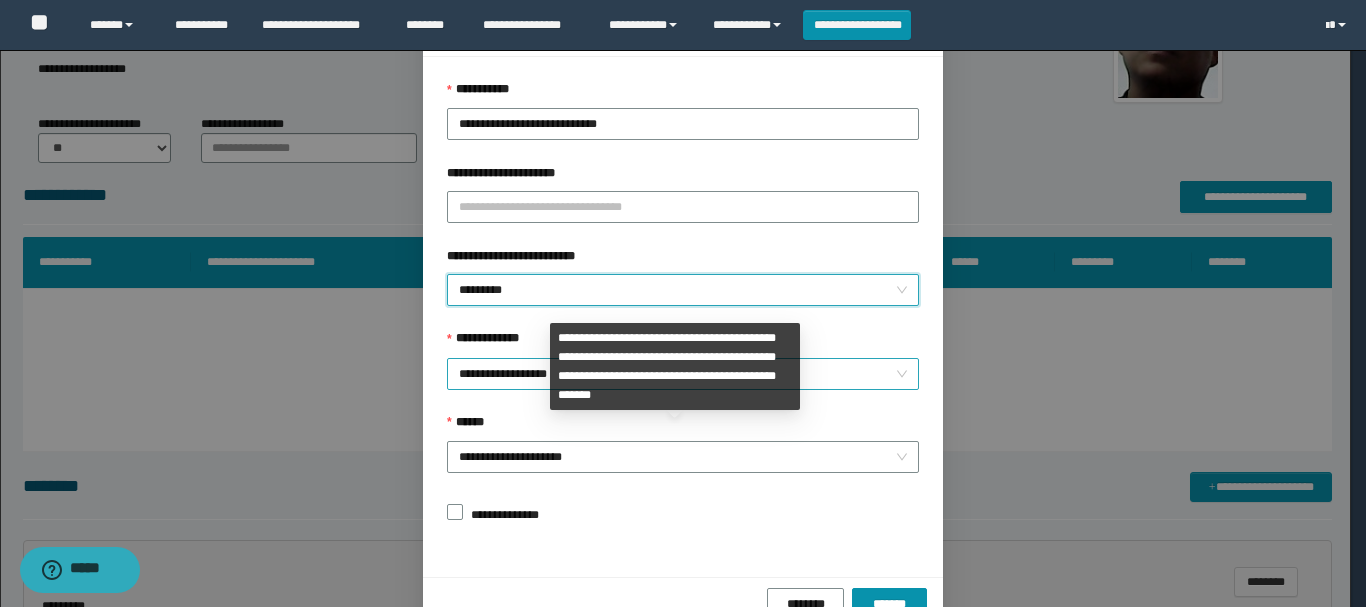 click on "**********" at bounding box center [683, 374] 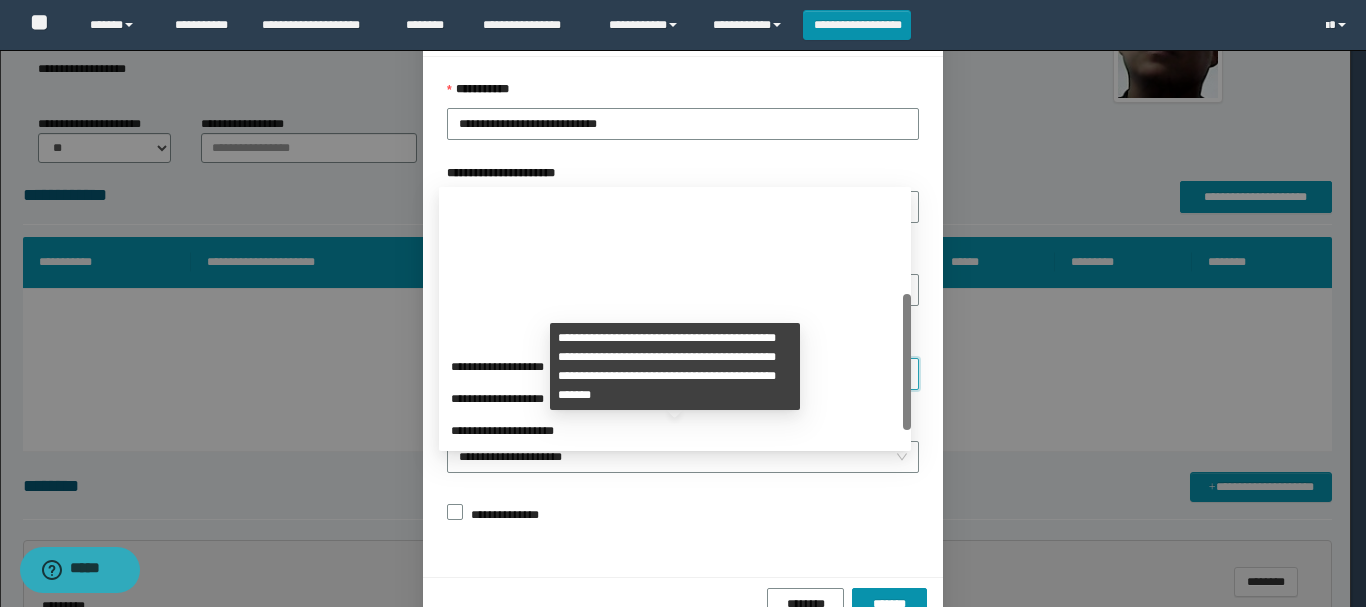 scroll, scrollTop: 192, scrollLeft: 0, axis: vertical 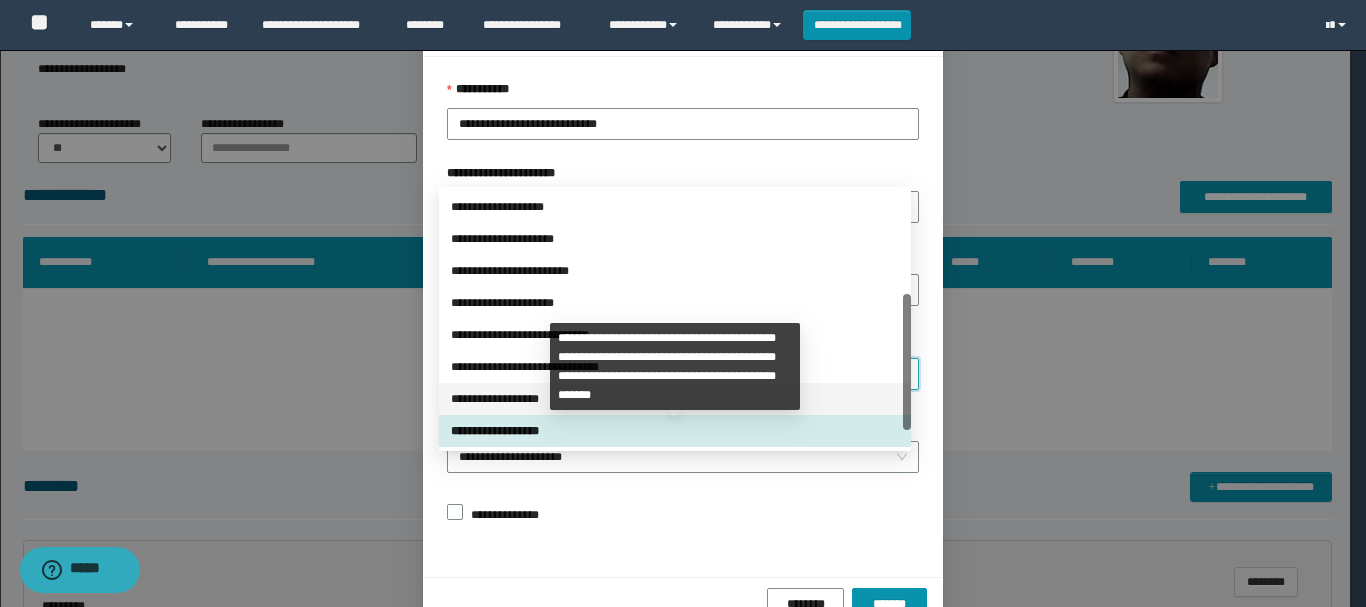 click on "**********" at bounding box center [675, 399] 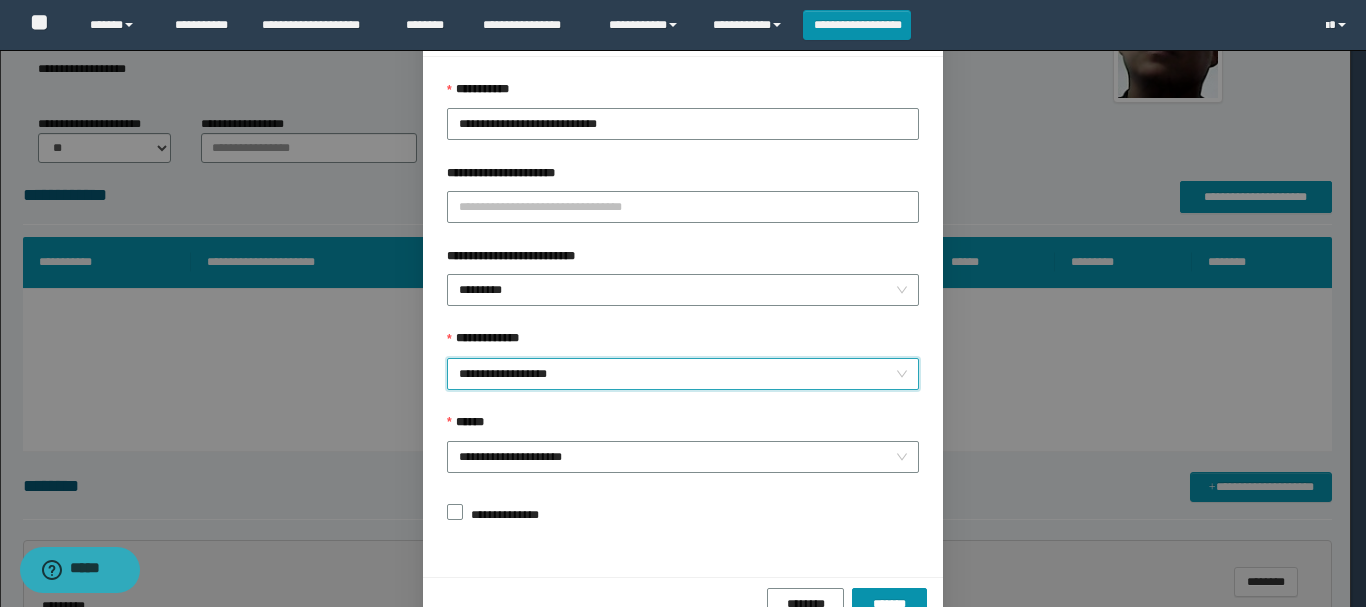 scroll, scrollTop: 145, scrollLeft: 0, axis: vertical 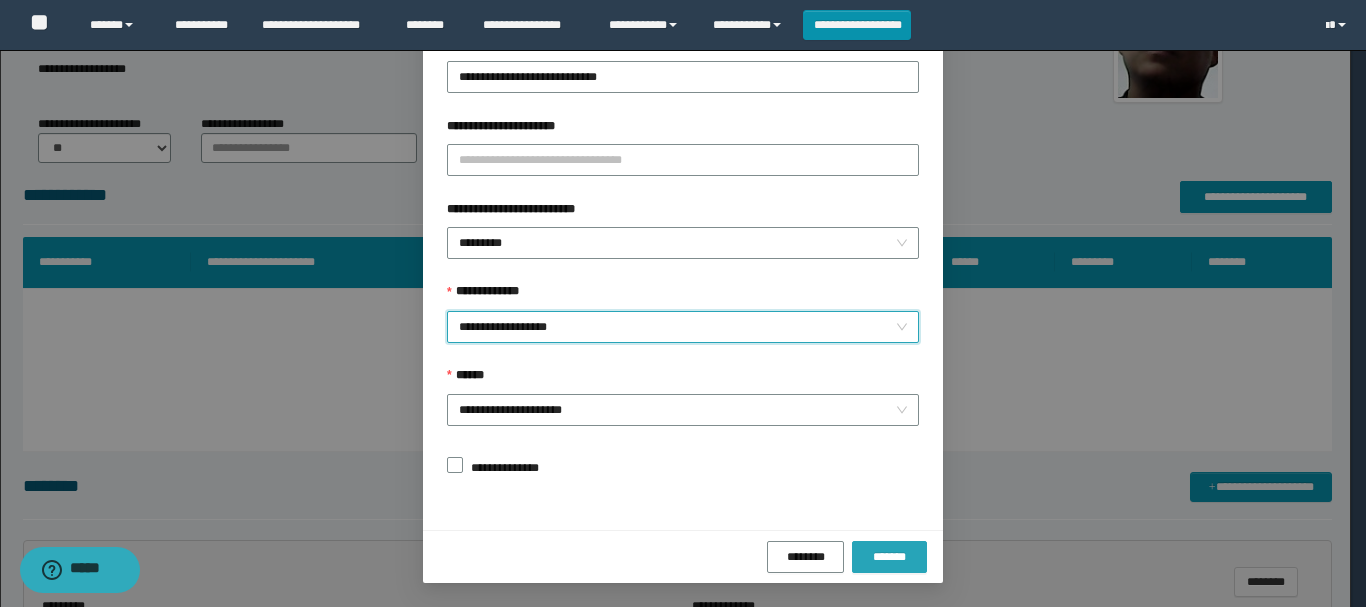 click on "*******" at bounding box center [889, 557] 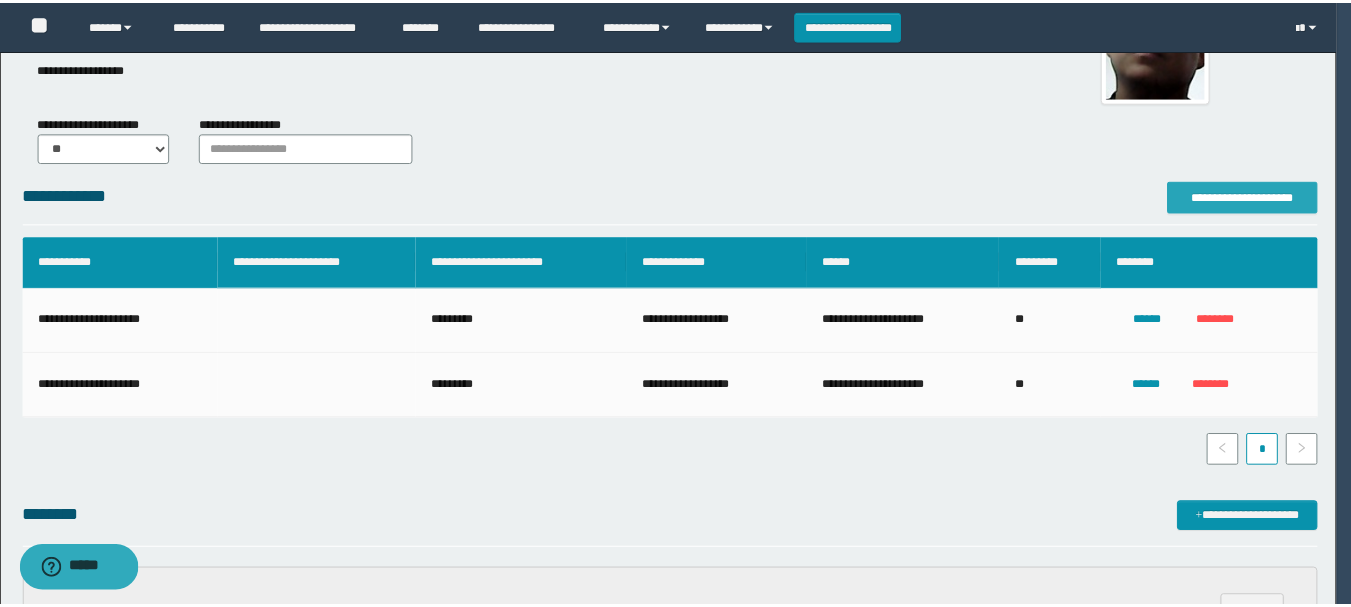 scroll, scrollTop: 0, scrollLeft: 0, axis: both 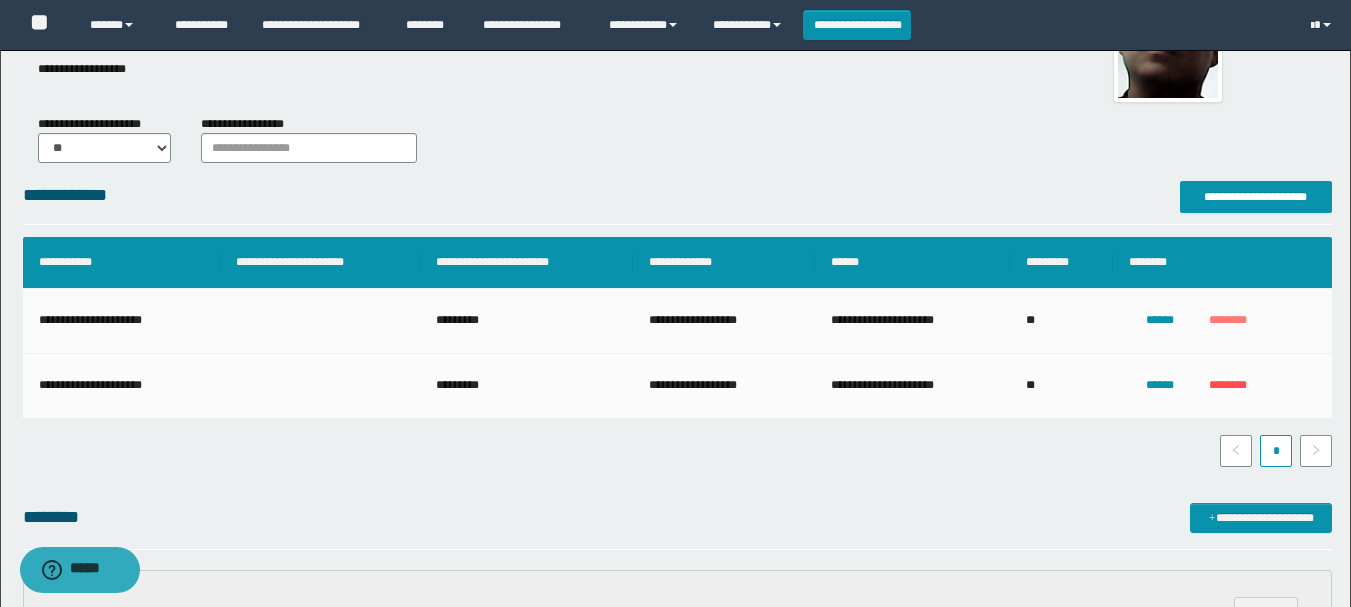 click on "********" at bounding box center (1228, 320) 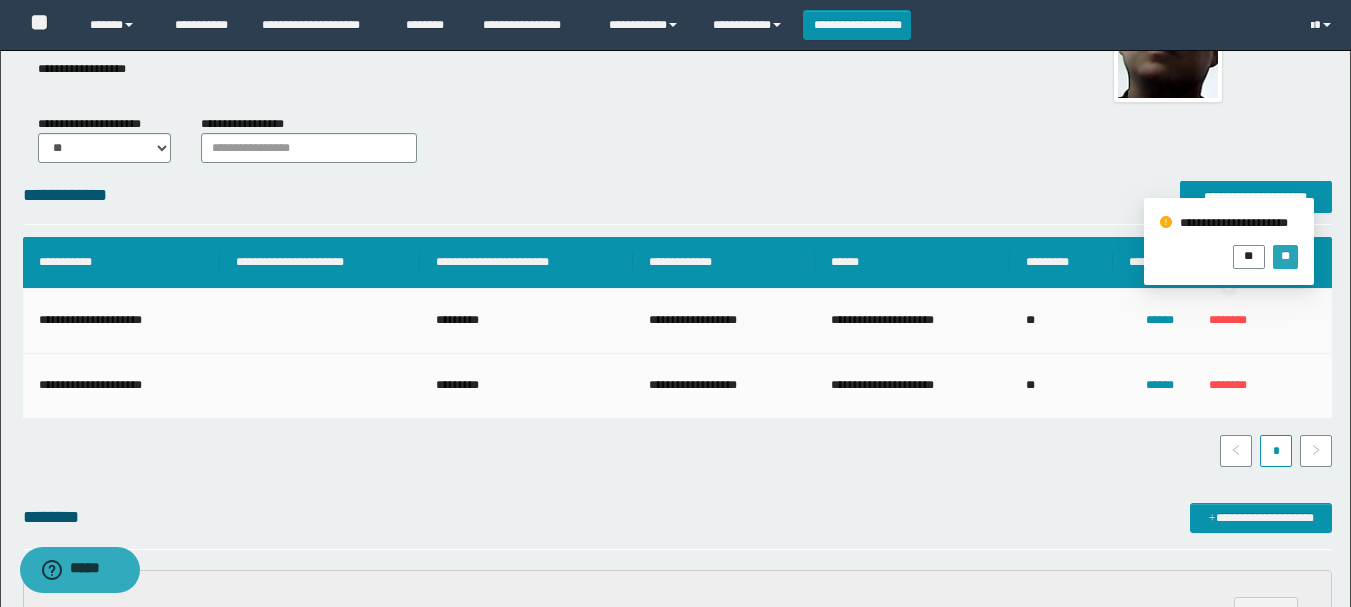 click on "**" at bounding box center (1285, 256) 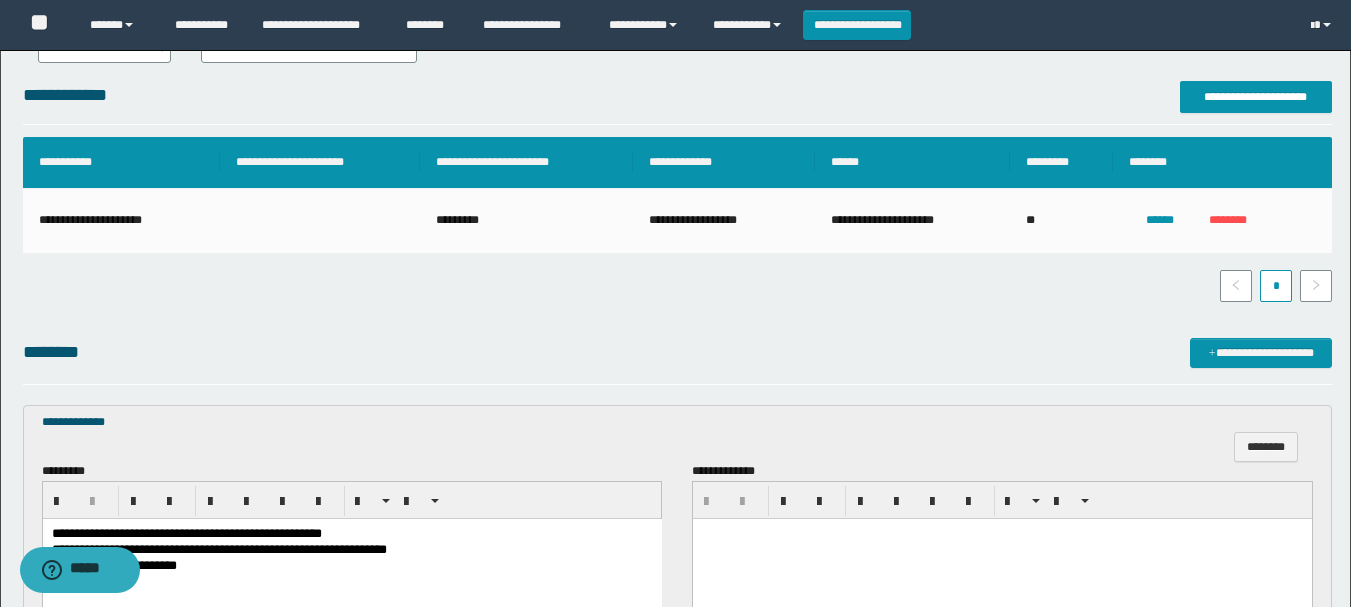 scroll, scrollTop: 607, scrollLeft: 0, axis: vertical 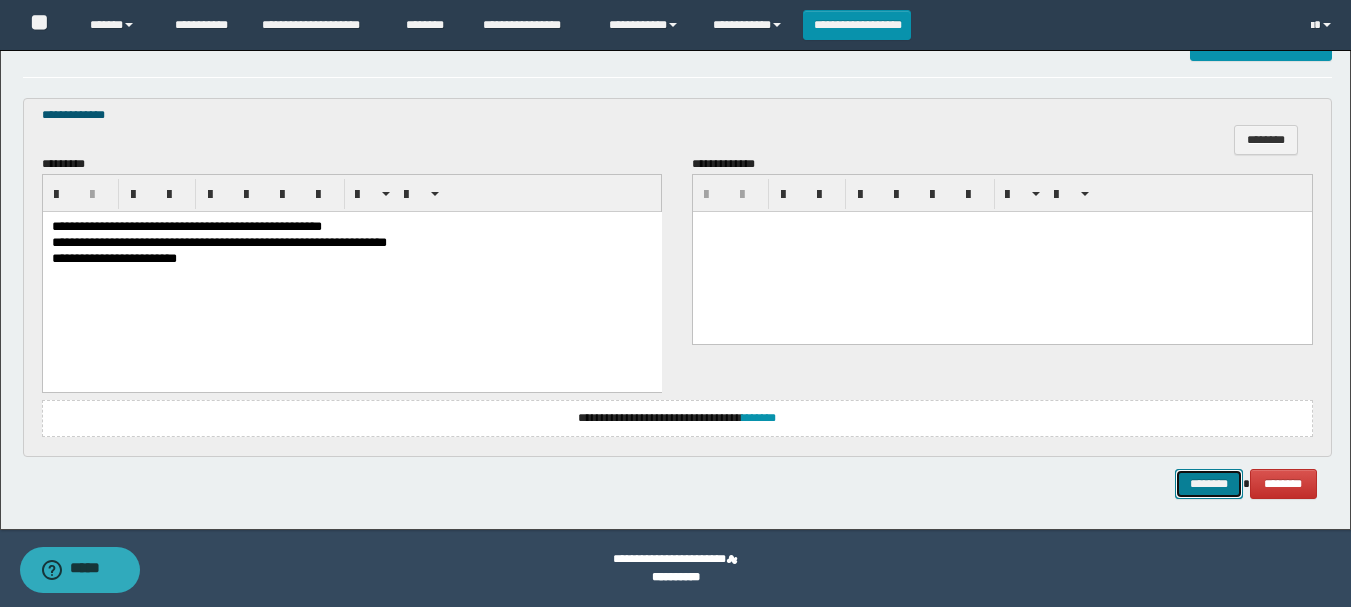 click on "********" at bounding box center (1209, 484) 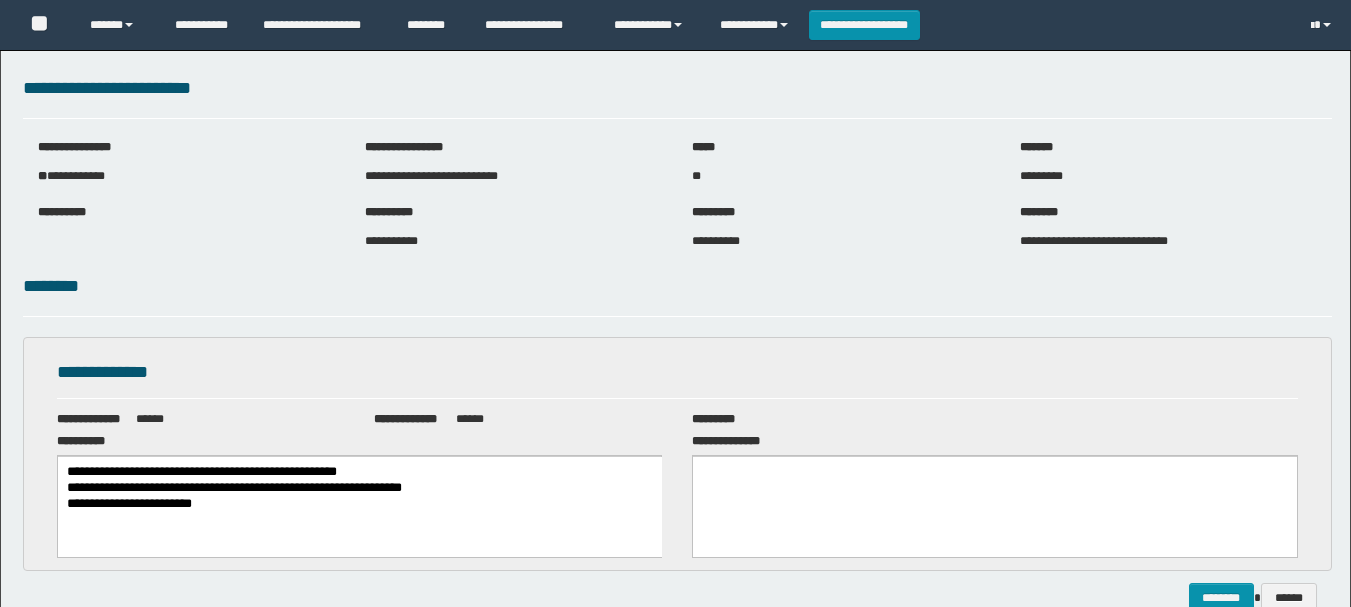 scroll, scrollTop: 0, scrollLeft: 0, axis: both 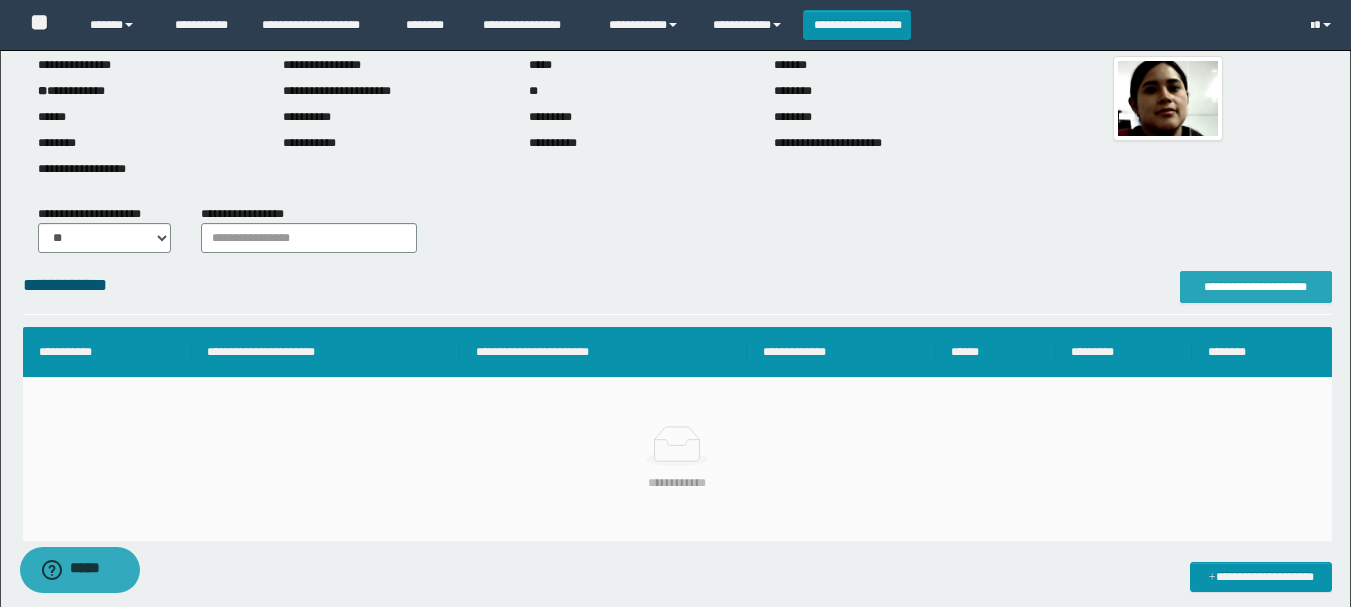 click on "**********" at bounding box center [1256, 287] 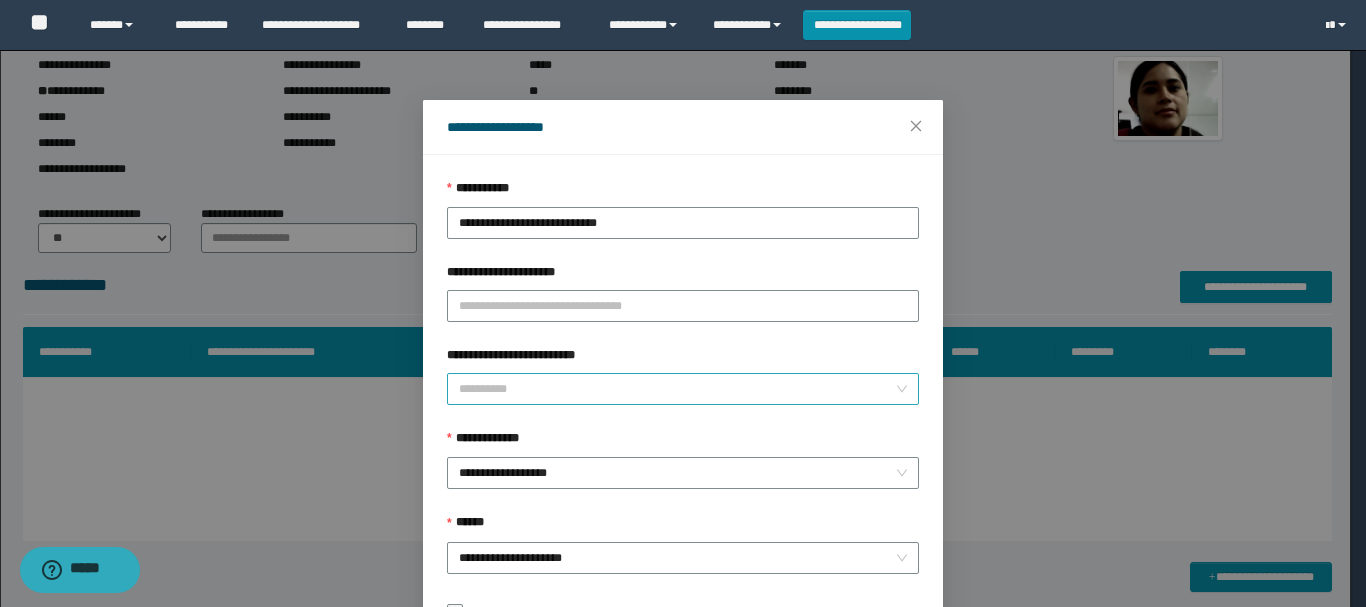 click on "**********" at bounding box center (677, 389) 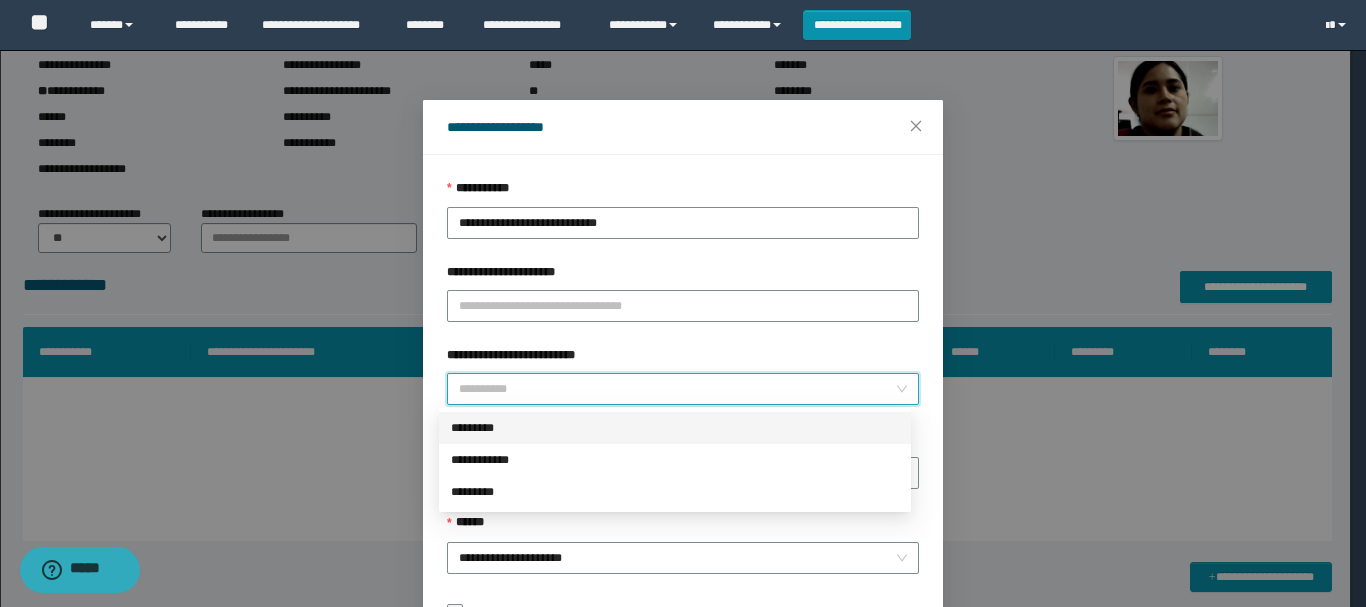 click on "*********" at bounding box center (675, 428) 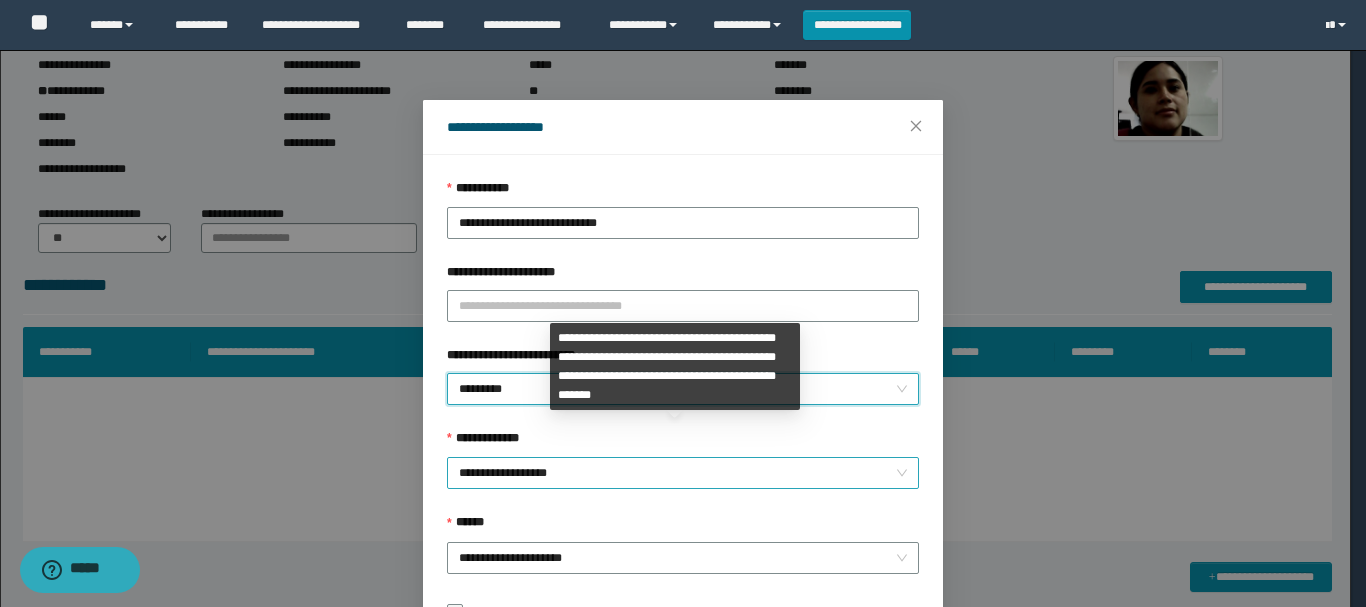 click on "**********" at bounding box center [683, 473] 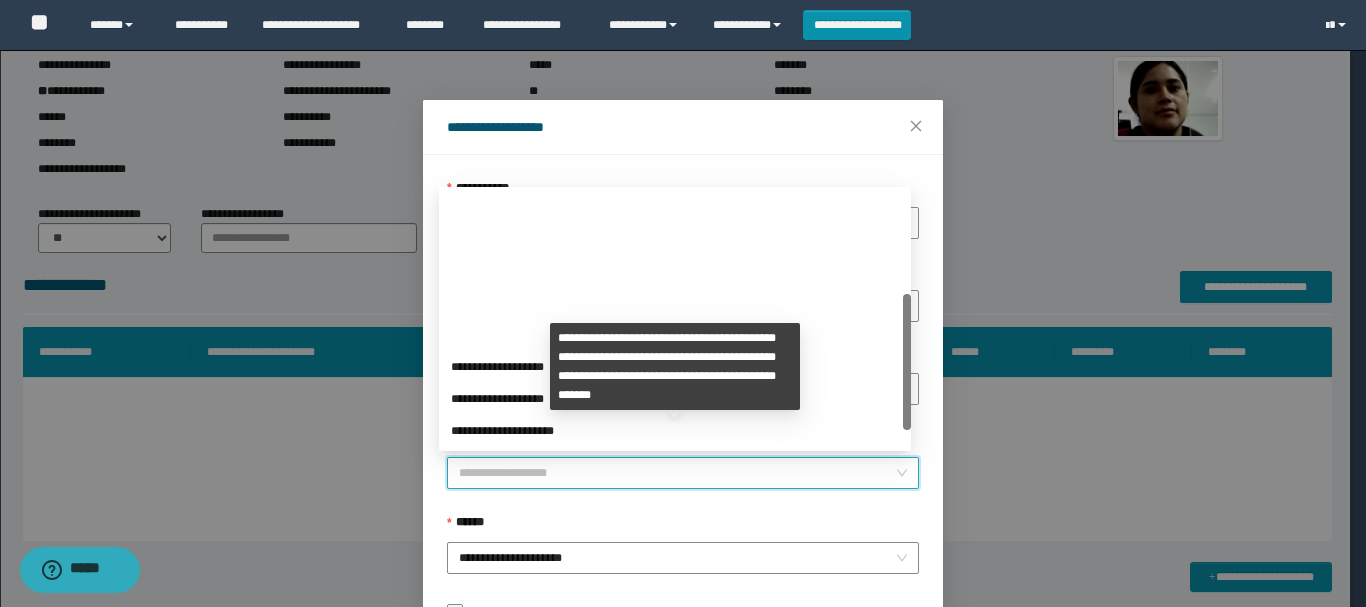 scroll, scrollTop: 192, scrollLeft: 0, axis: vertical 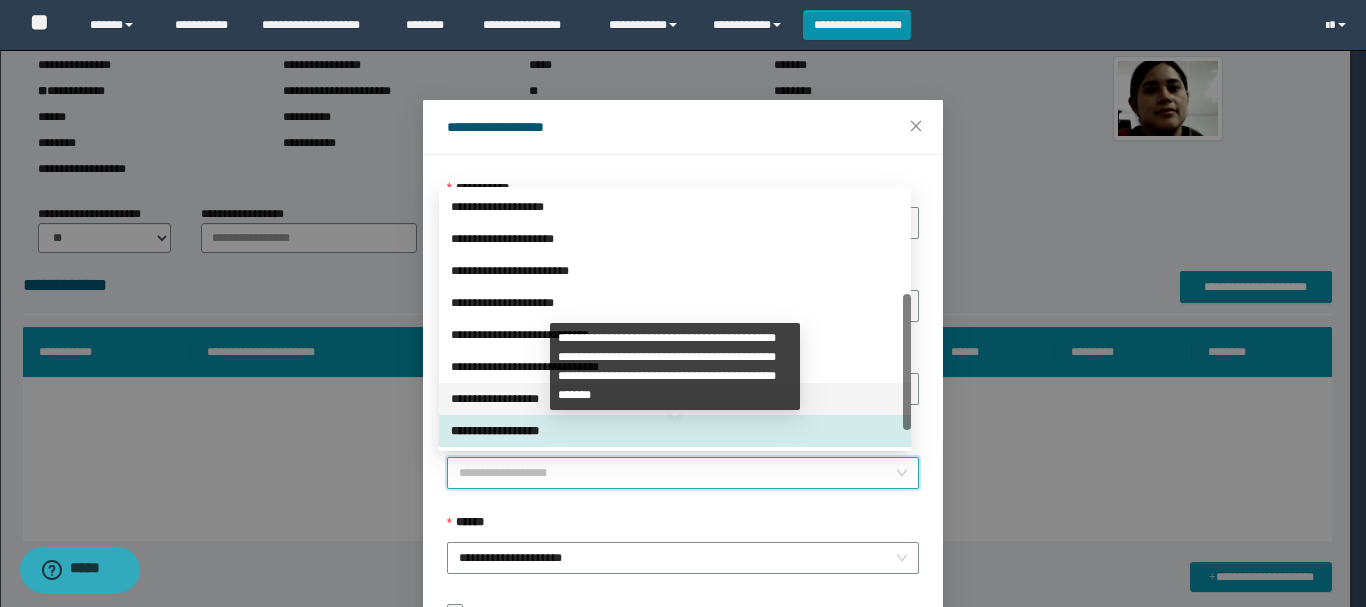 click on "**********" at bounding box center [675, 399] 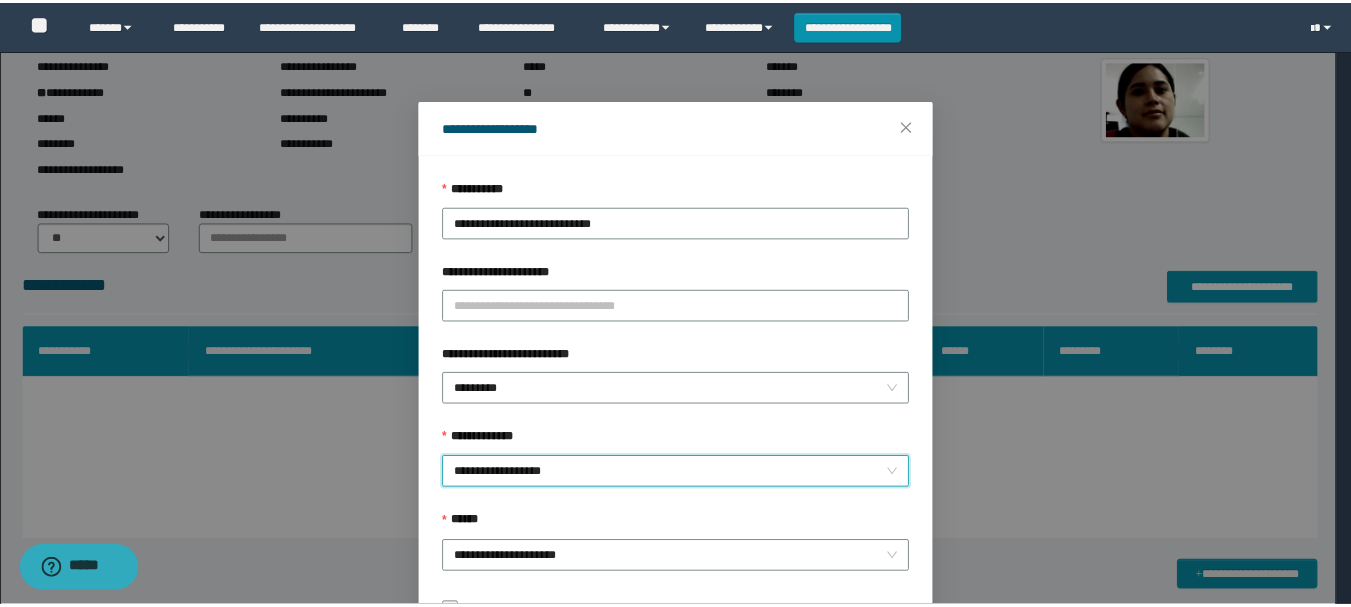 scroll, scrollTop: 145, scrollLeft: 0, axis: vertical 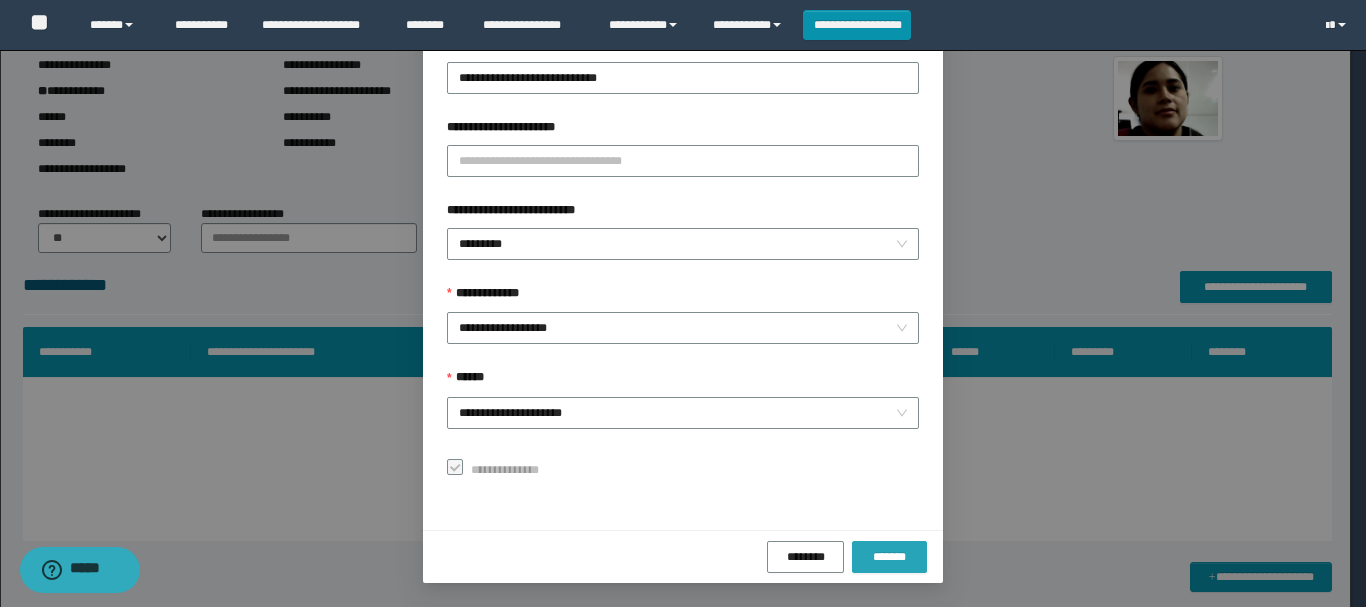 click on "*******" at bounding box center [889, 557] 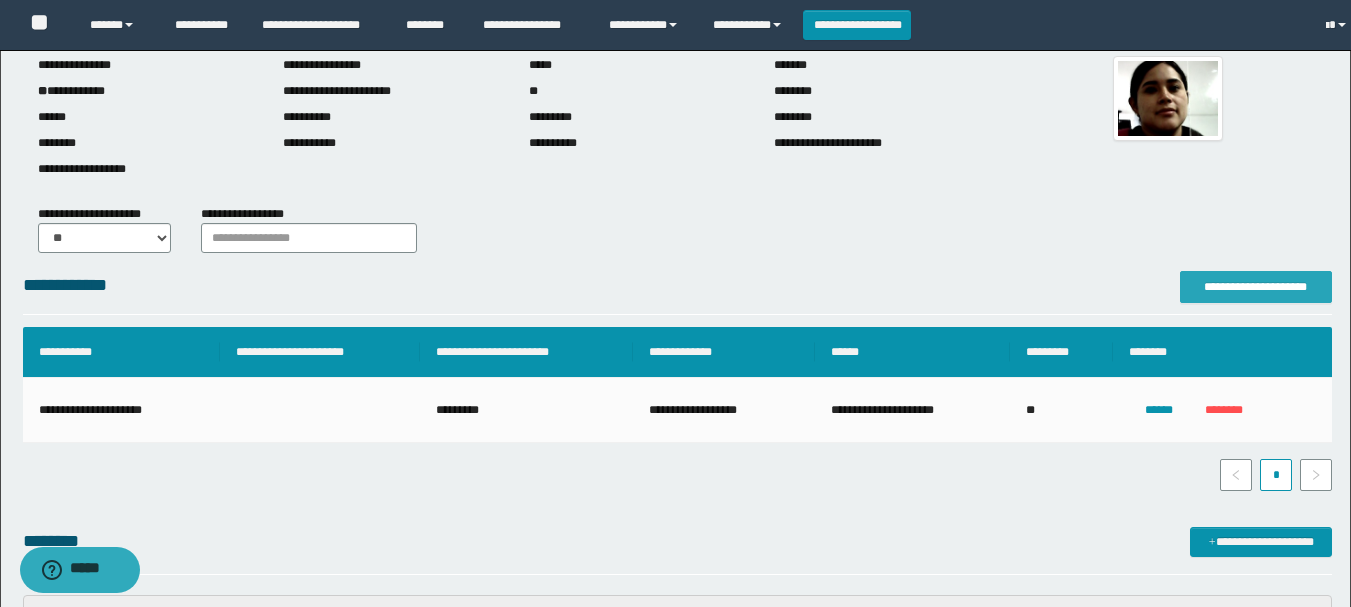 scroll, scrollTop: 0, scrollLeft: 0, axis: both 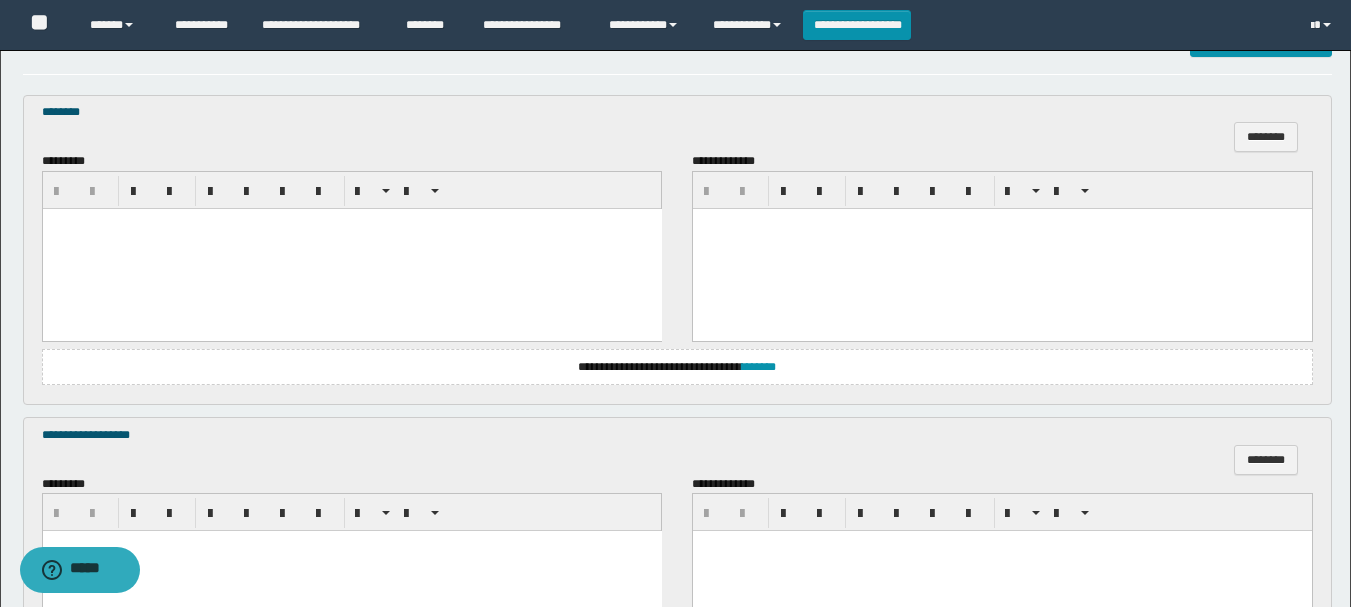 click at bounding box center [351, 248] 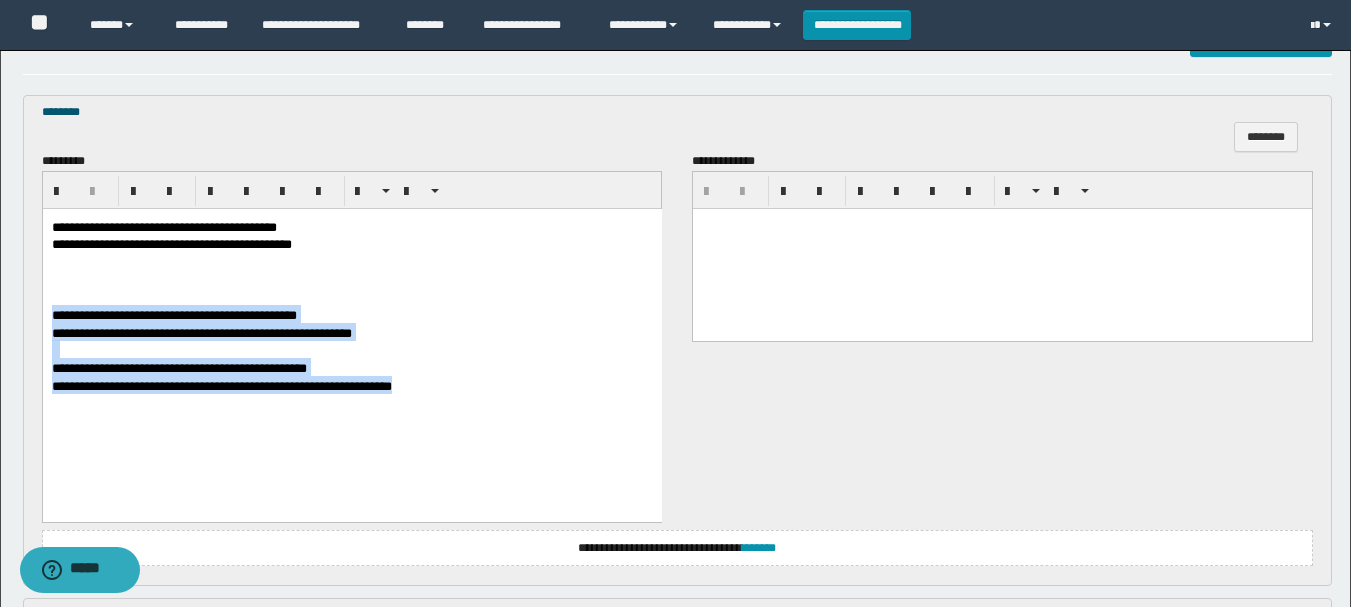 drag, startPoint x: 49, startPoint y: 327, endPoint x: 505, endPoint y: 452, distance: 472.8224 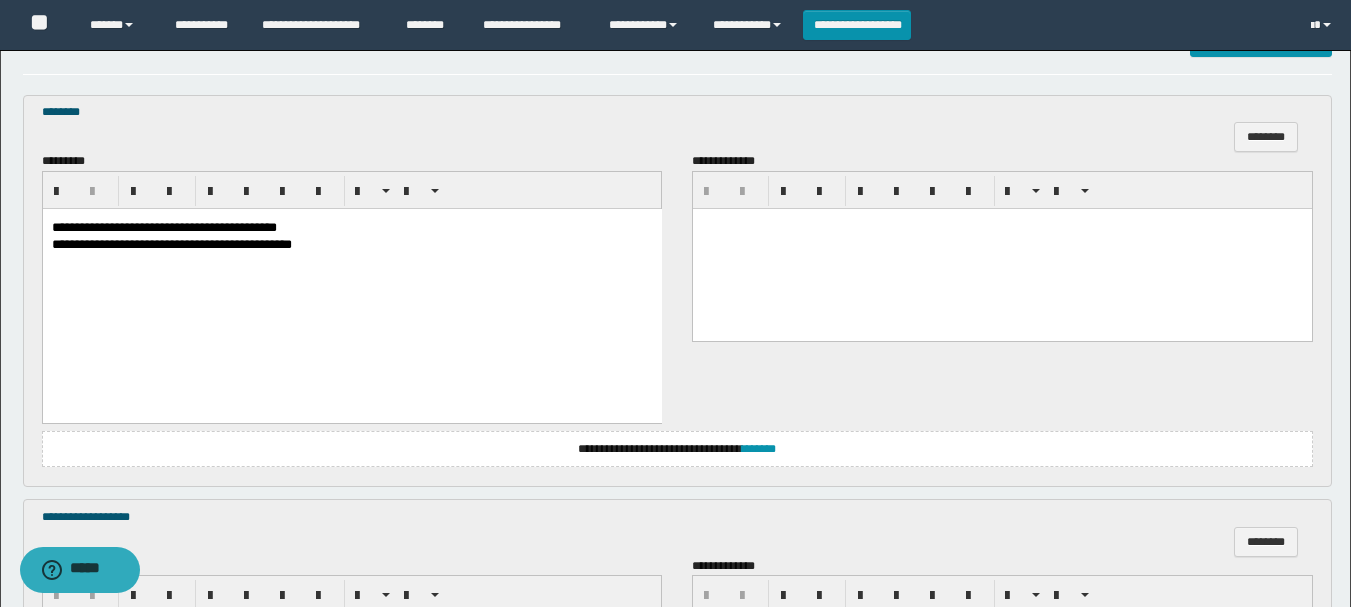 scroll, scrollTop: 954, scrollLeft: 0, axis: vertical 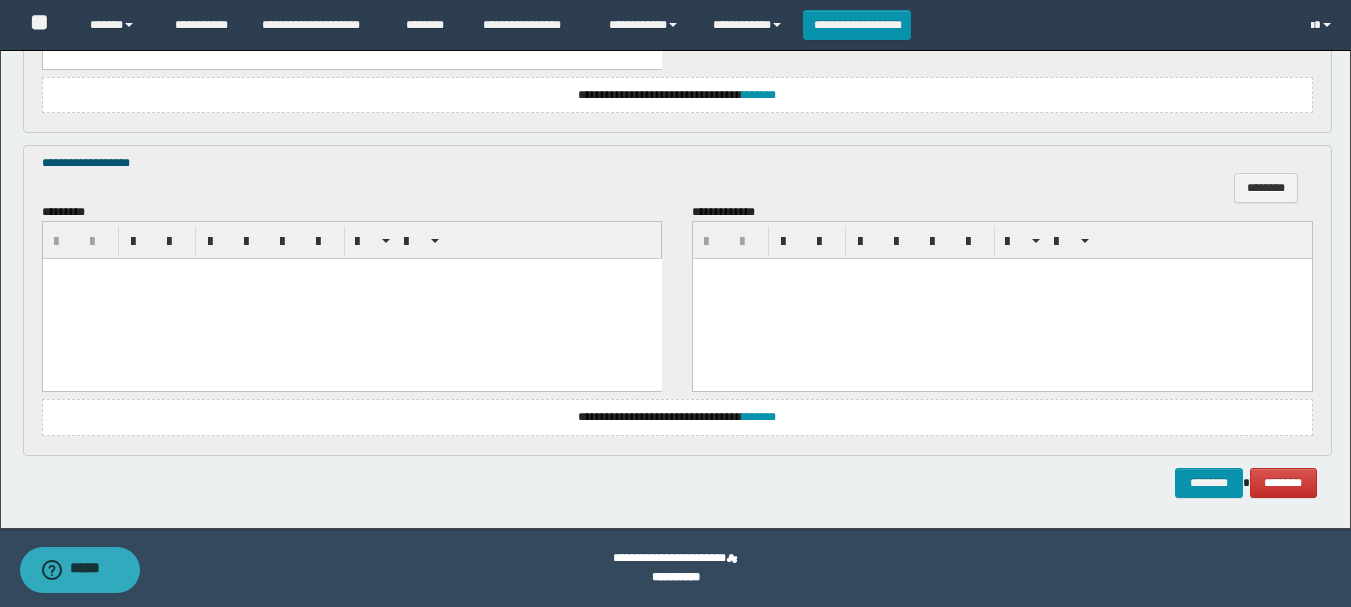 click at bounding box center [351, 299] 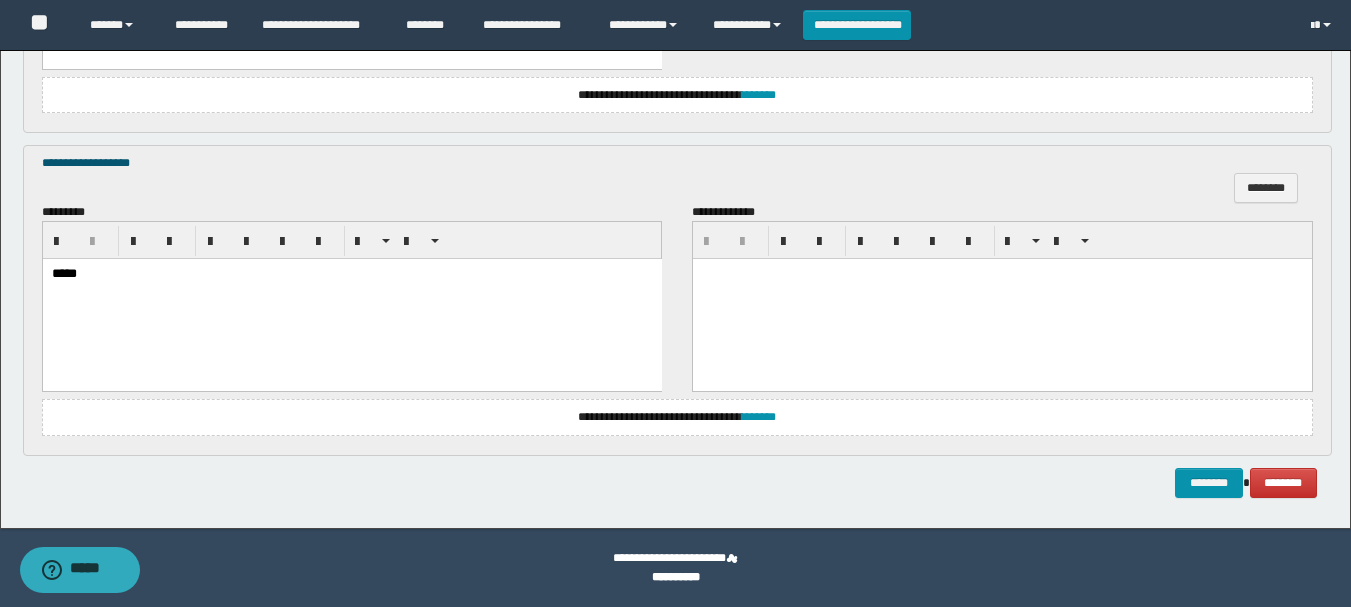 scroll, scrollTop: 354, scrollLeft: 0, axis: vertical 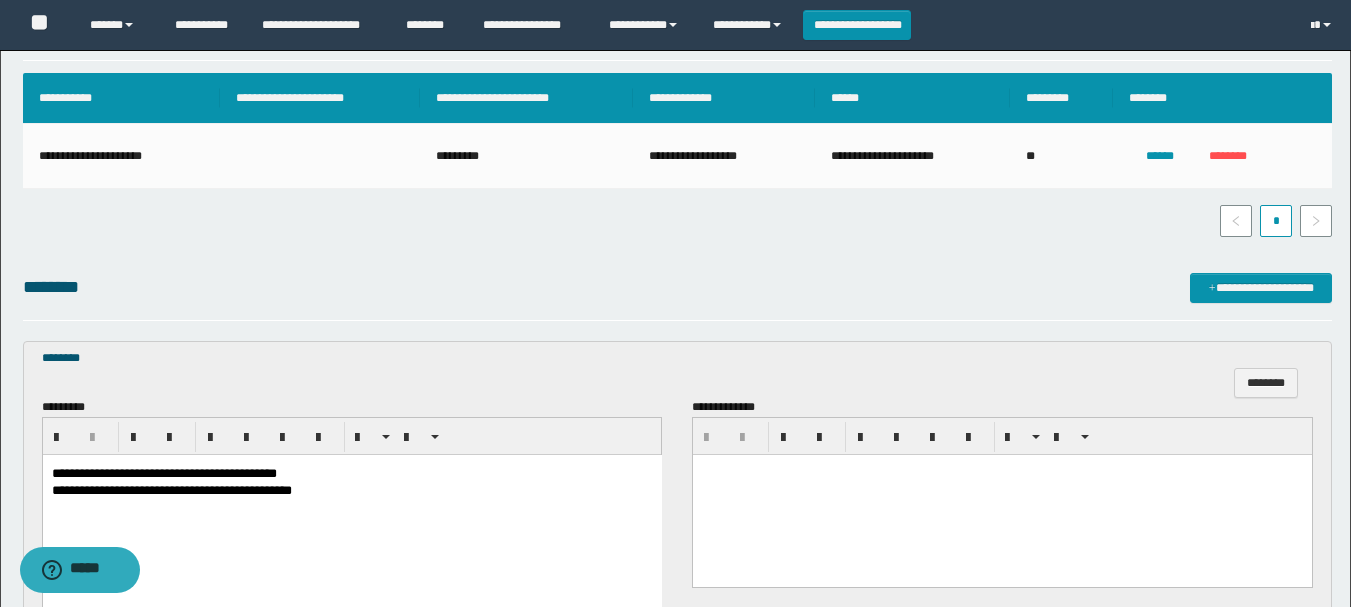 click on "**********" at bounding box center [163, 472] 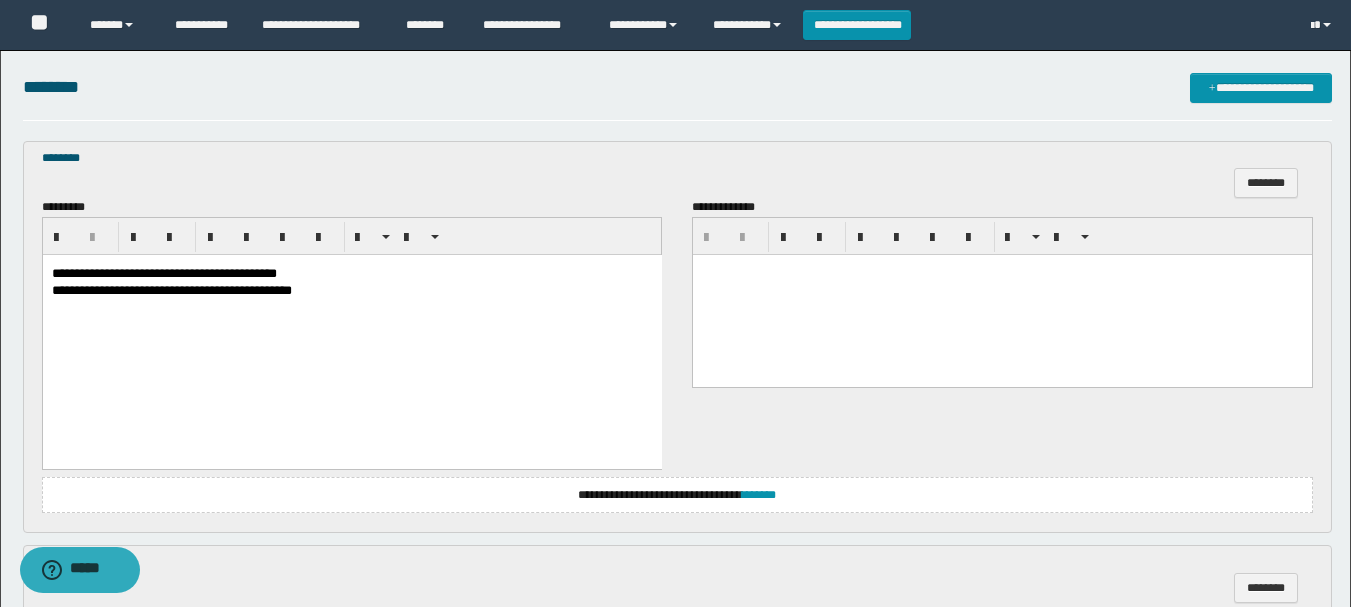 scroll, scrollTop: 954, scrollLeft: 0, axis: vertical 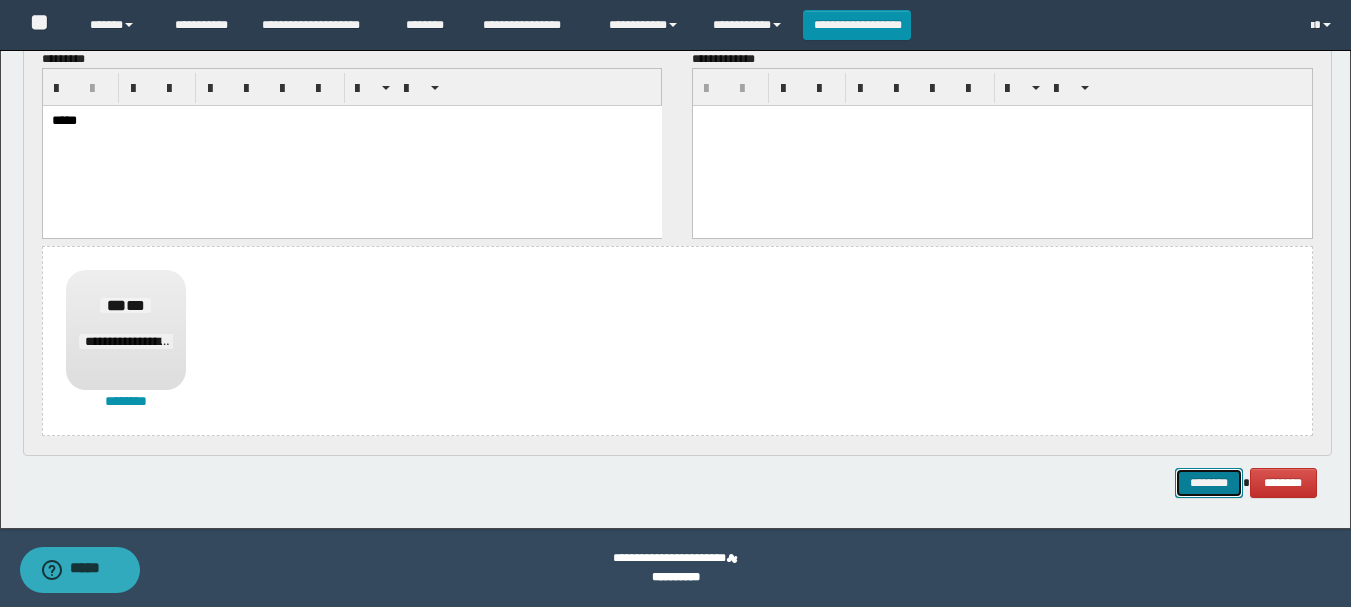 click on "********" at bounding box center (1209, 483) 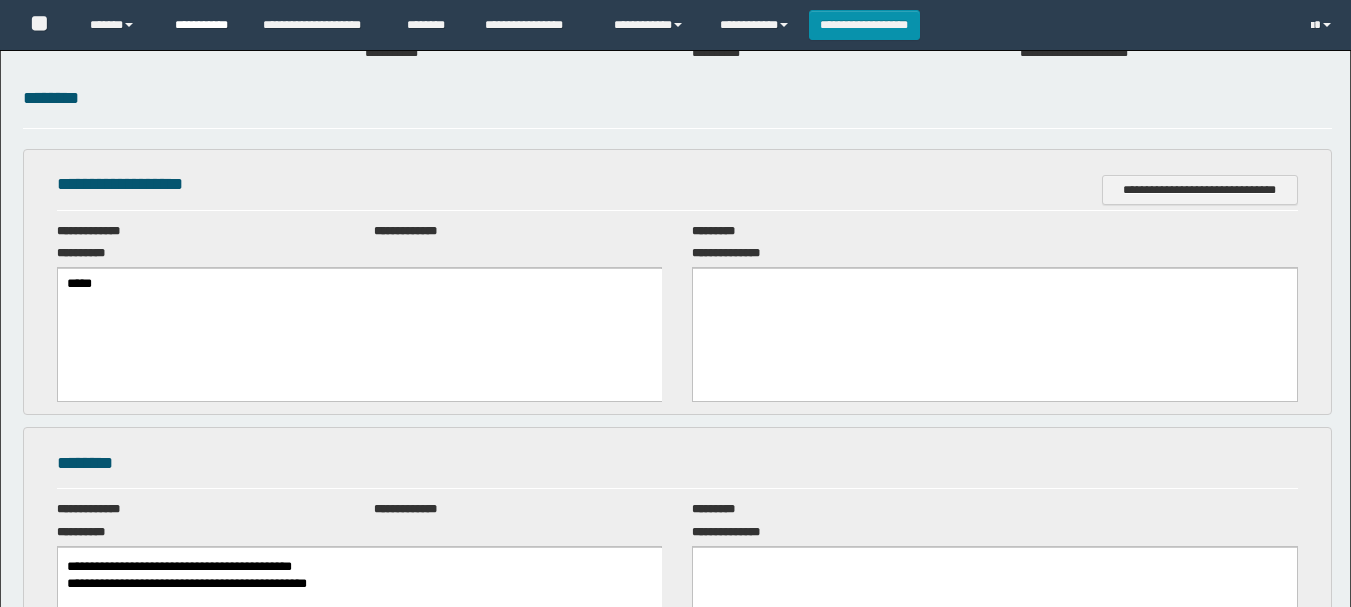 scroll, scrollTop: 0, scrollLeft: 0, axis: both 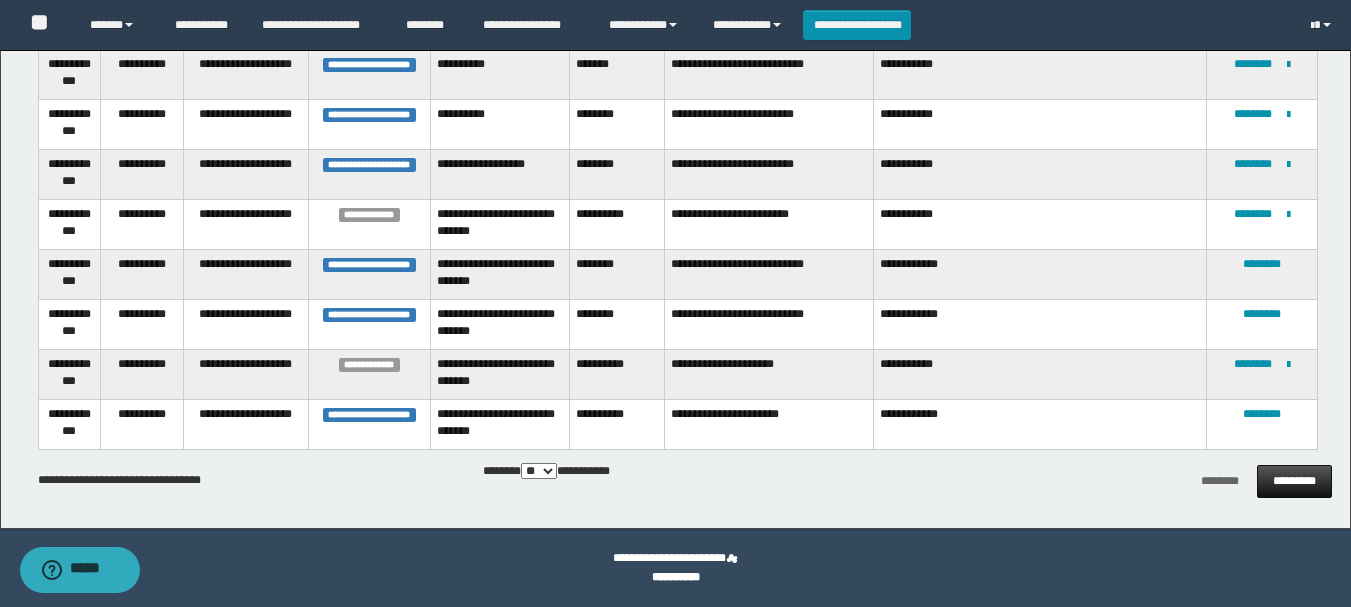 click on "*********" at bounding box center [1294, 481] 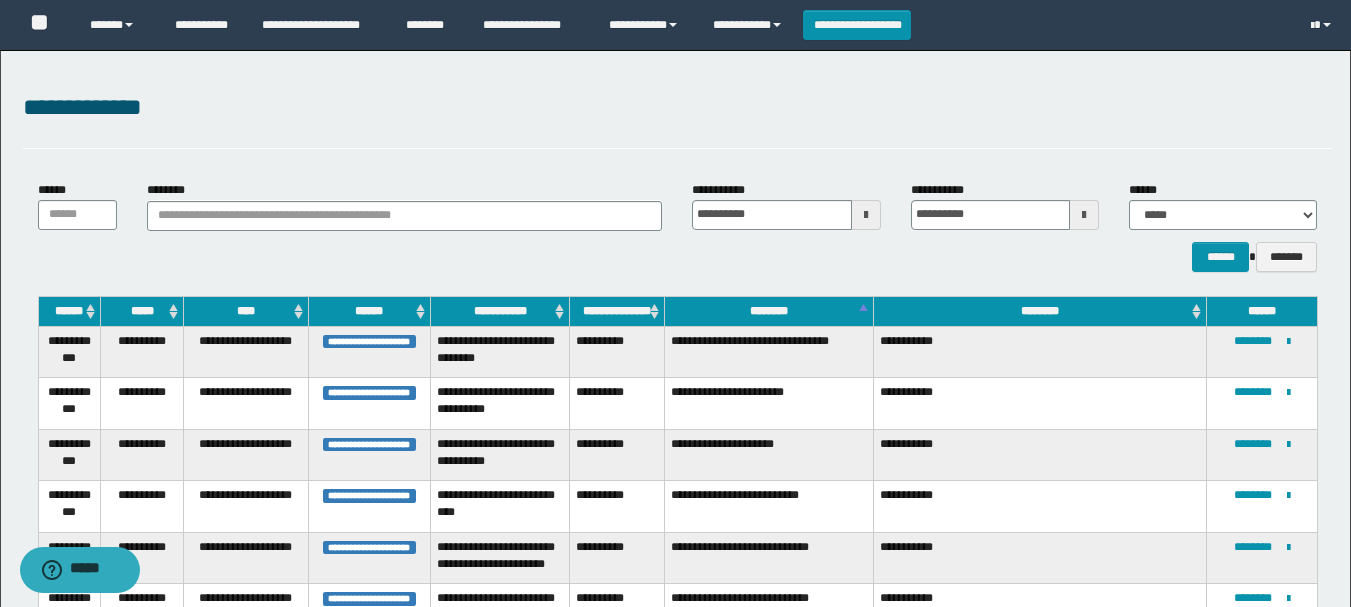 scroll, scrollTop: 200, scrollLeft: 0, axis: vertical 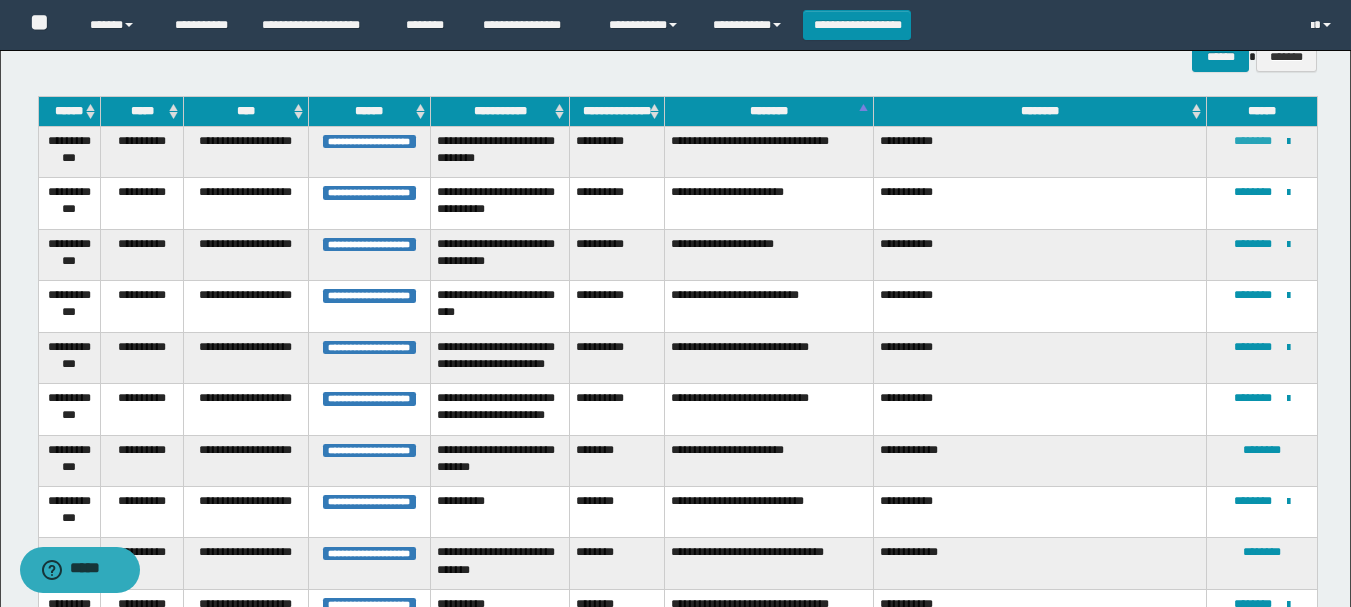 click on "********" at bounding box center [1253, 141] 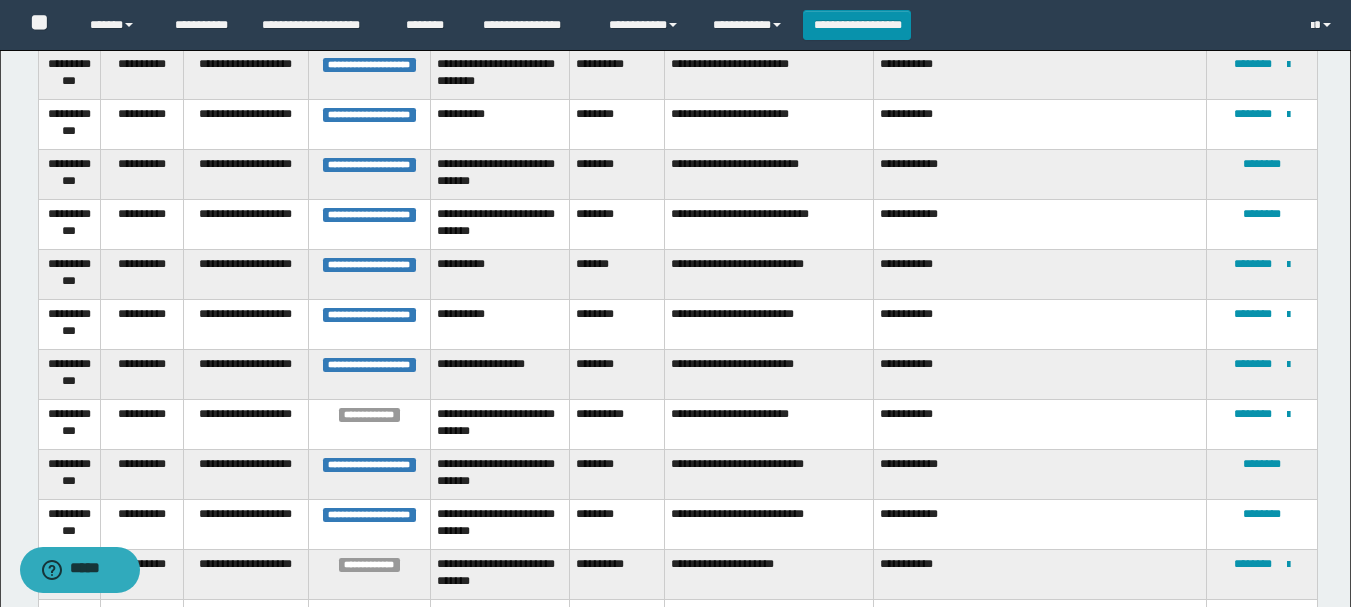 scroll, scrollTop: 2095, scrollLeft: 0, axis: vertical 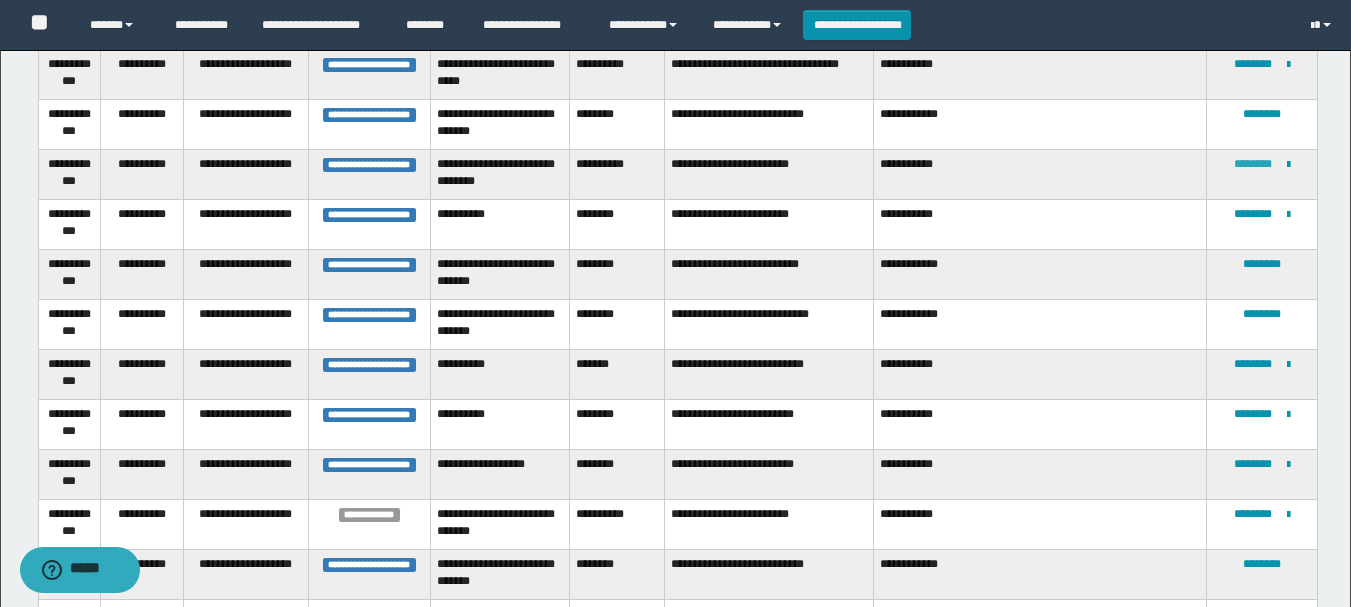 click on "********" at bounding box center (1253, 164) 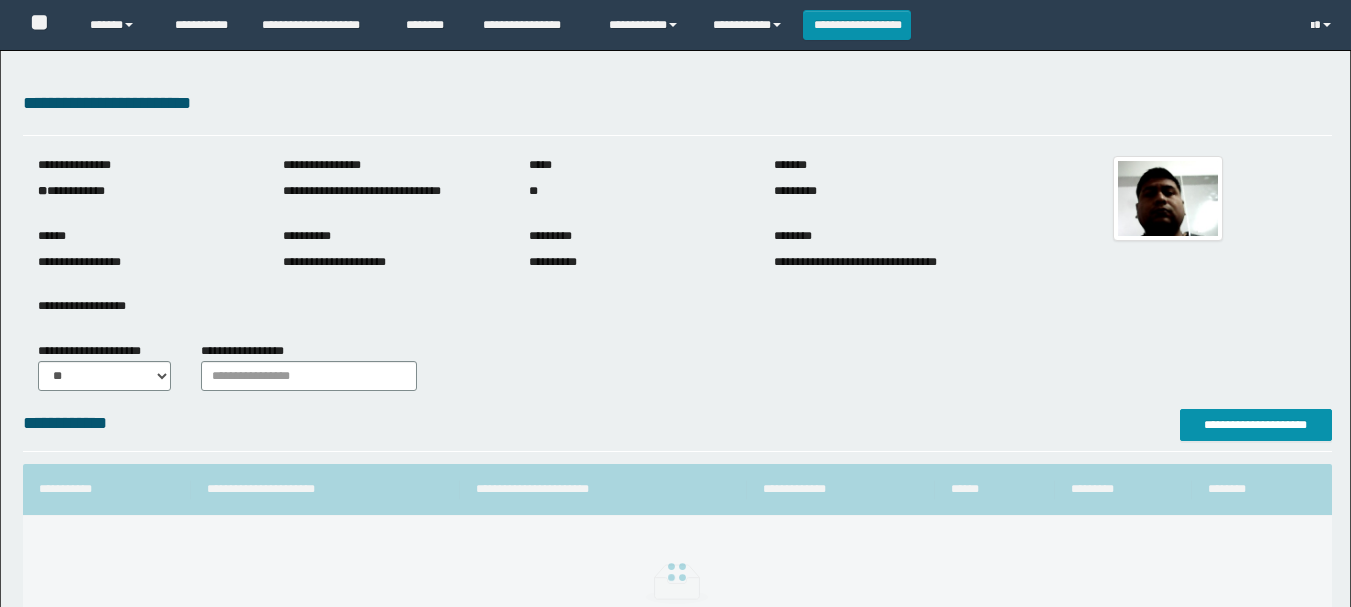 scroll, scrollTop: 0, scrollLeft: 0, axis: both 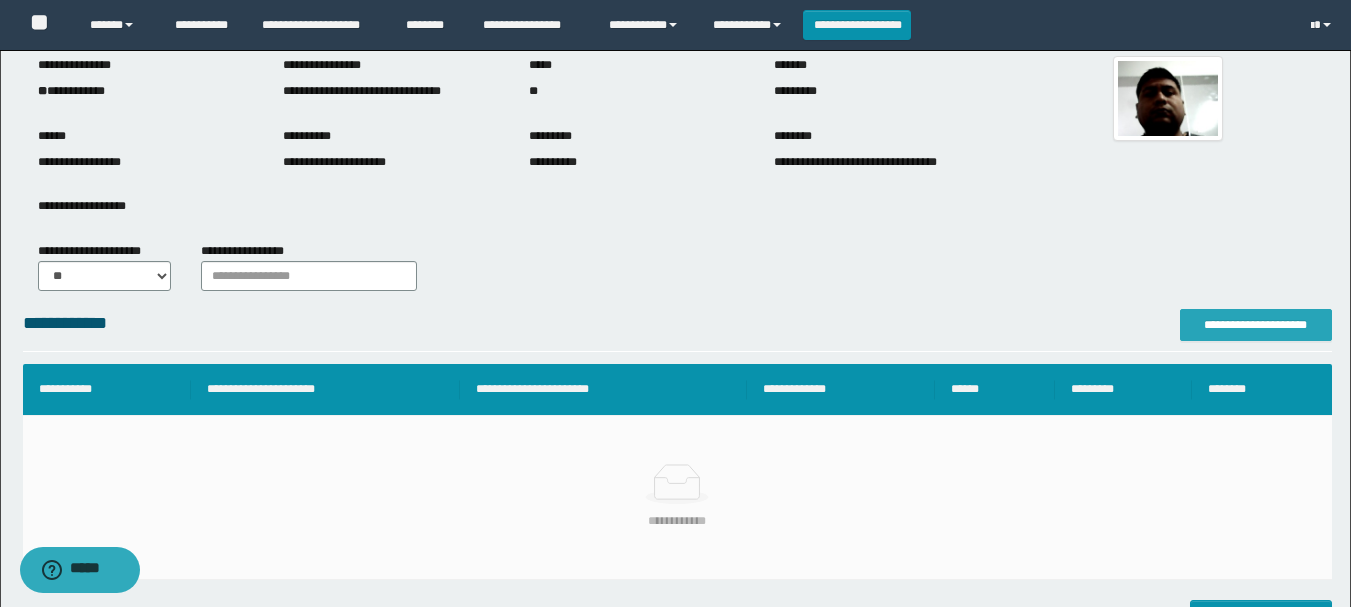 click on "**********" at bounding box center [1256, 325] 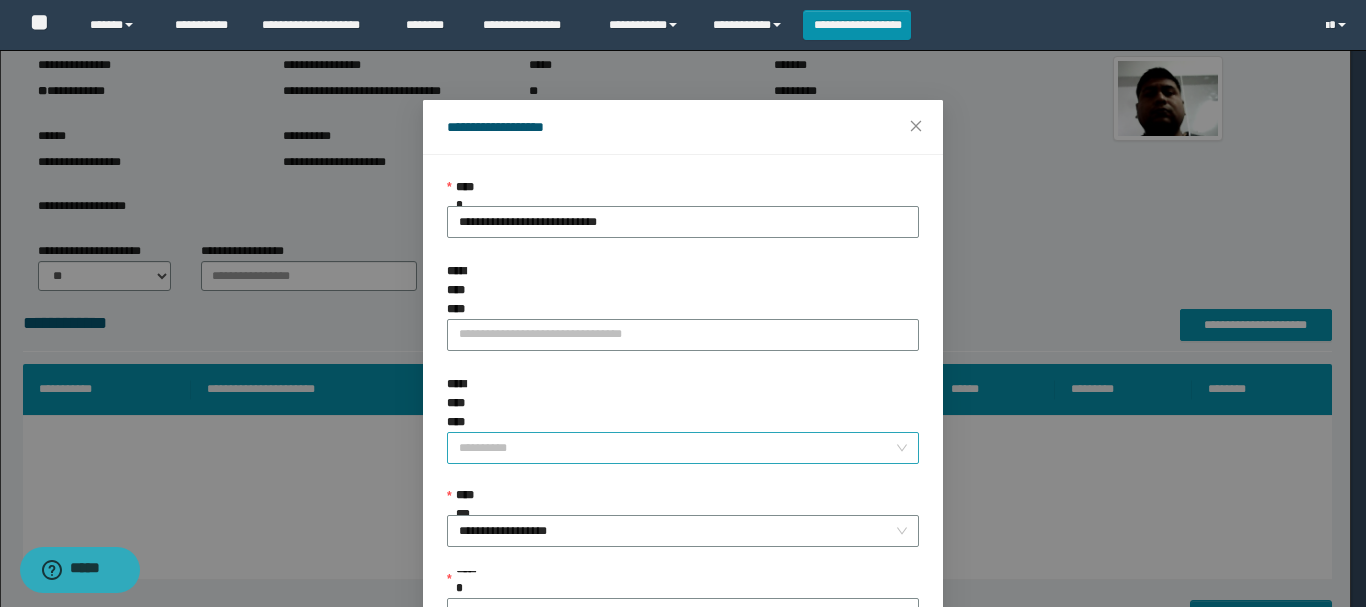 click on "**********" at bounding box center (677, 448) 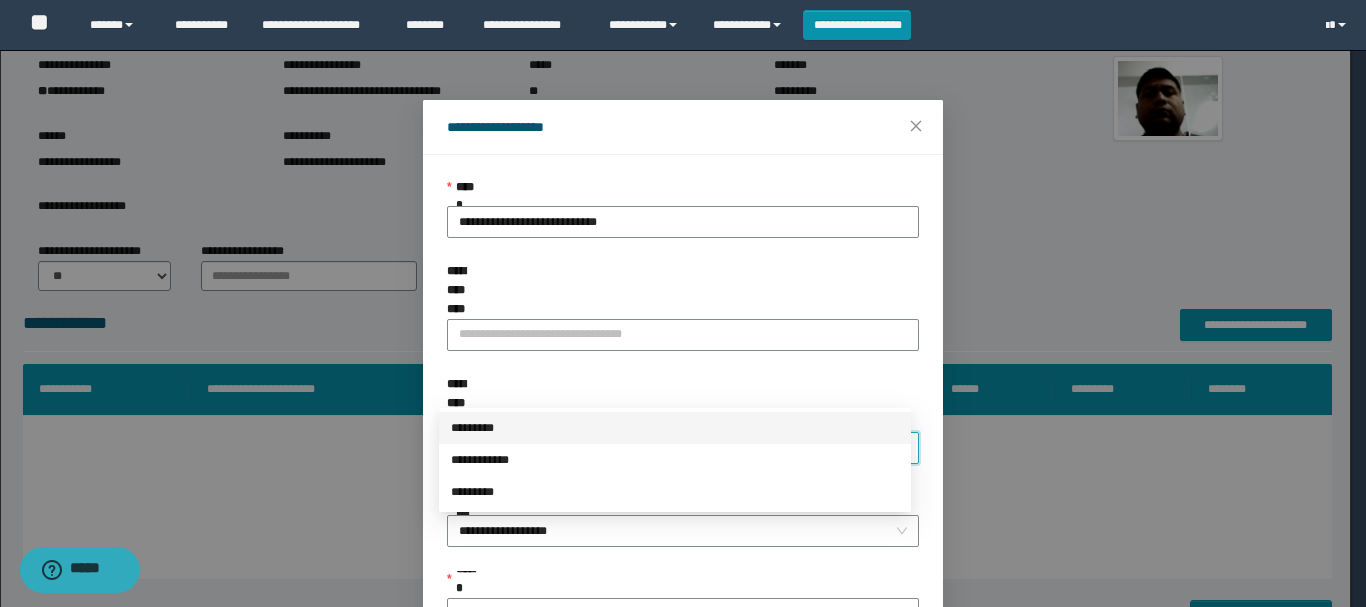click on "*********" at bounding box center (675, 428) 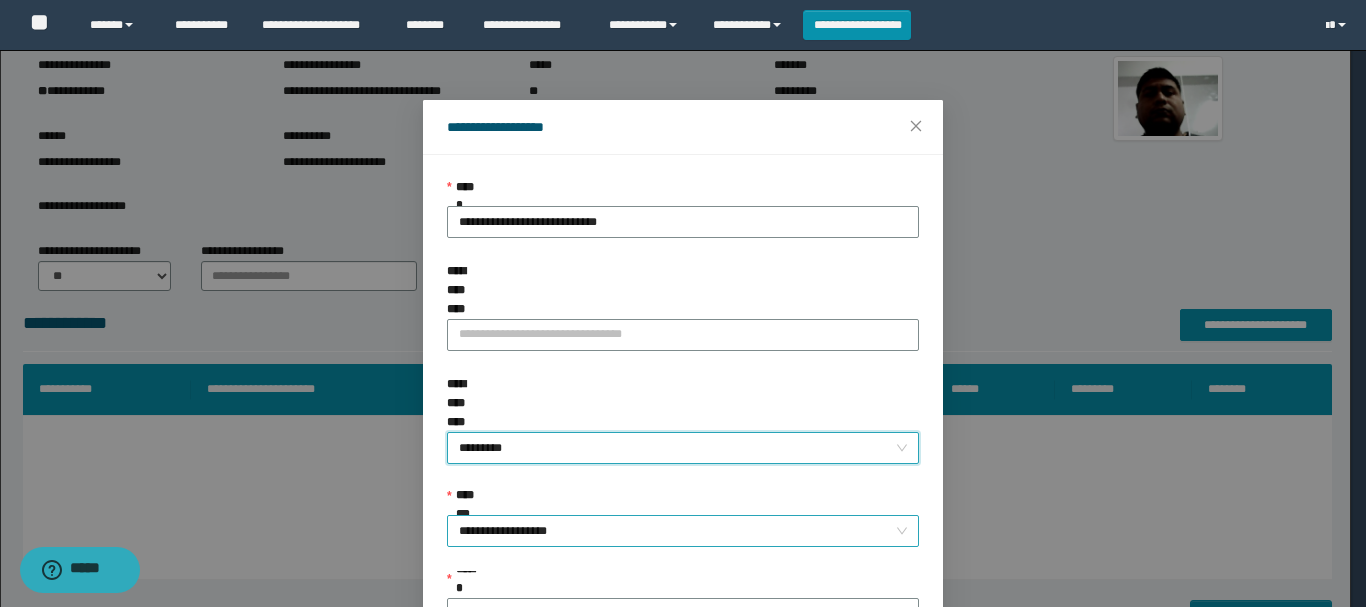click on "**********" at bounding box center [683, 531] 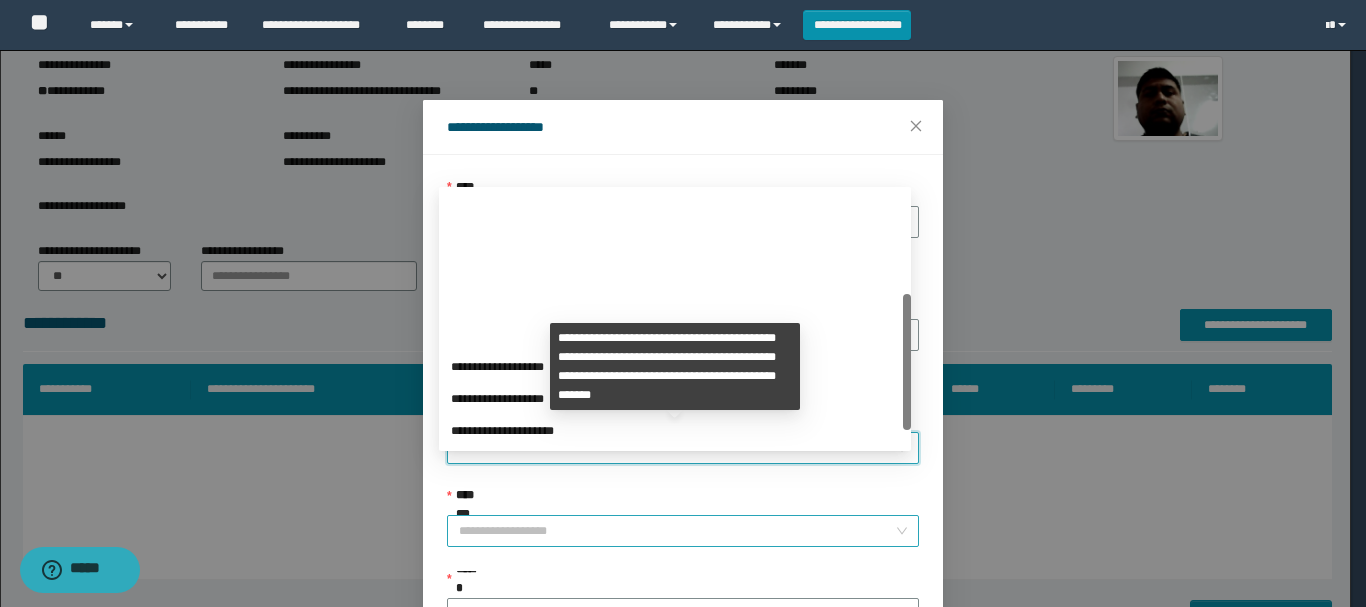 scroll, scrollTop: 192, scrollLeft: 0, axis: vertical 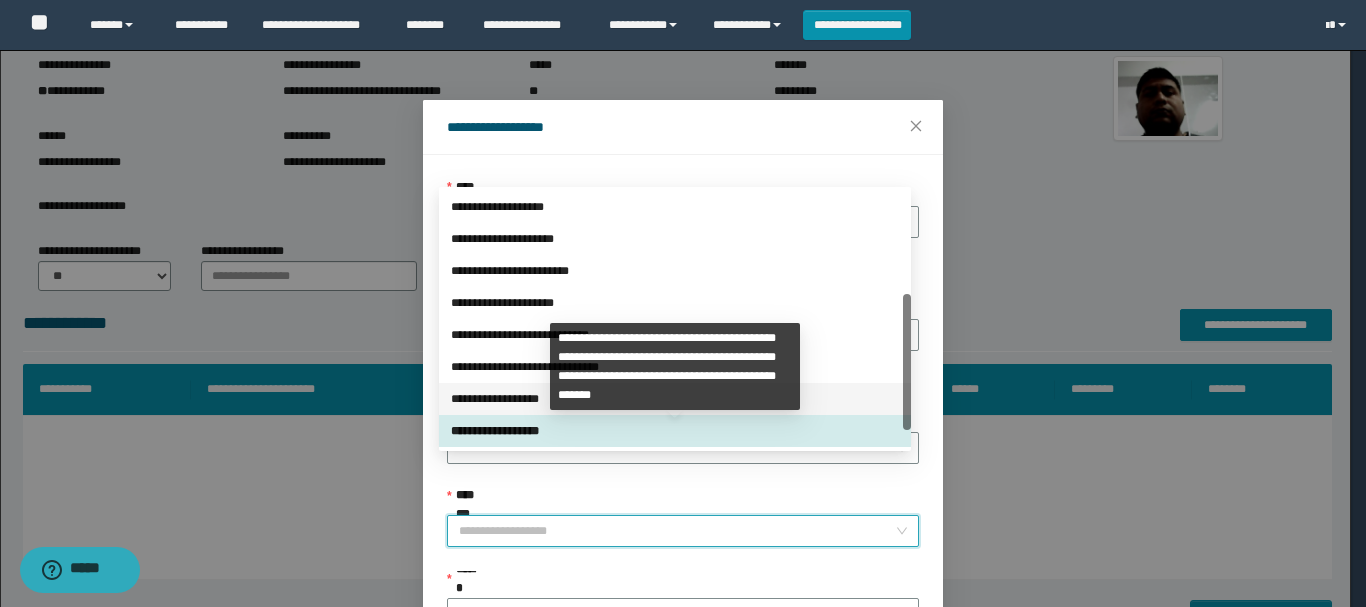 click on "**********" at bounding box center (675, 399) 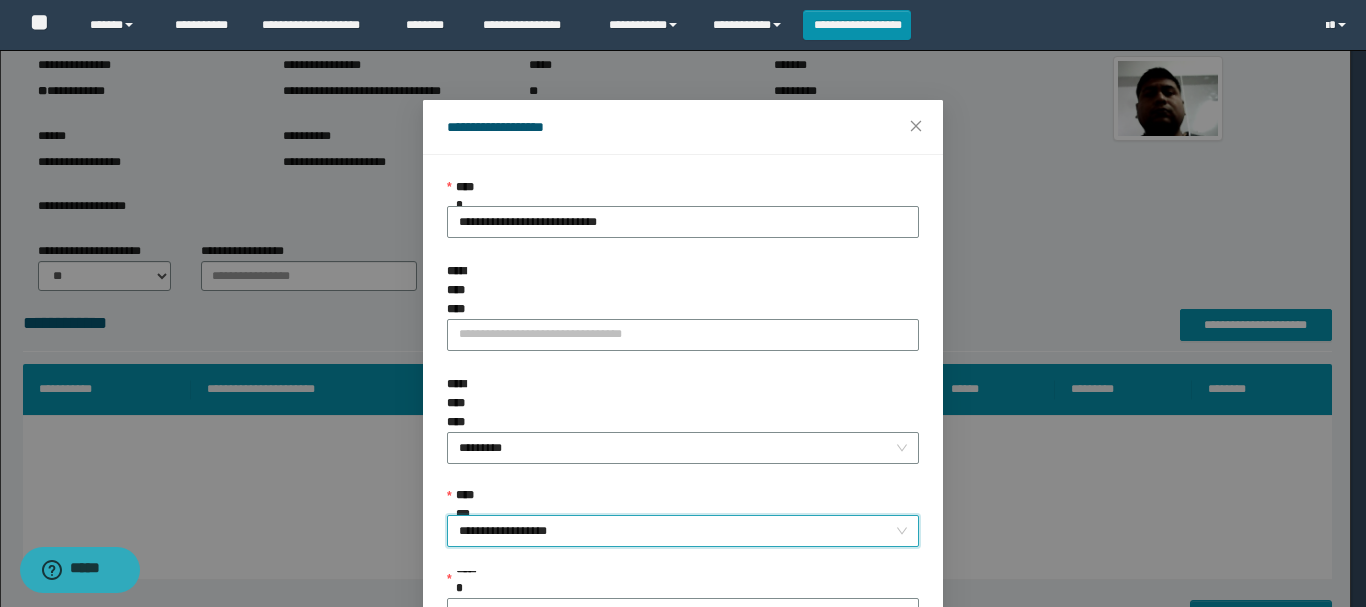 scroll, scrollTop: 145, scrollLeft: 0, axis: vertical 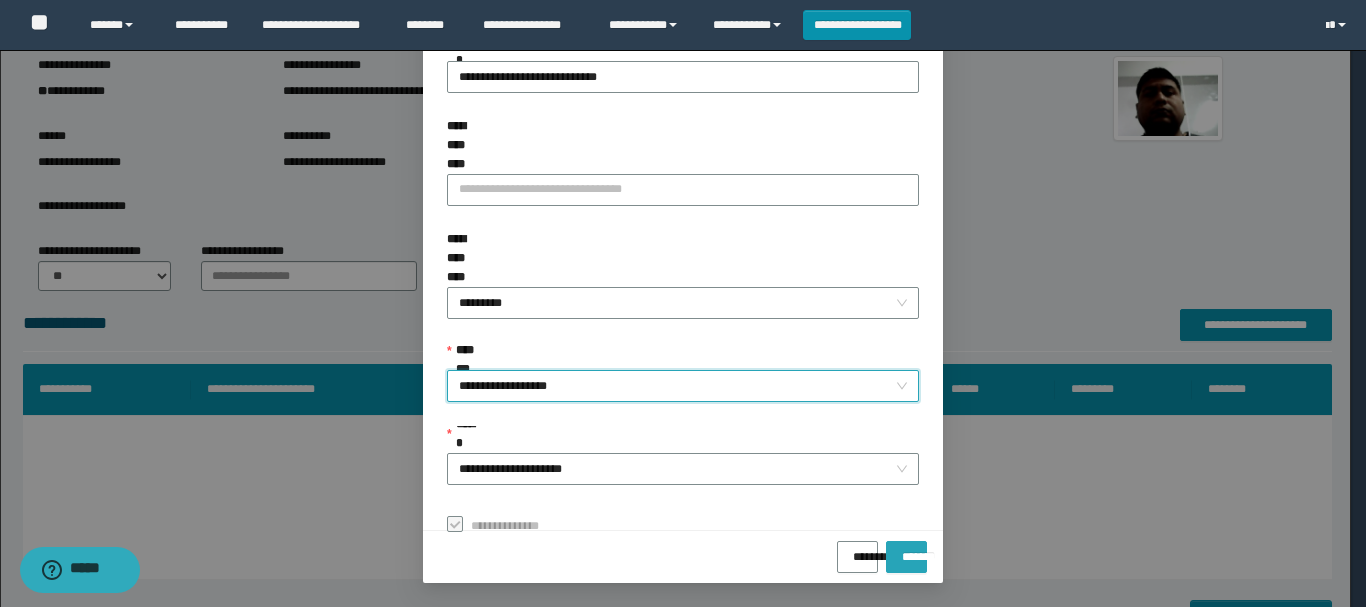 click on "*******" at bounding box center (906, 550) 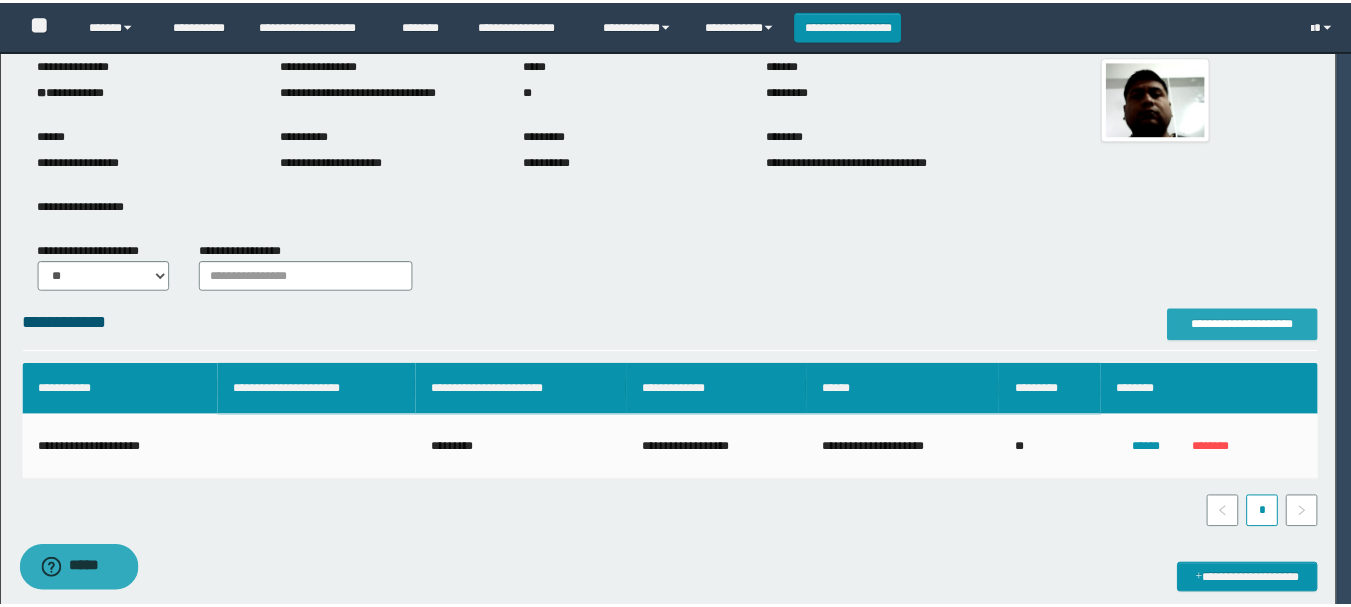 scroll, scrollTop: 0, scrollLeft: 0, axis: both 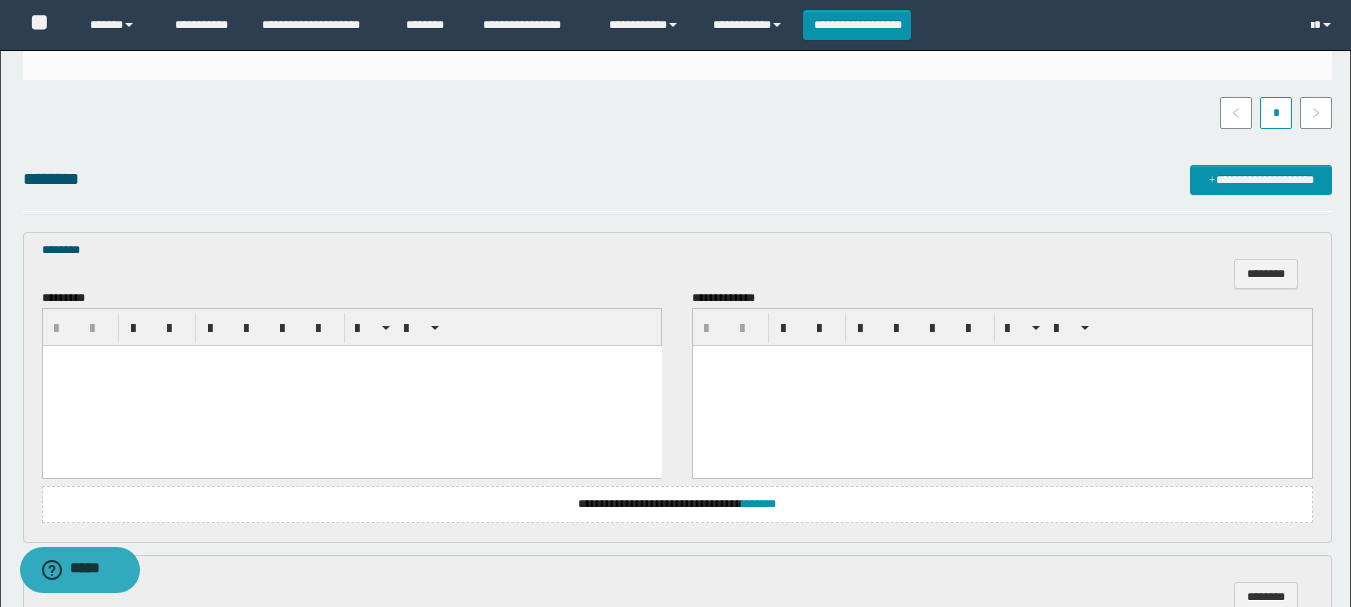 click at bounding box center (351, 386) 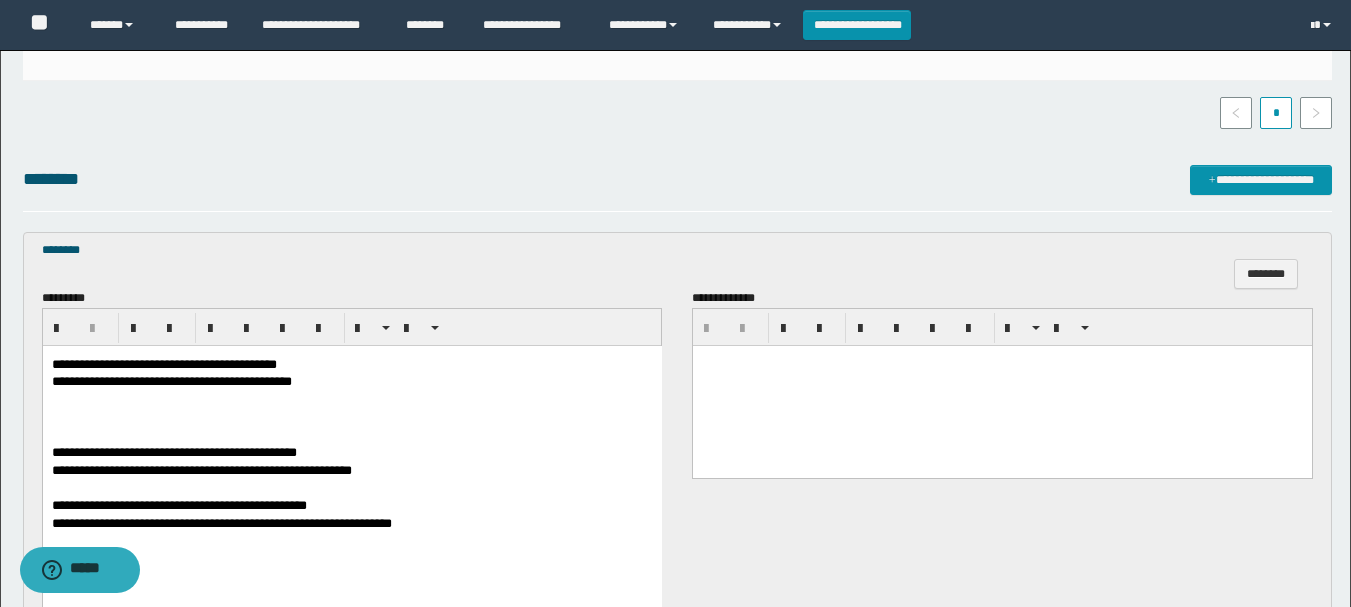 scroll, scrollTop: 600, scrollLeft: 0, axis: vertical 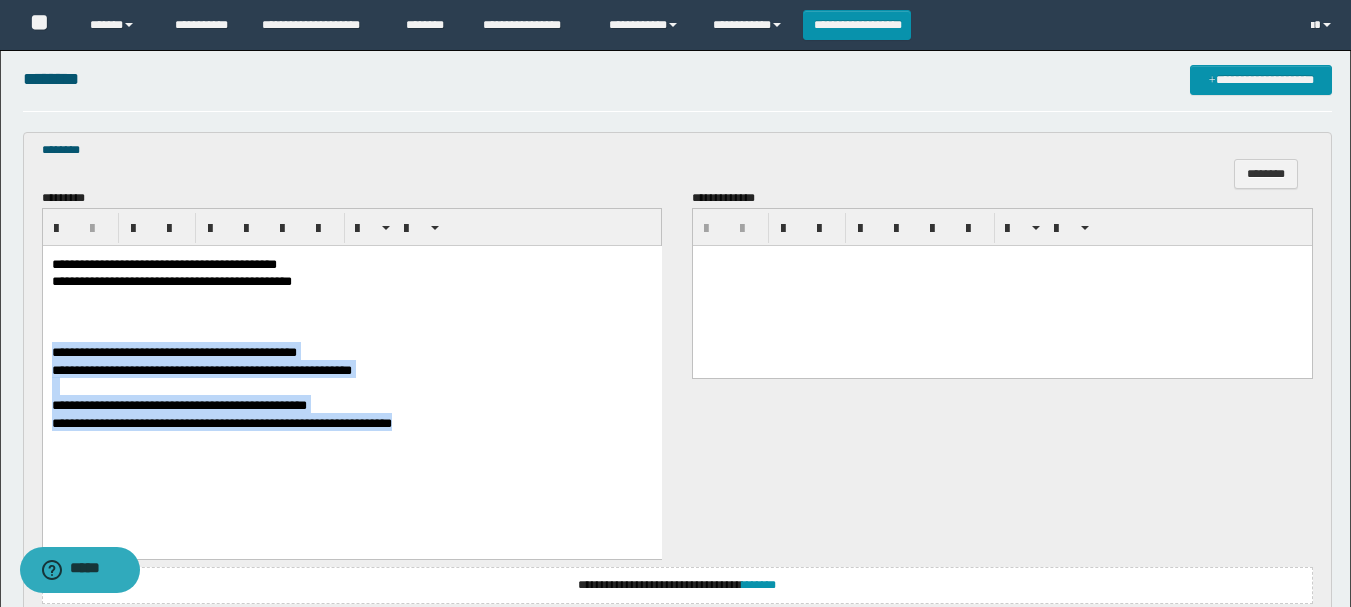 drag, startPoint x: 50, startPoint y: 360, endPoint x: 469, endPoint y: 478, distance: 435.29874 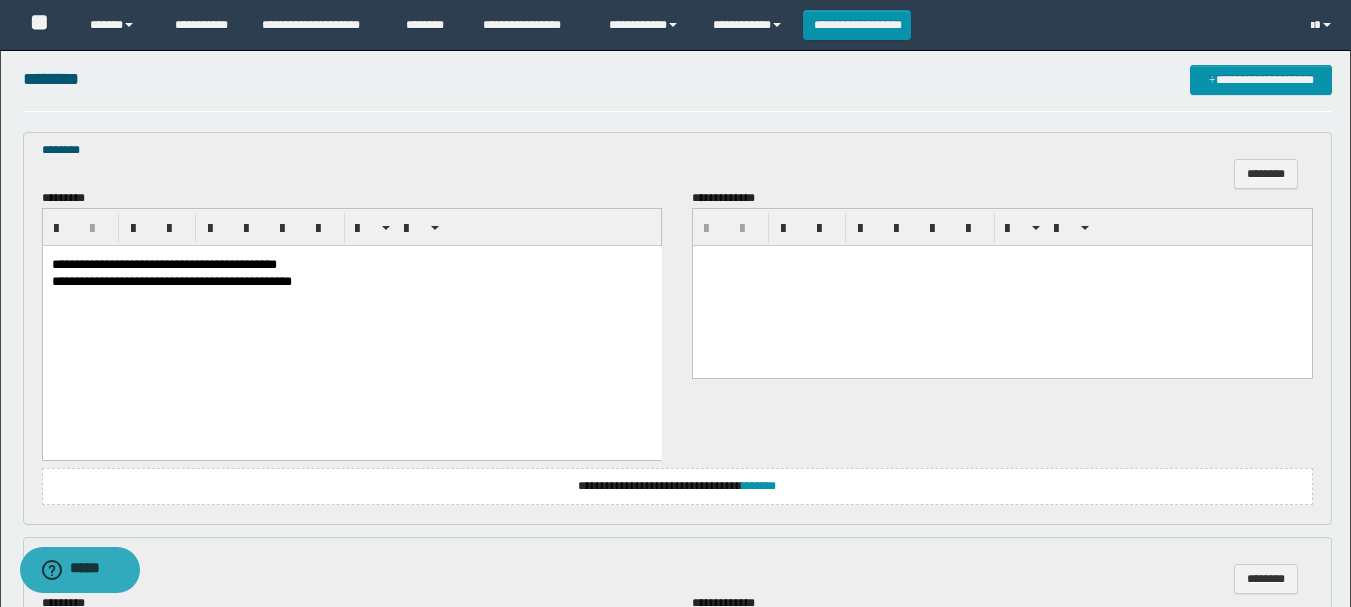 click on "**********" at bounding box center (163, 264) 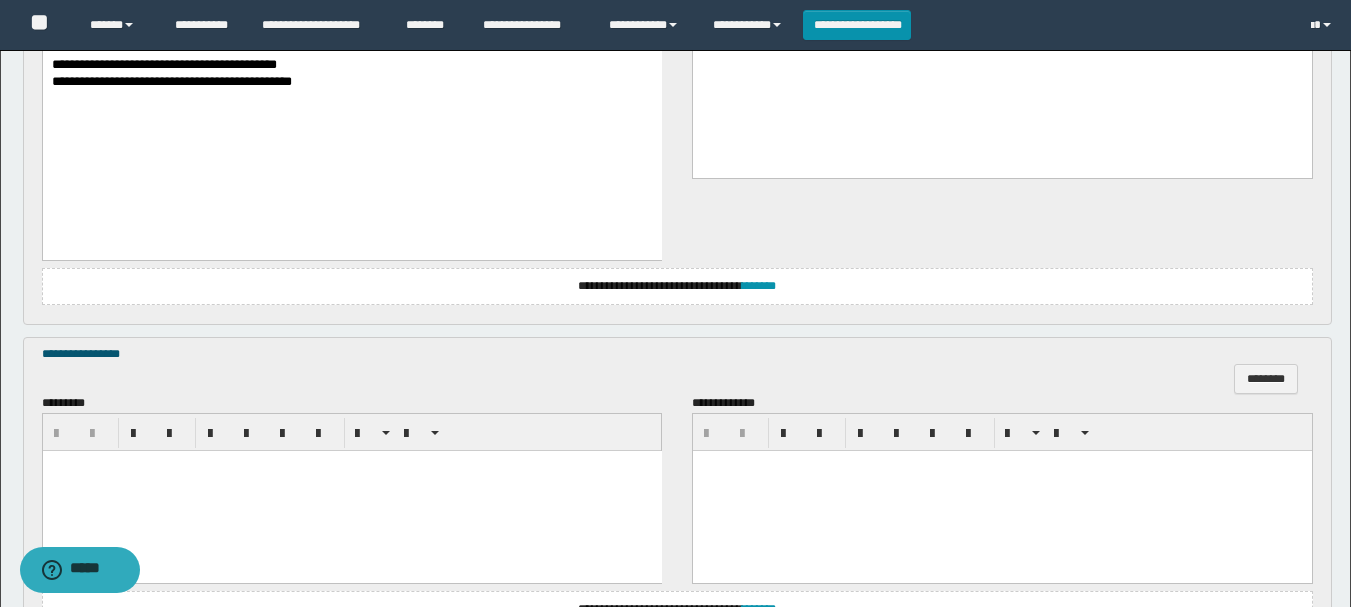 click at bounding box center (351, 491) 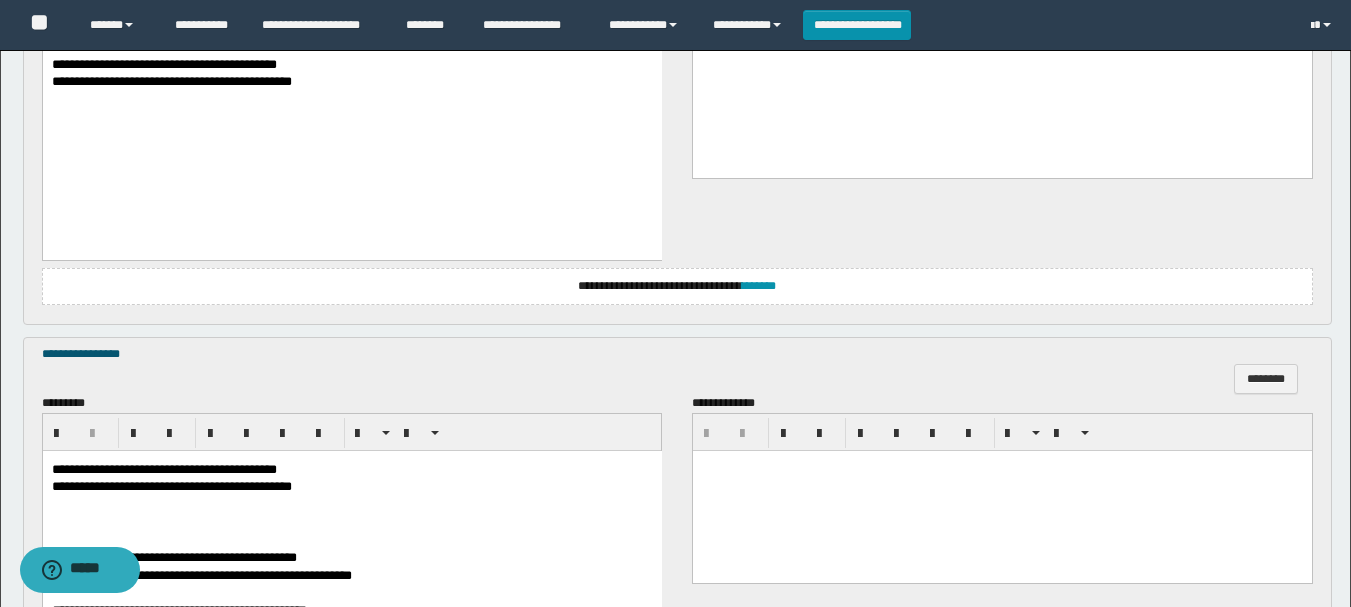 scroll, scrollTop: 1000, scrollLeft: 0, axis: vertical 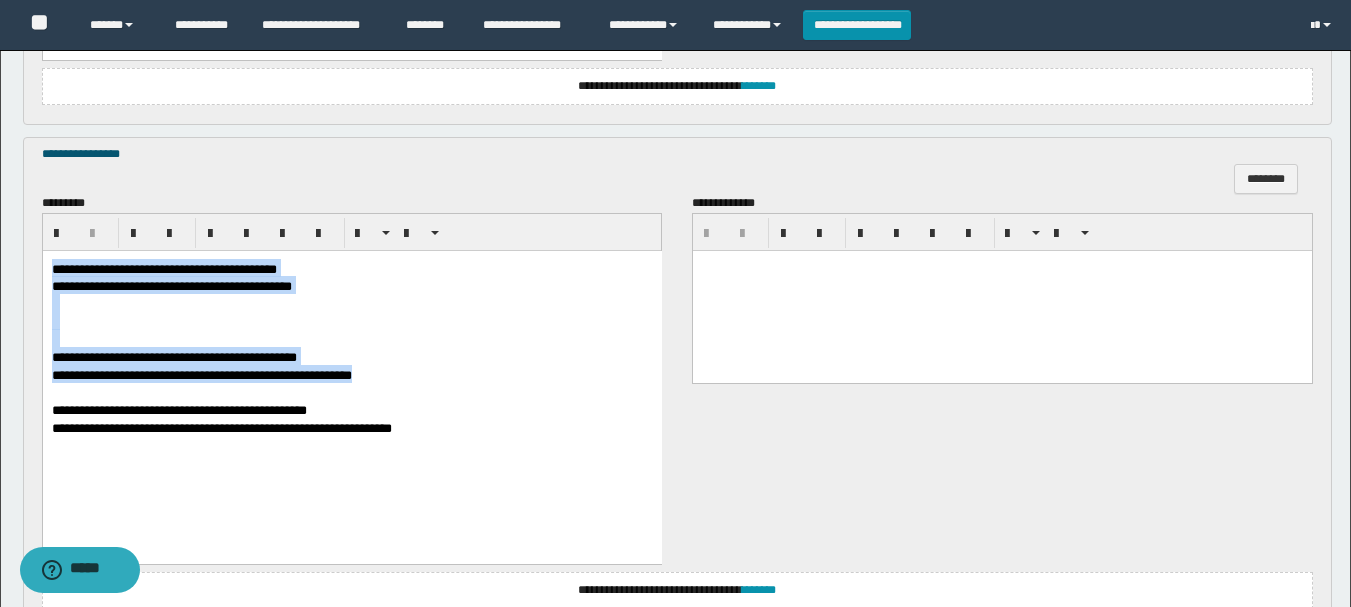 drag, startPoint x: 49, startPoint y: 268, endPoint x: 713, endPoint y: 390, distance: 675.1148 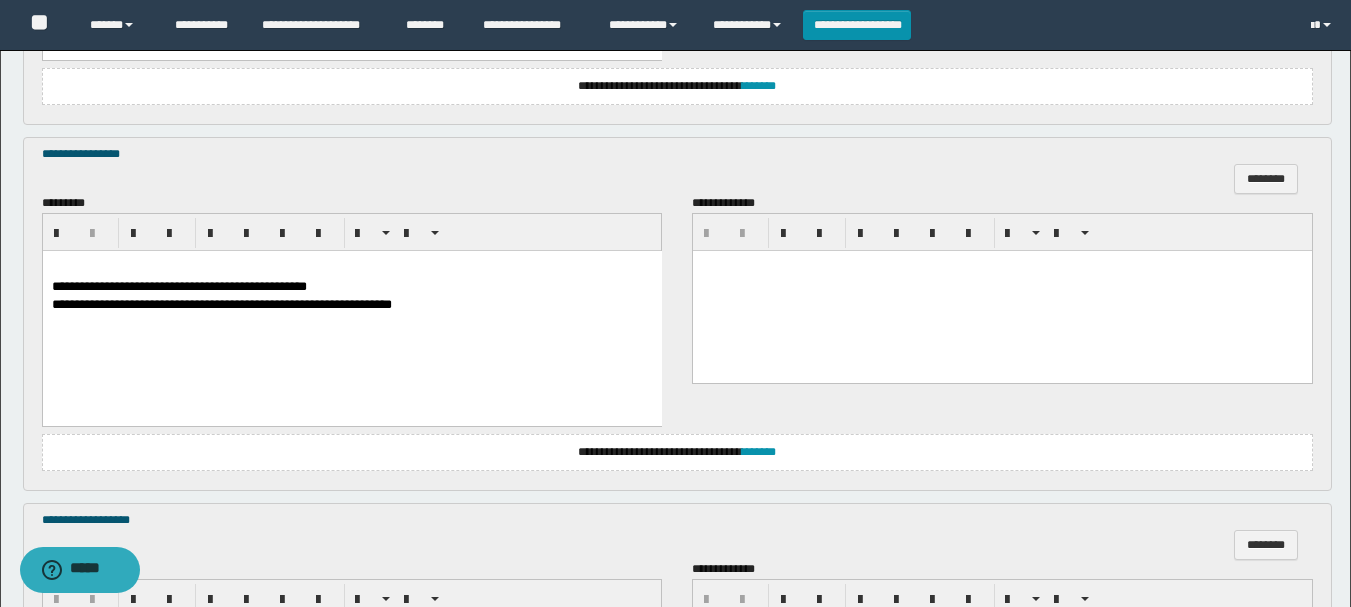 click on "**********" at bounding box center (178, 286) 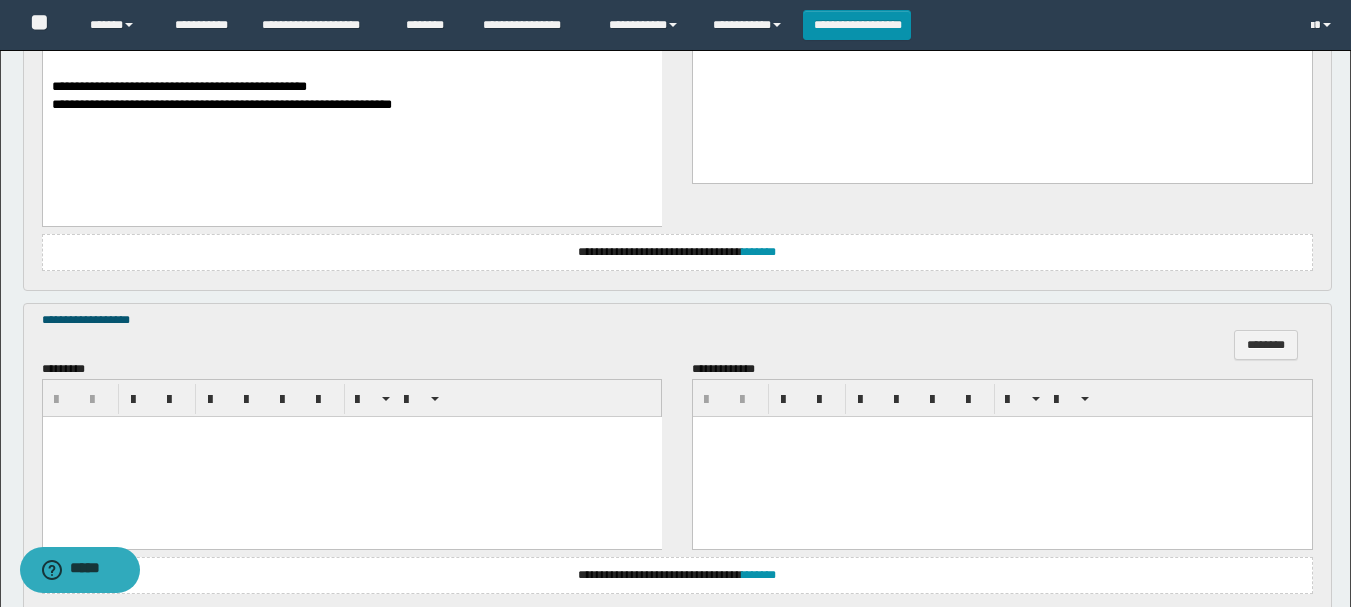 click at bounding box center [351, 456] 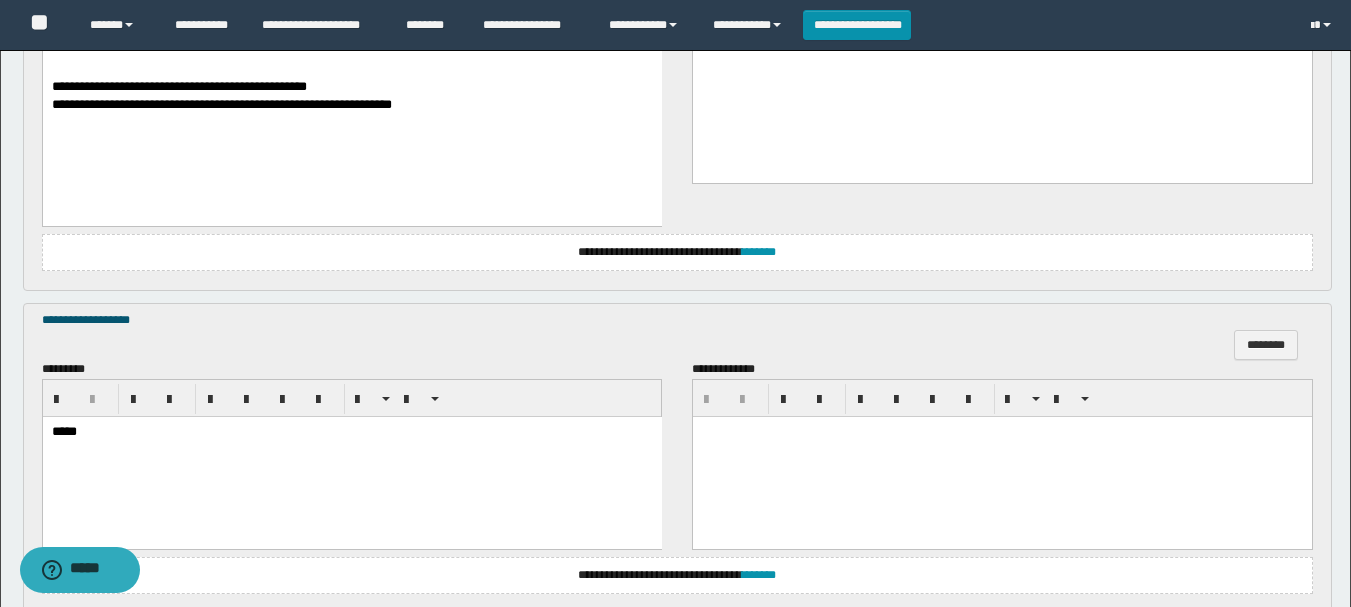scroll, scrollTop: 1500, scrollLeft: 0, axis: vertical 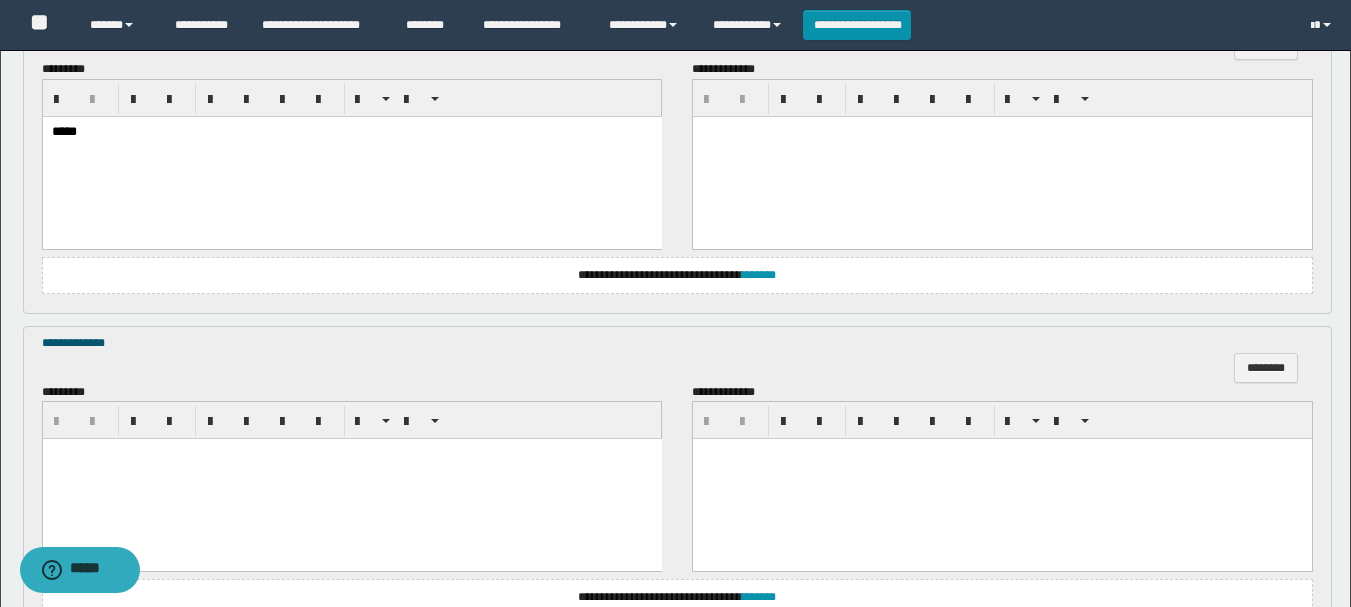 click at bounding box center (351, 479) 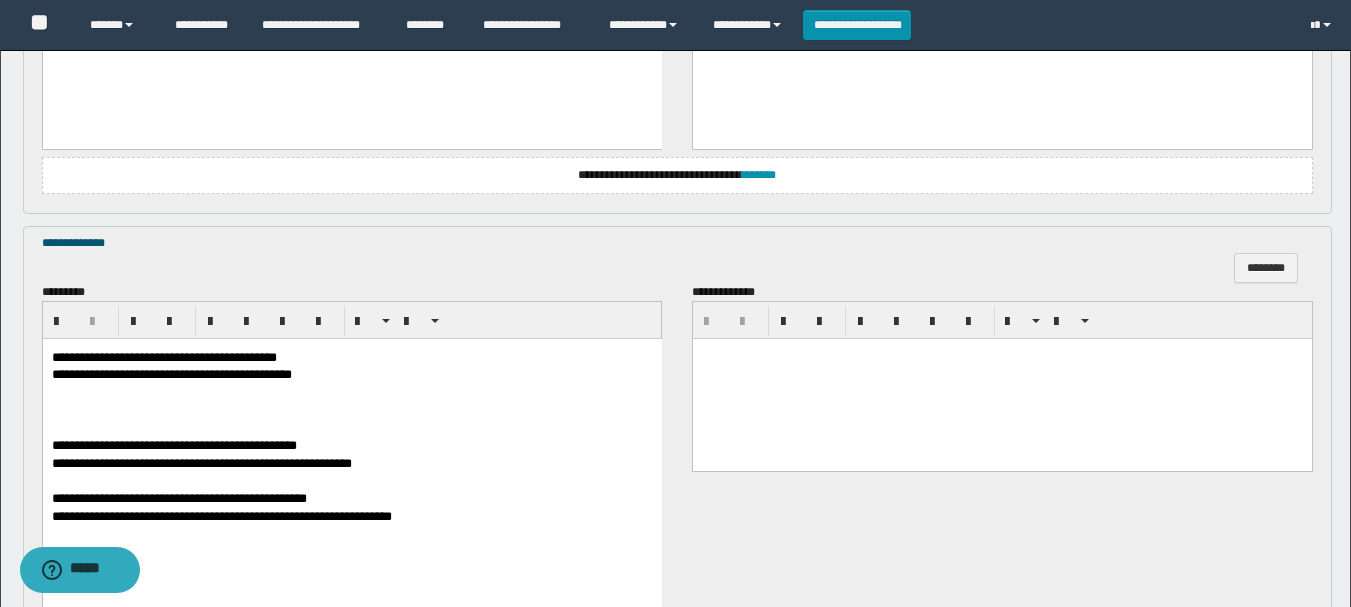 scroll, scrollTop: 1700, scrollLeft: 0, axis: vertical 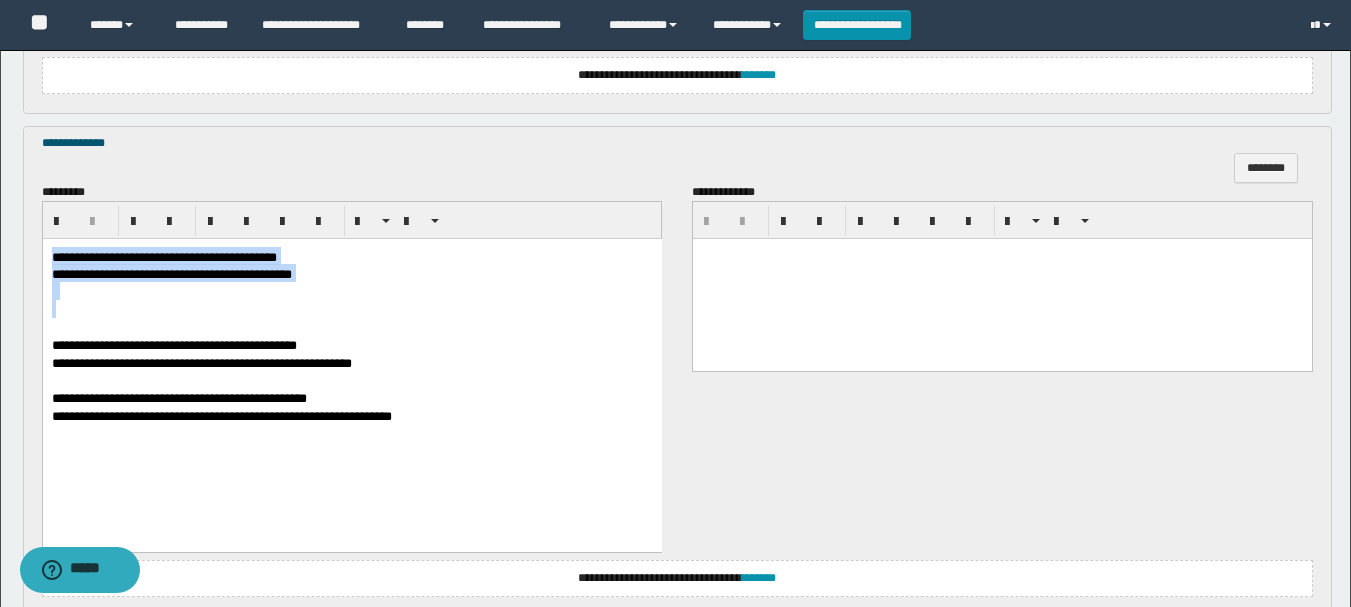 drag, startPoint x: 49, startPoint y: 256, endPoint x: 459, endPoint y: 321, distance: 415.12045 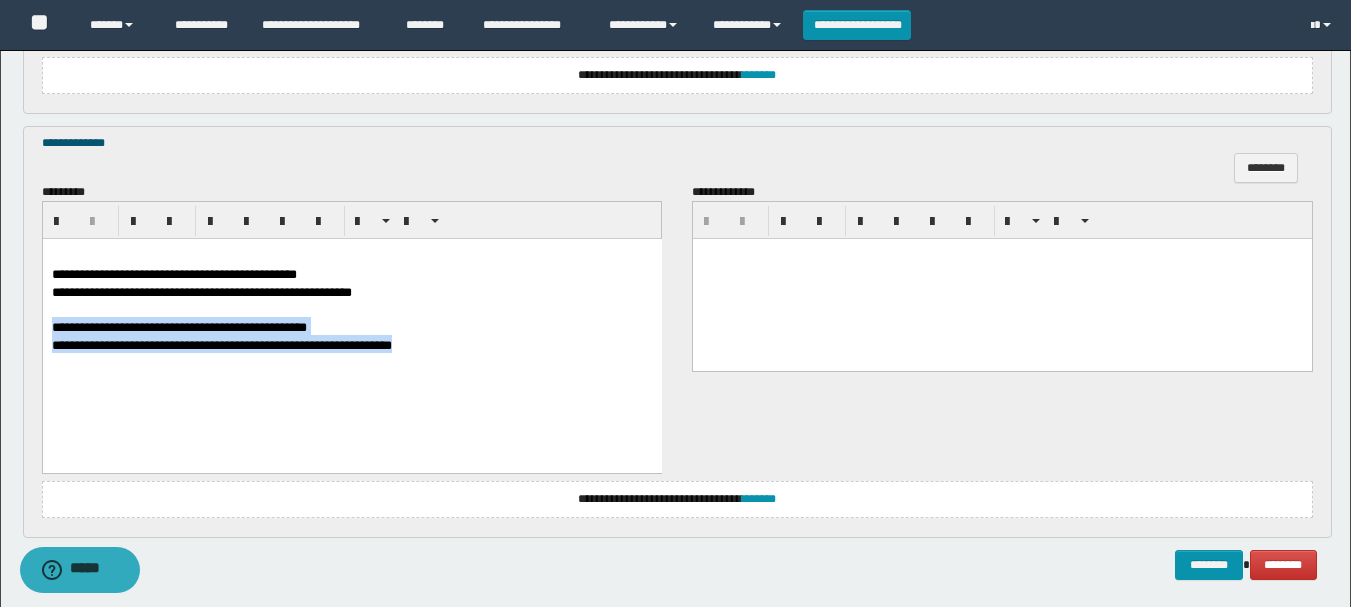 drag, startPoint x: 53, startPoint y: 337, endPoint x: 529, endPoint y: 411, distance: 481.71777 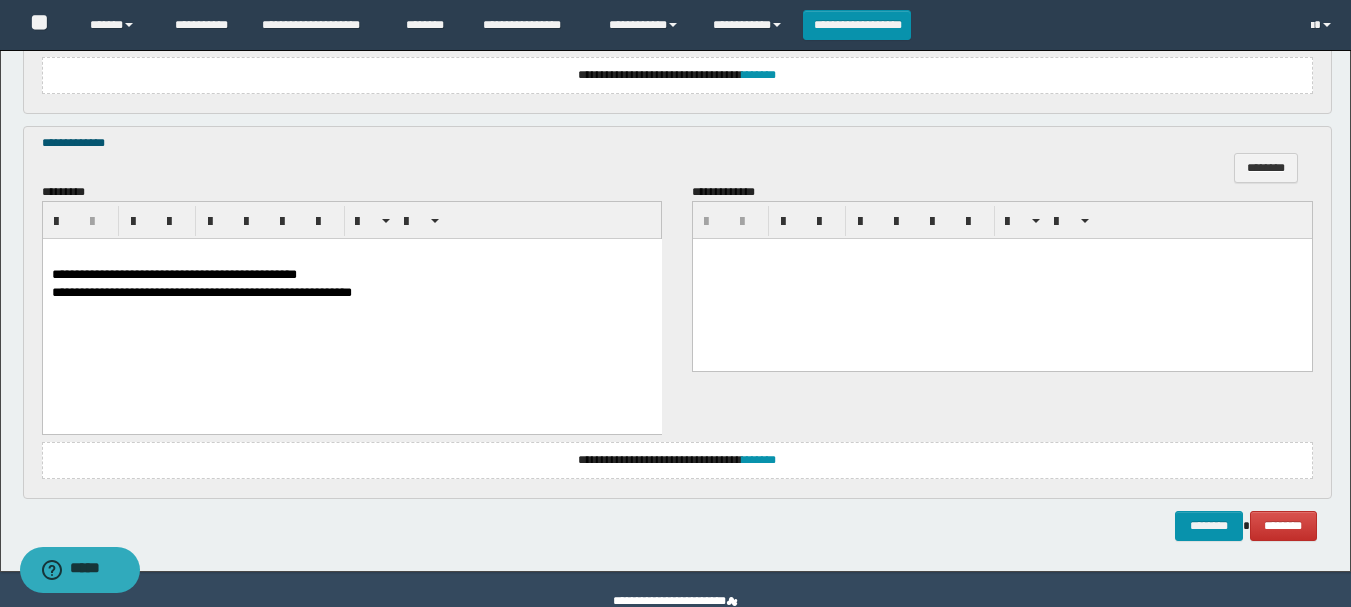 click on "**********" at bounding box center (173, 274) 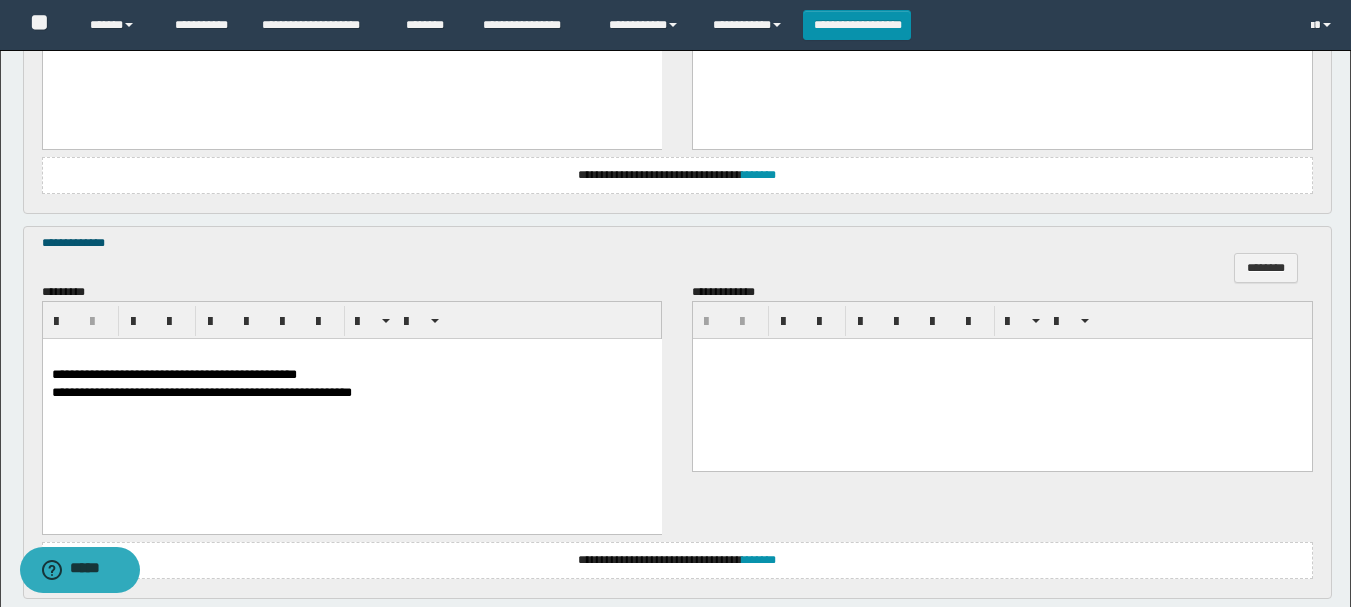 scroll, scrollTop: 1300, scrollLeft: 0, axis: vertical 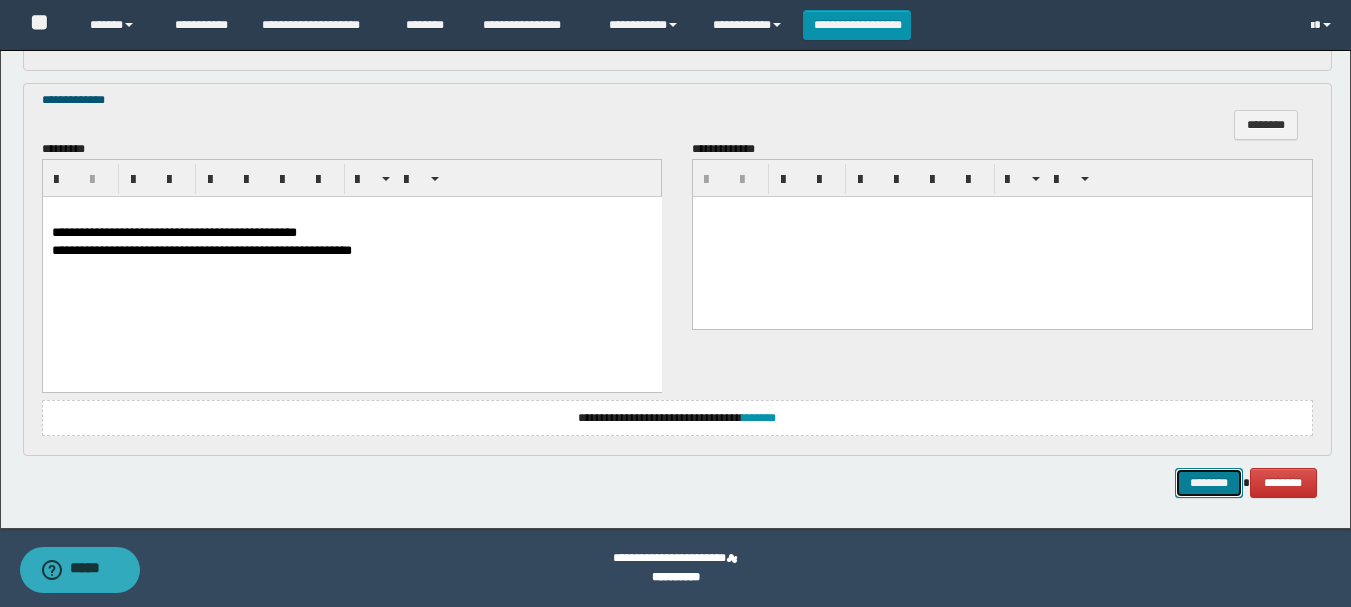 click on "********" at bounding box center (1209, 483) 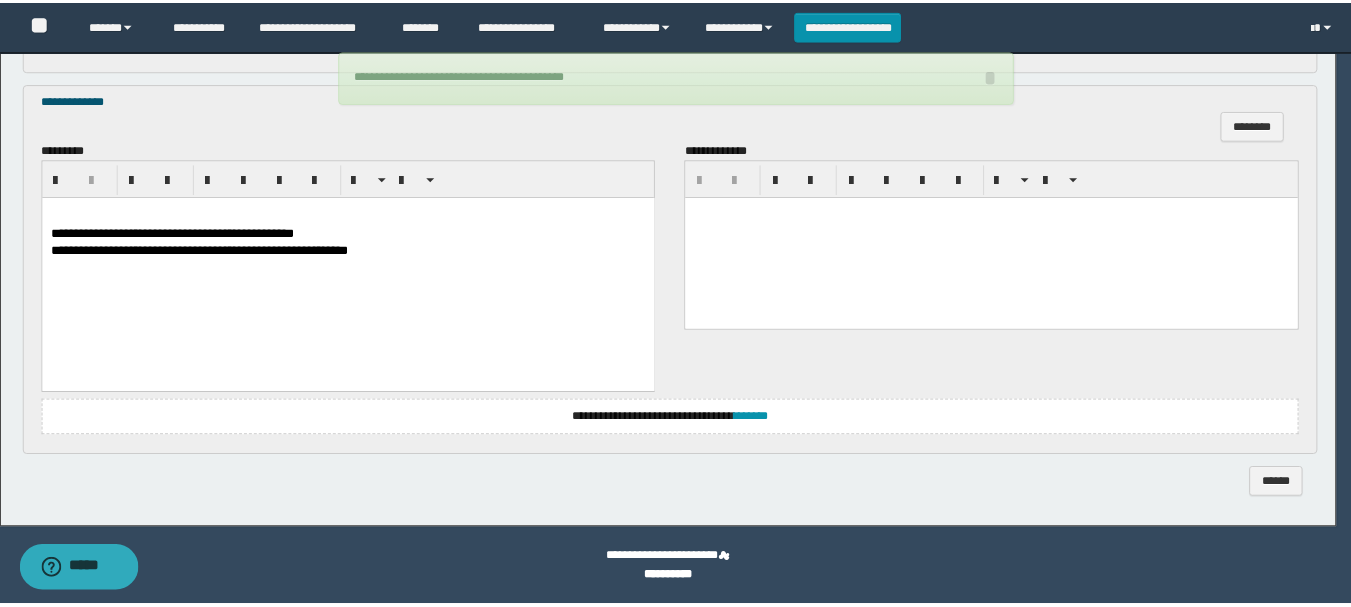 scroll, scrollTop: 1877, scrollLeft: 0, axis: vertical 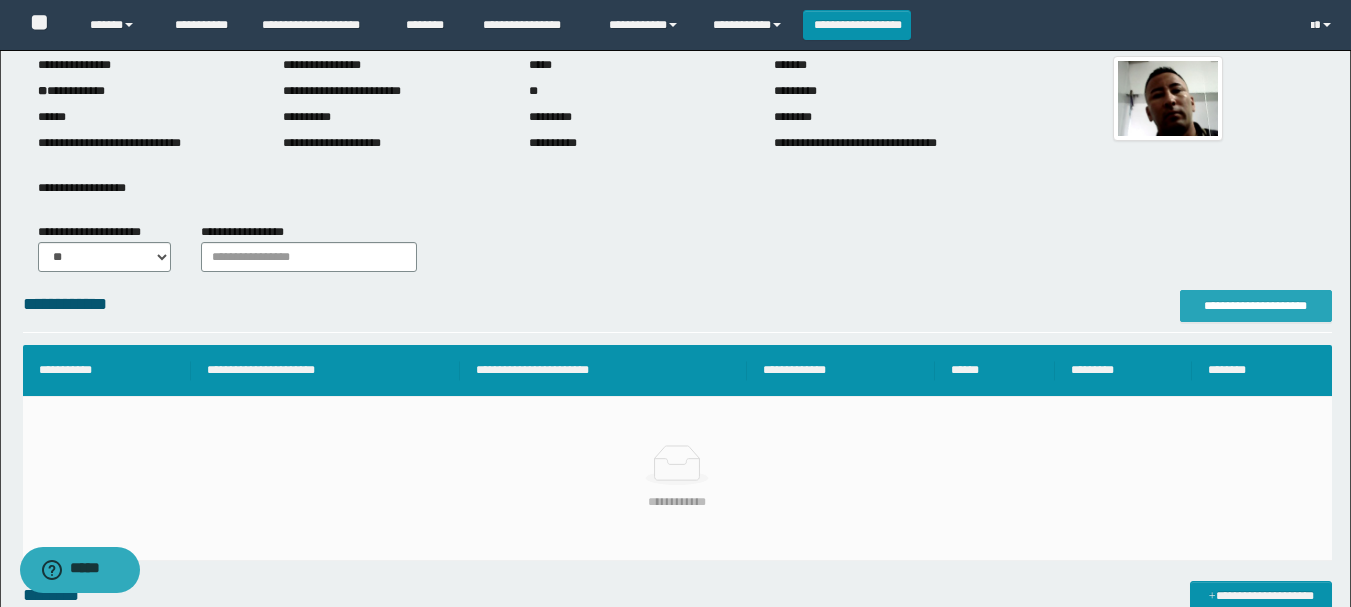 click on "**********" at bounding box center [1256, 306] 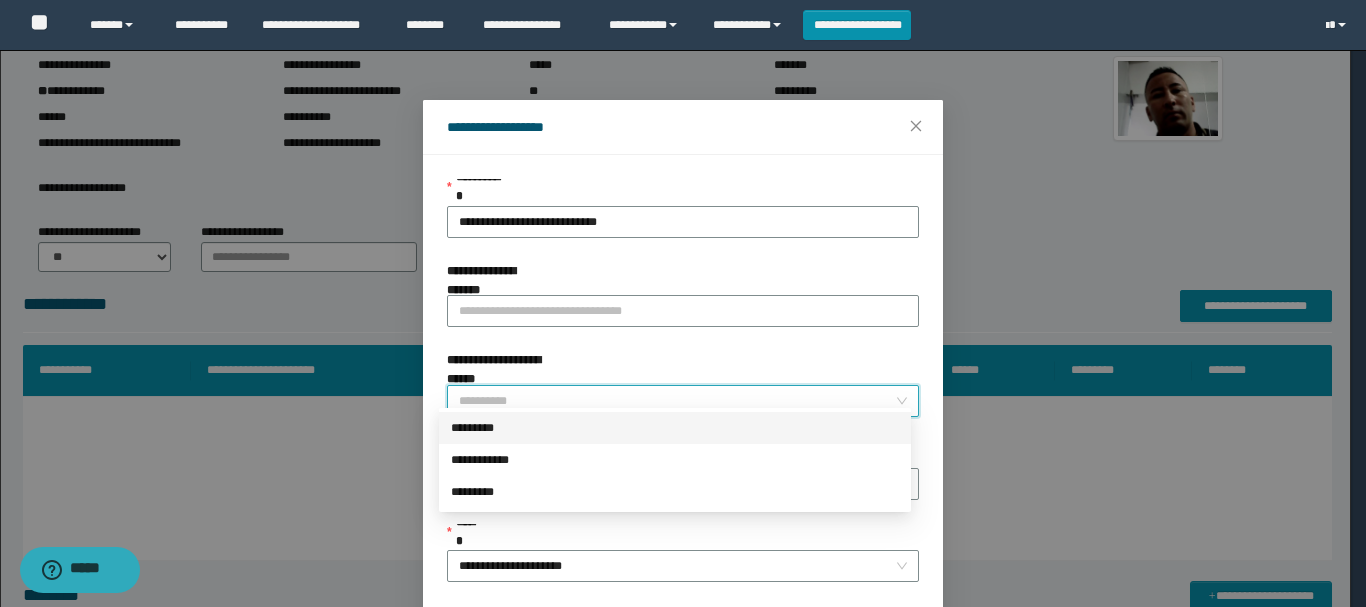 click on "**********" at bounding box center (677, 401) 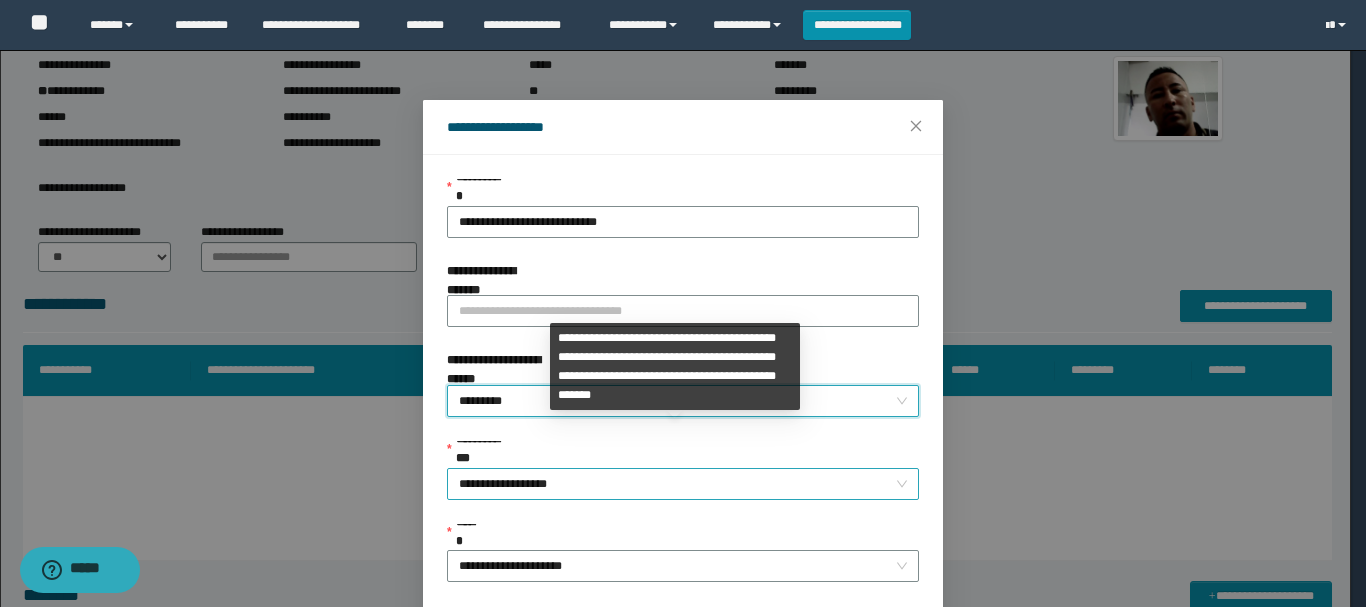 click on "**********" at bounding box center (683, 484) 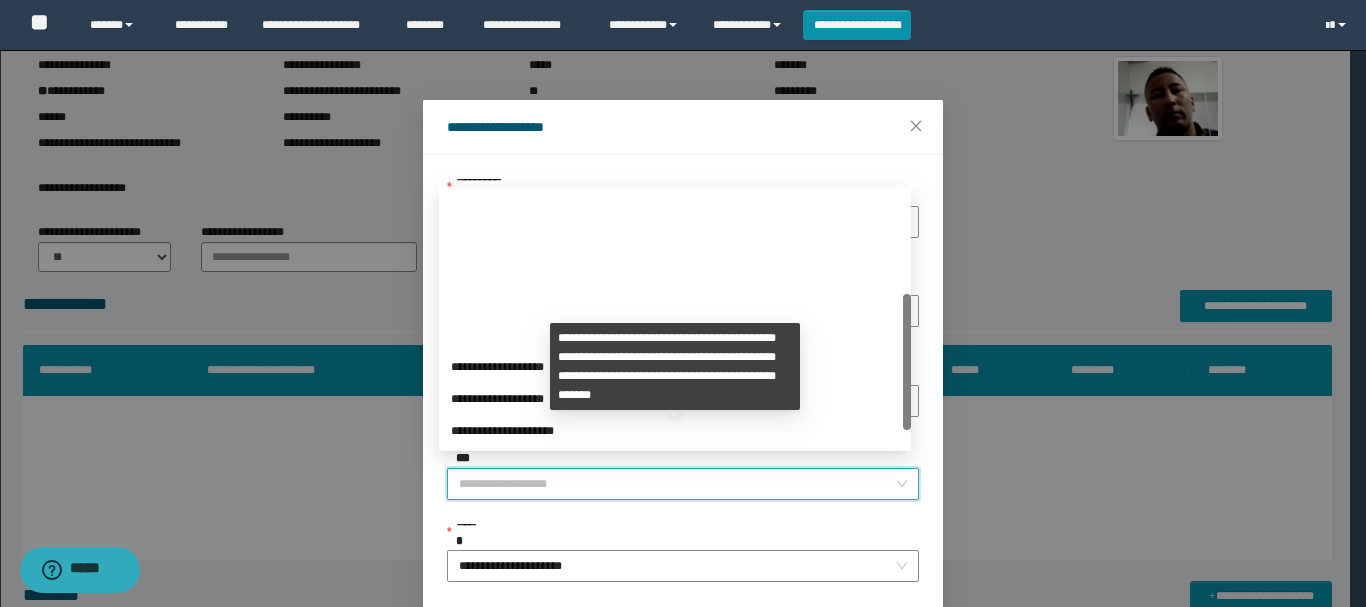 scroll, scrollTop: 192, scrollLeft: 0, axis: vertical 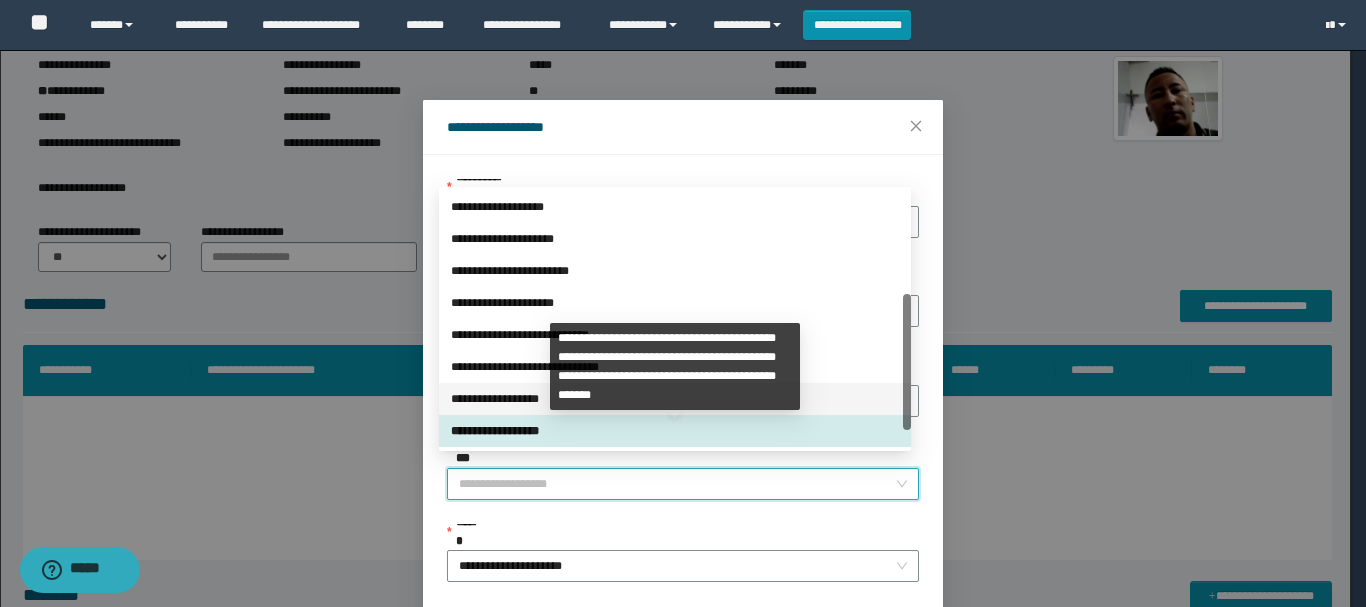 click on "**********" at bounding box center [675, 399] 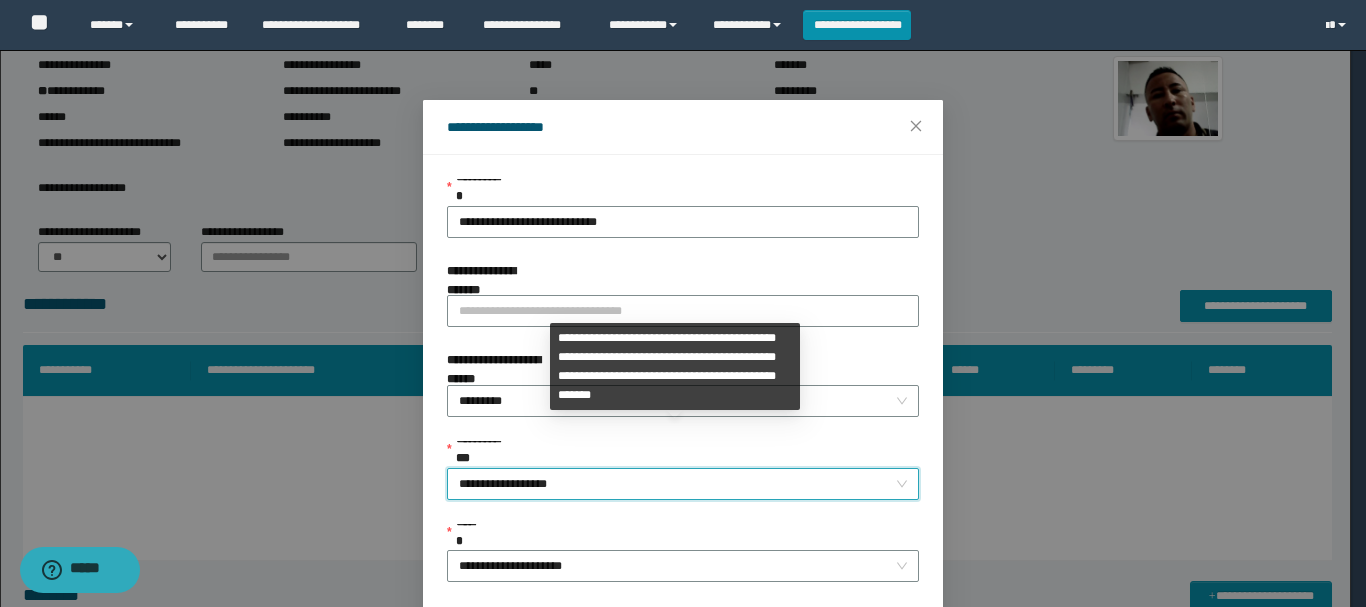 scroll, scrollTop: 145, scrollLeft: 0, axis: vertical 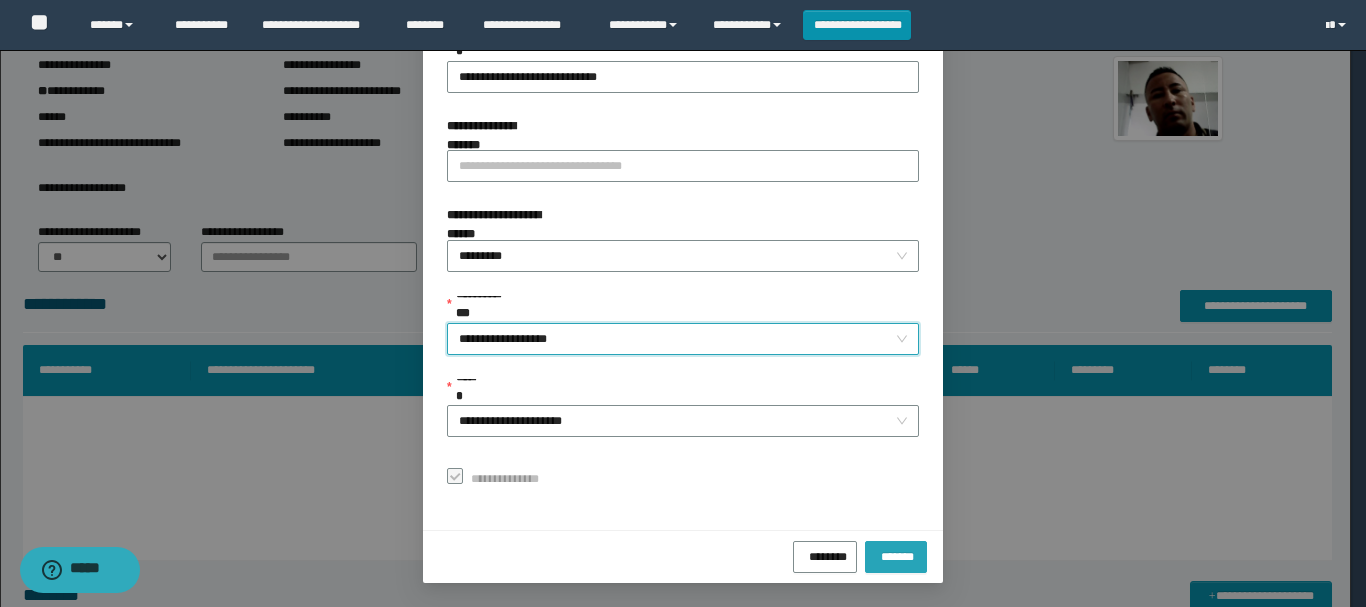 click on "*******" at bounding box center (896, 554) 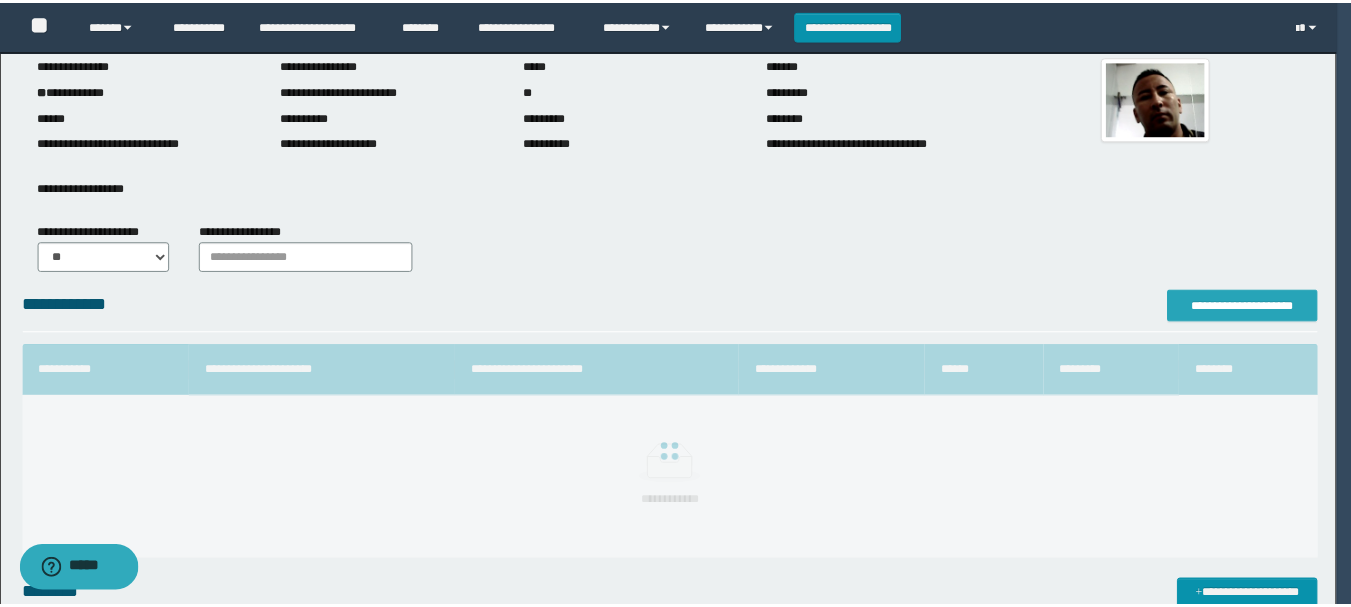 scroll, scrollTop: 0, scrollLeft: 0, axis: both 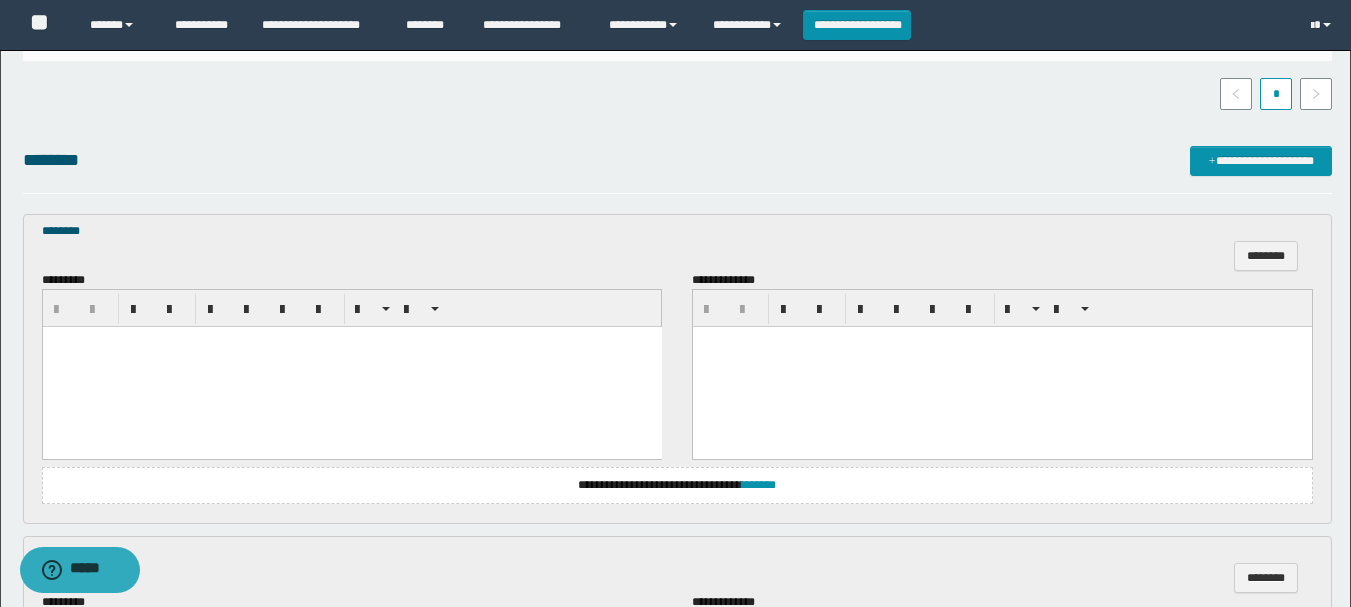 click at bounding box center (351, 367) 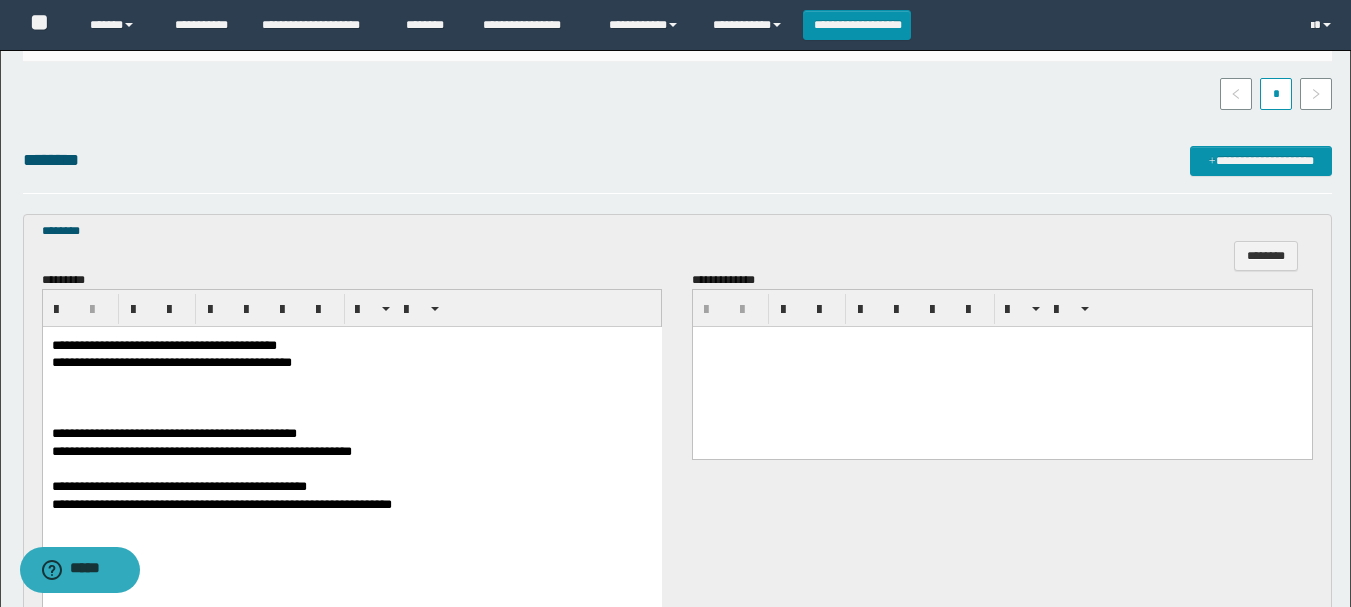 scroll, scrollTop: 600, scrollLeft: 0, axis: vertical 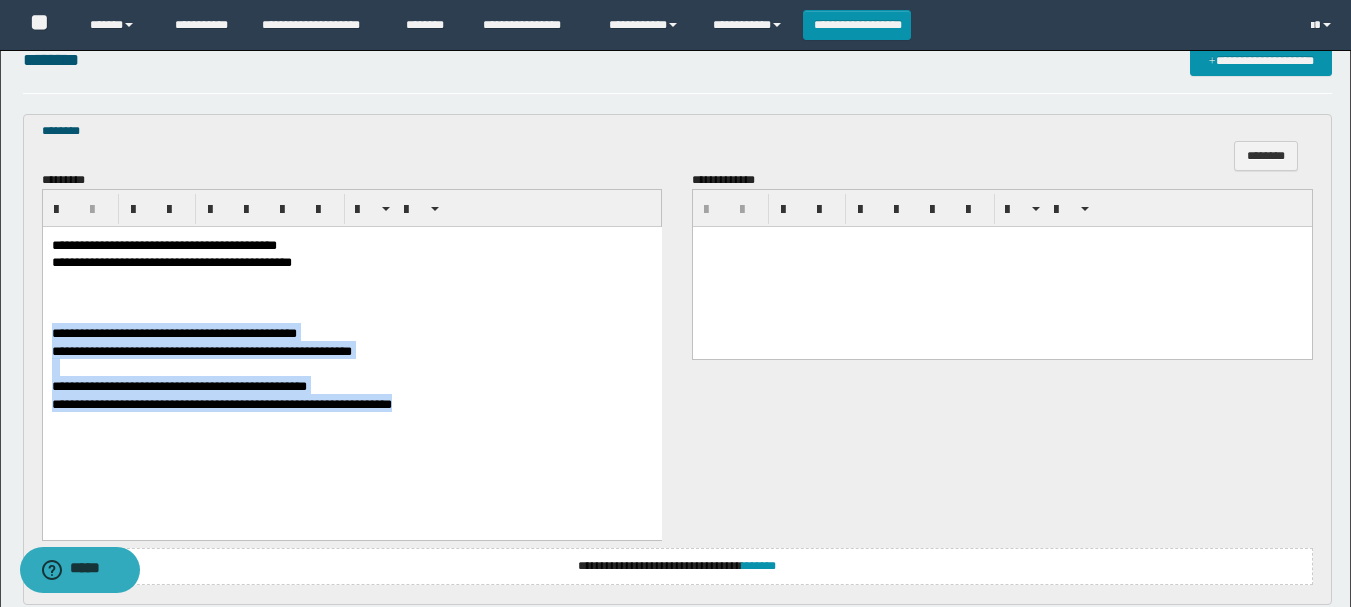 drag, startPoint x: 50, startPoint y: 339, endPoint x: 564, endPoint y: 460, distance: 528.0502 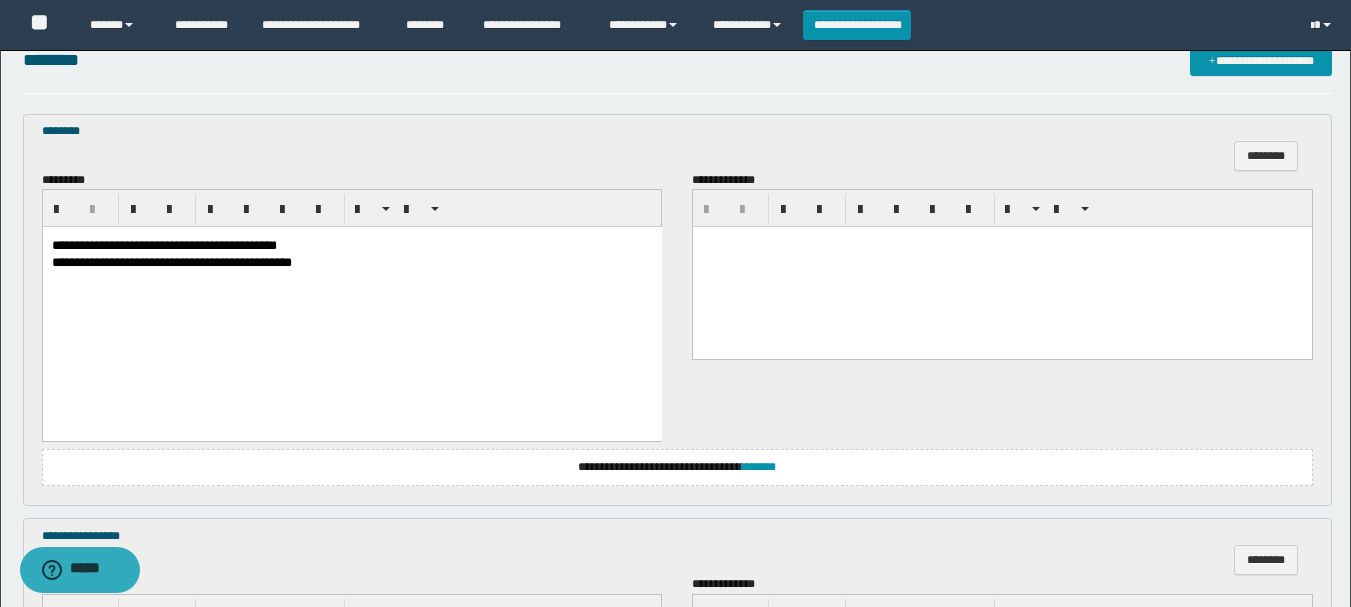 click on "**********" at bounding box center (163, 245) 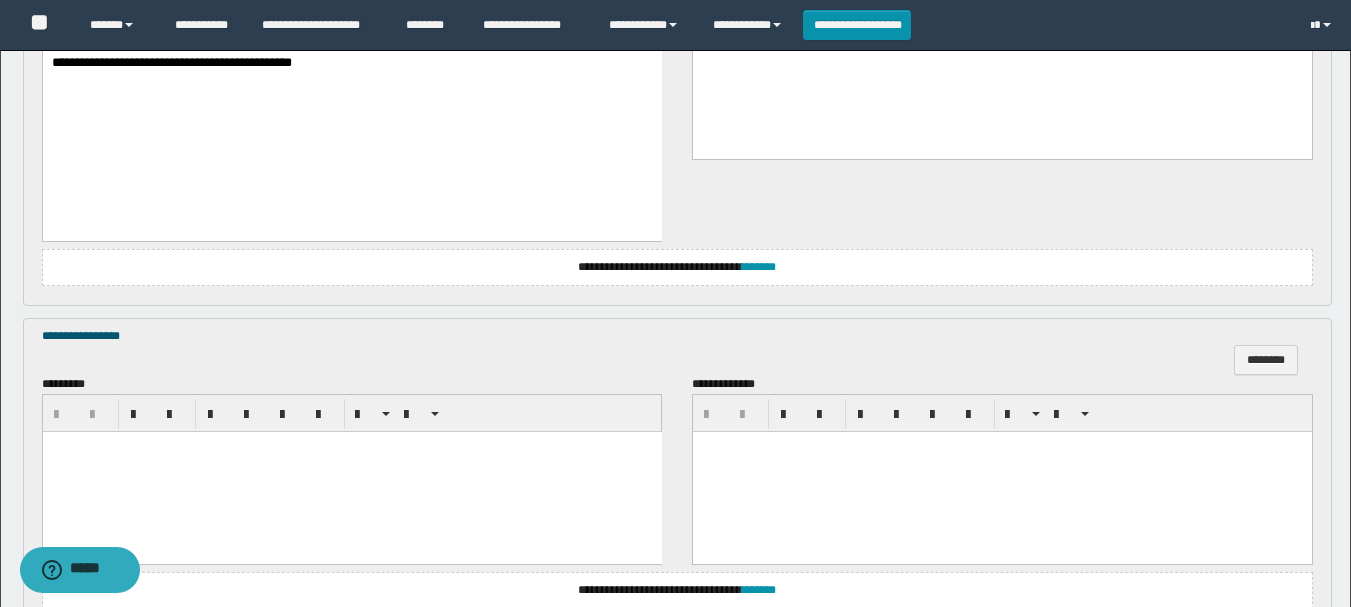 scroll, scrollTop: 1000, scrollLeft: 0, axis: vertical 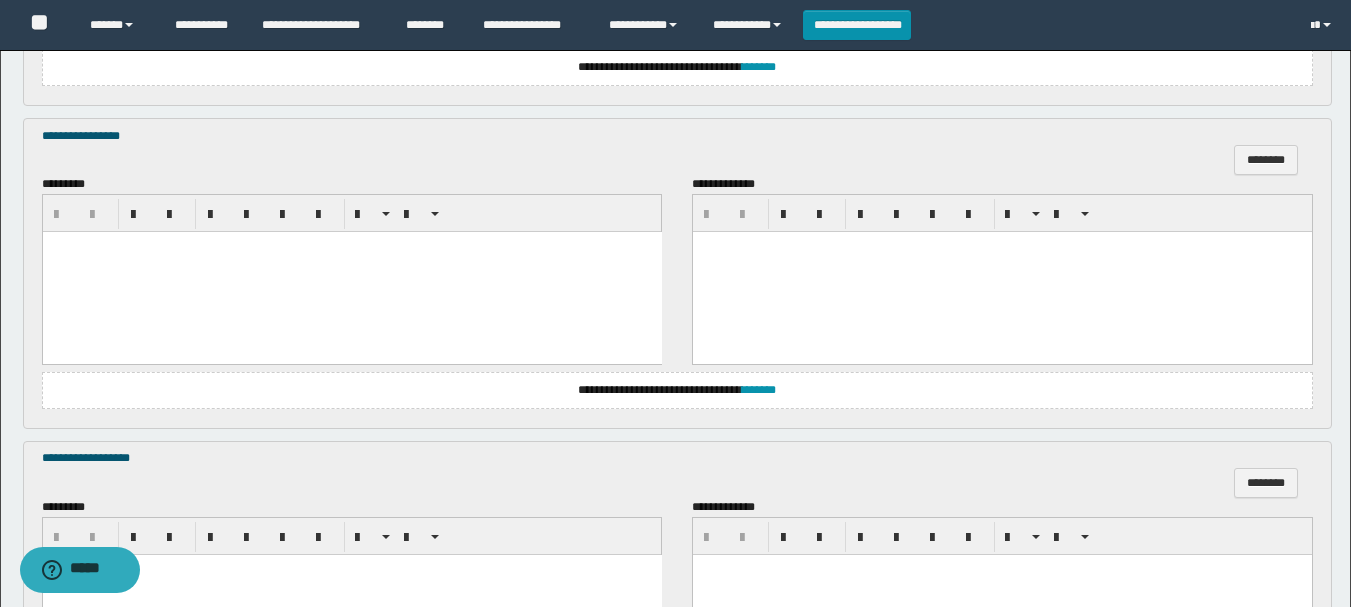 click at bounding box center [351, 272] 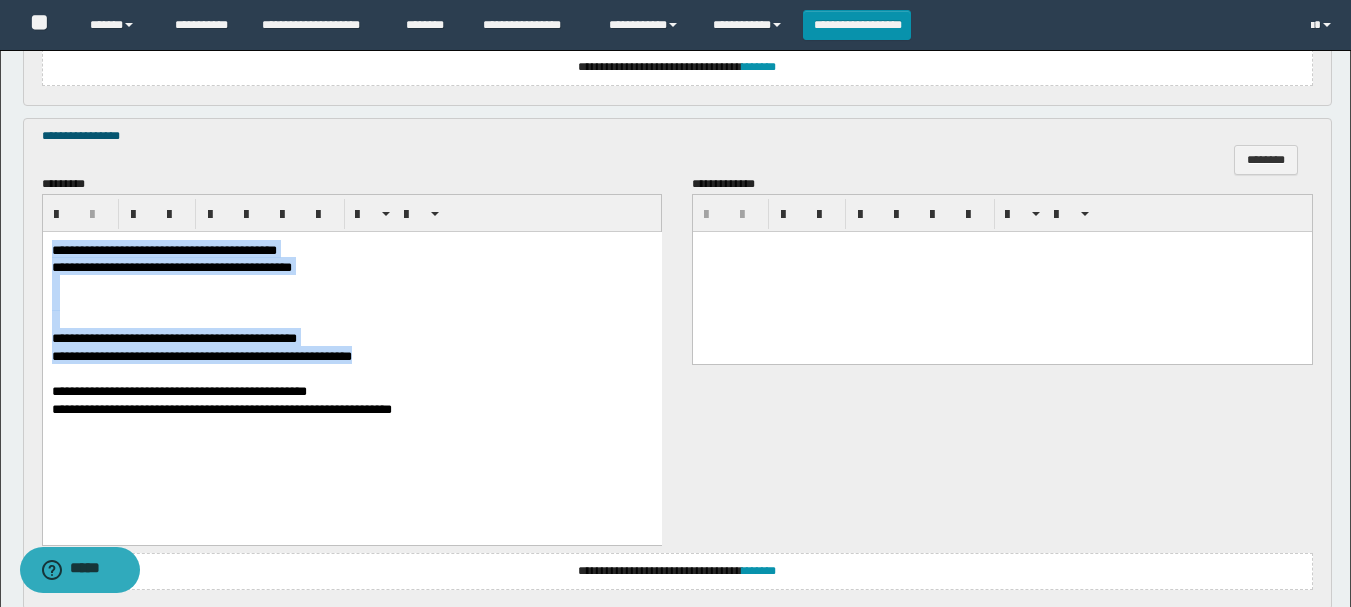 drag, startPoint x: 53, startPoint y: 250, endPoint x: 540, endPoint y: 368, distance: 501.0918 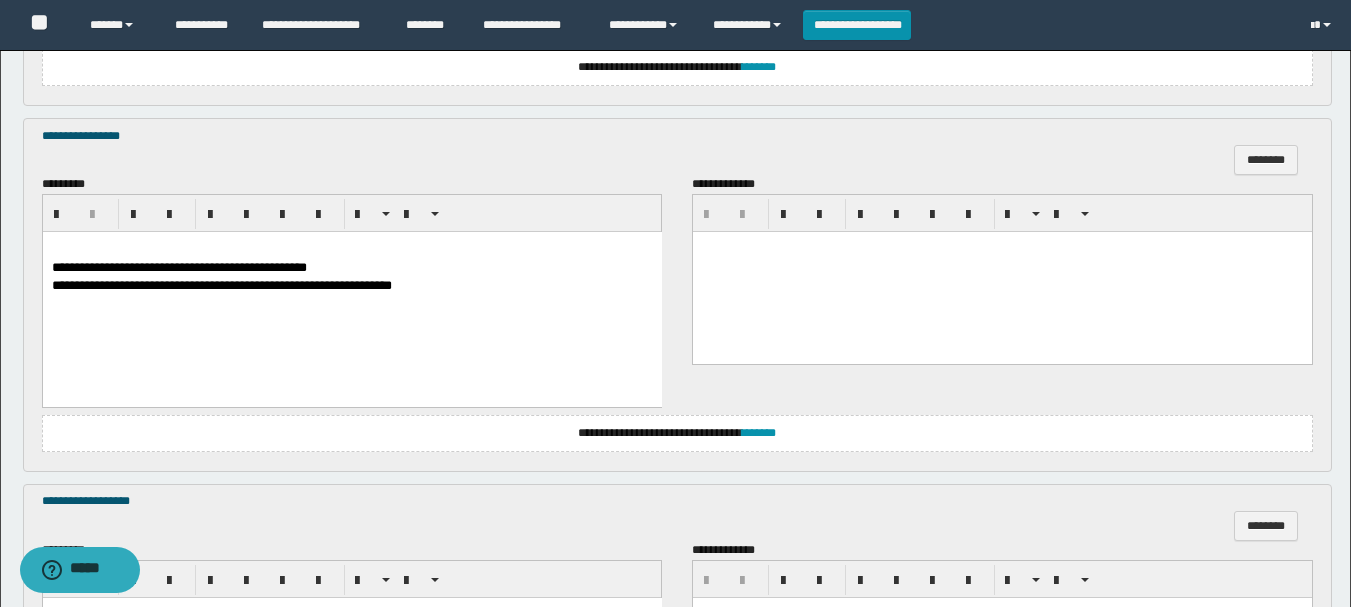 click on "**********" at bounding box center [178, 267] 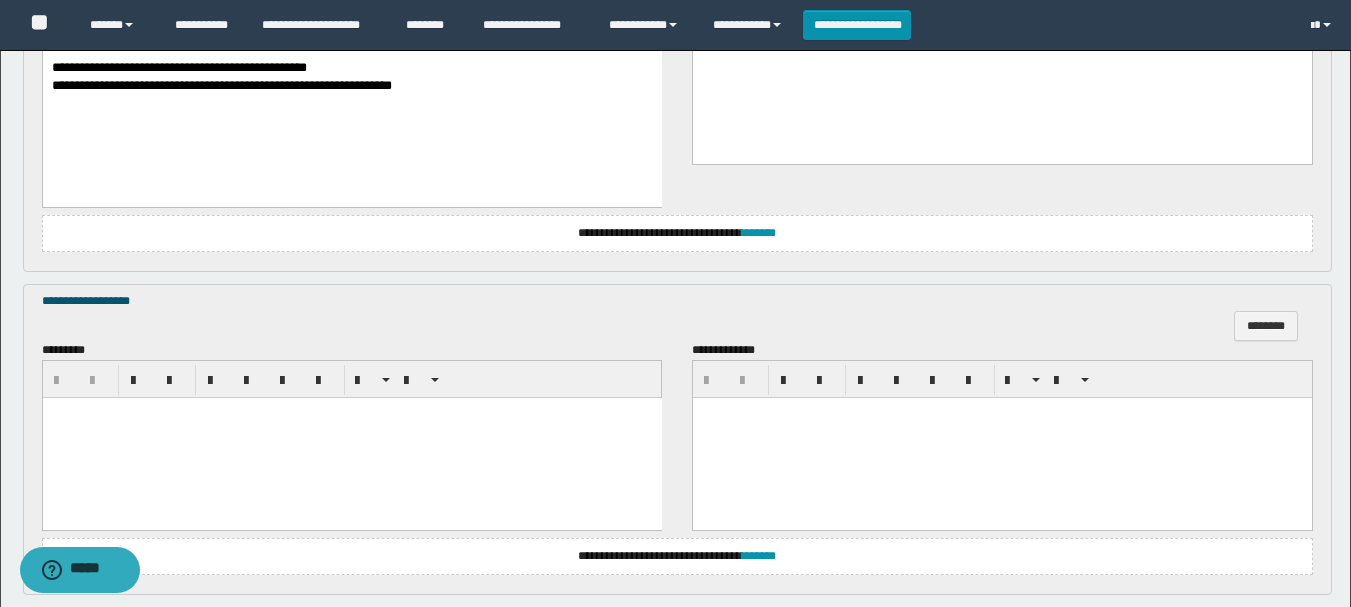 click at bounding box center (351, 437) 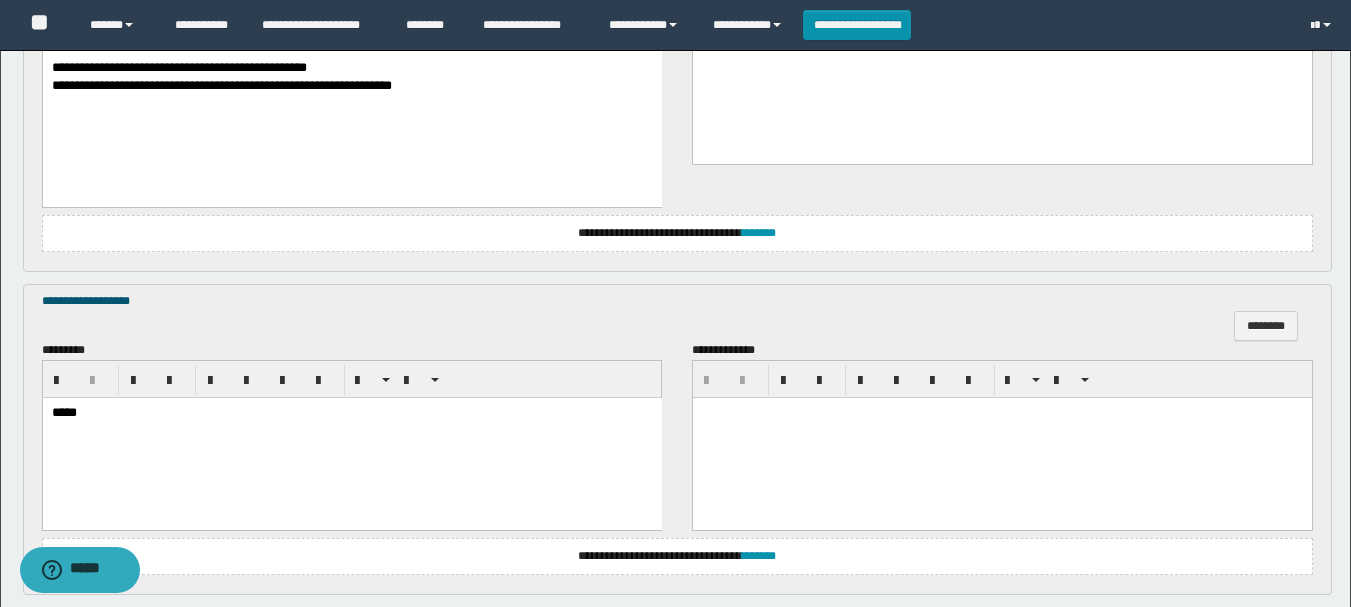 scroll, scrollTop: 1500, scrollLeft: 0, axis: vertical 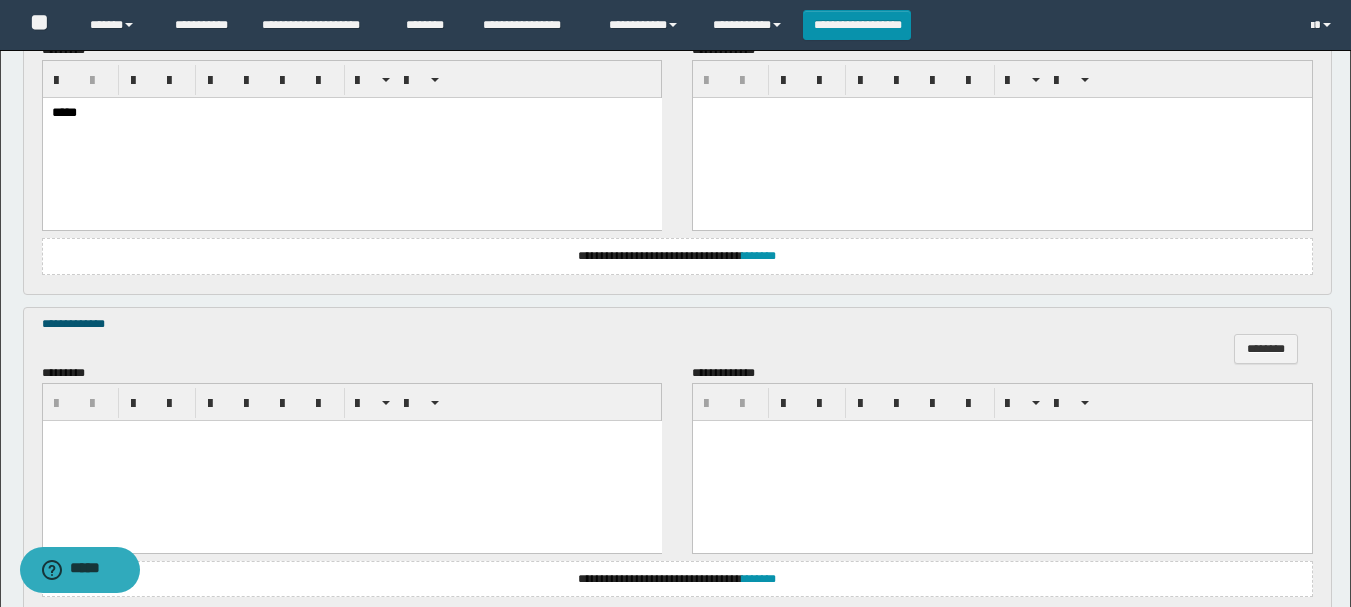 click at bounding box center (351, 460) 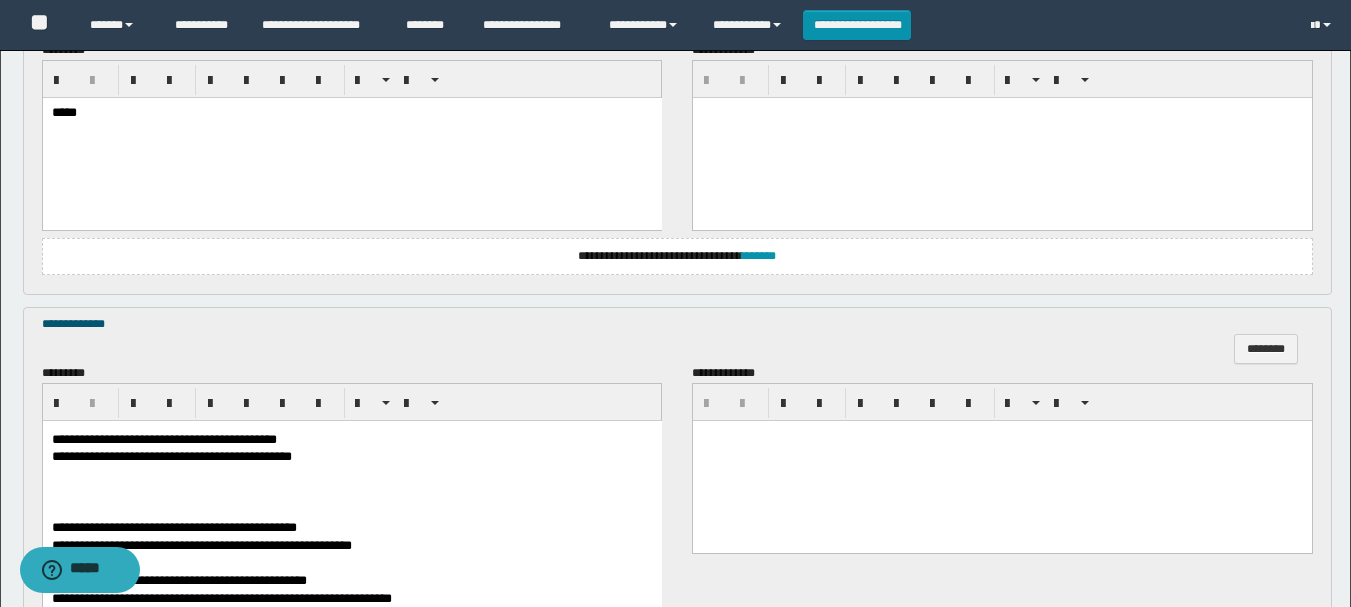 scroll, scrollTop: 1700, scrollLeft: 0, axis: vertical 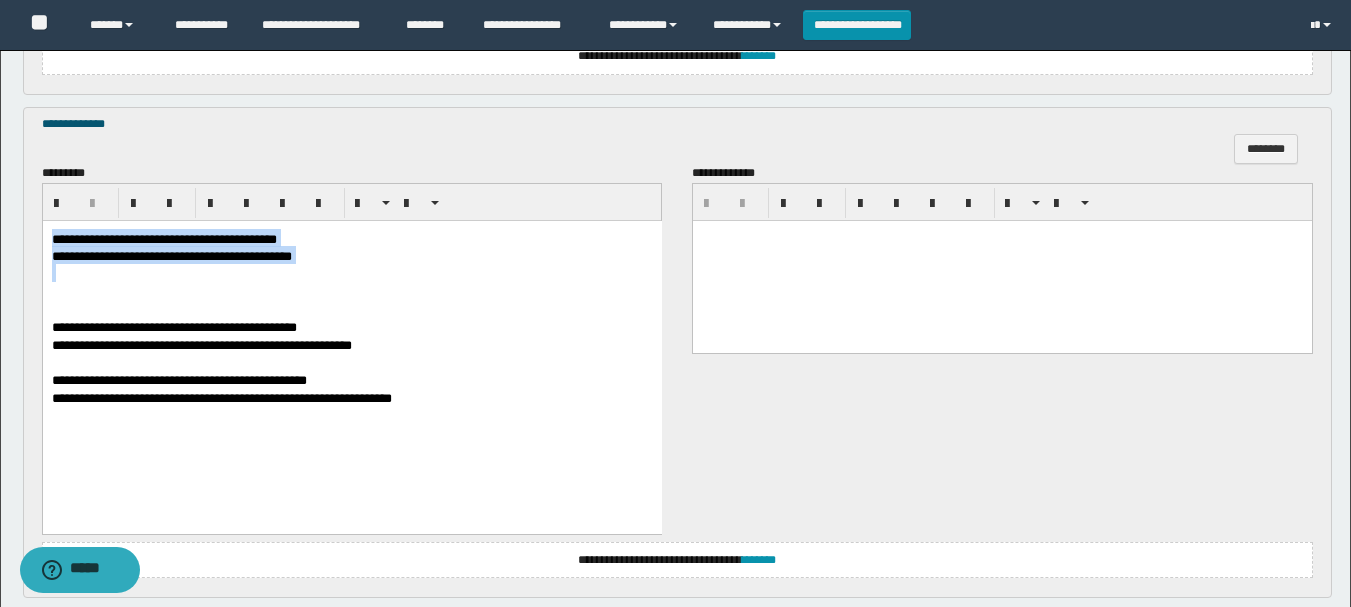 drag, startPoint x: 49, startPoint y: 235, endPoint x: 604, endPoint y: 283, distance: 557.07184 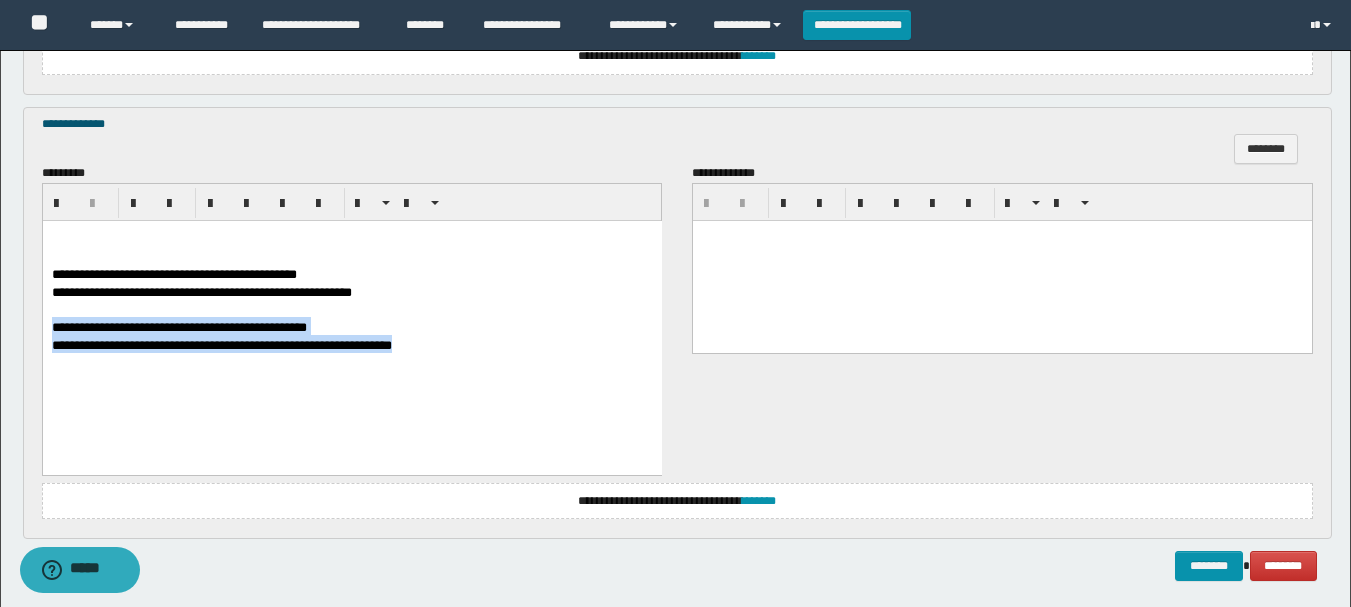 drag, startPoint x: 53, startPoint y: 341, endPoint x: 642, endPoint y: 416, distance: 593.75586 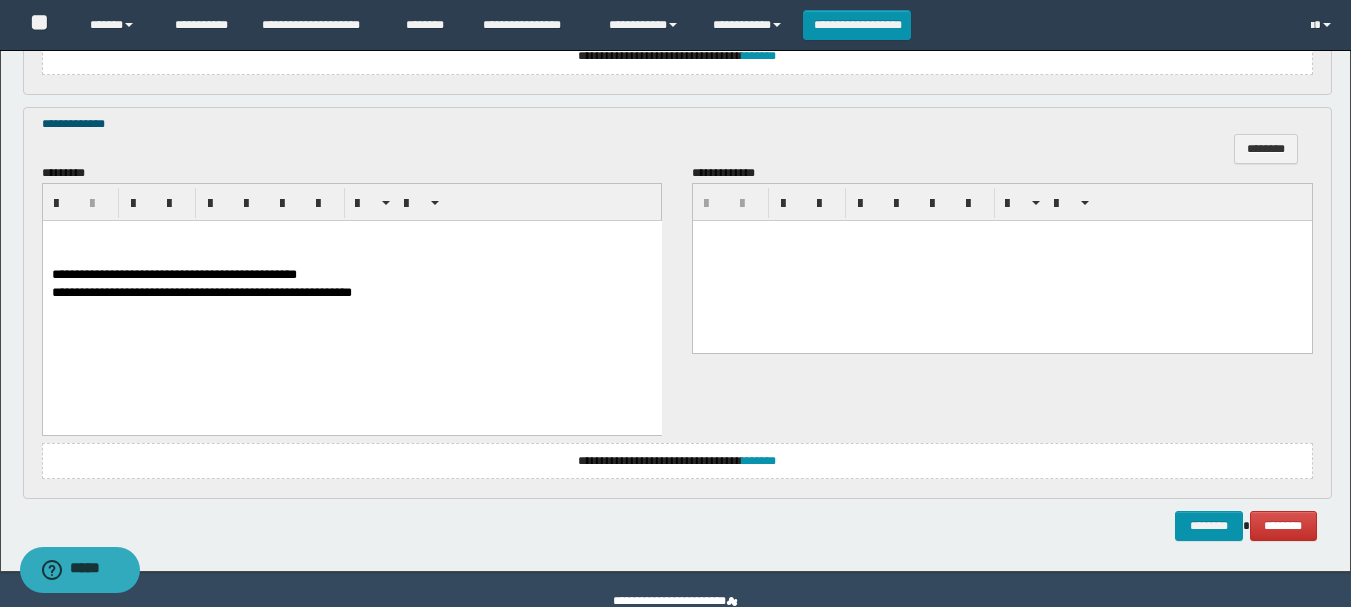 click on "**********" at bounding box center (173, 273) 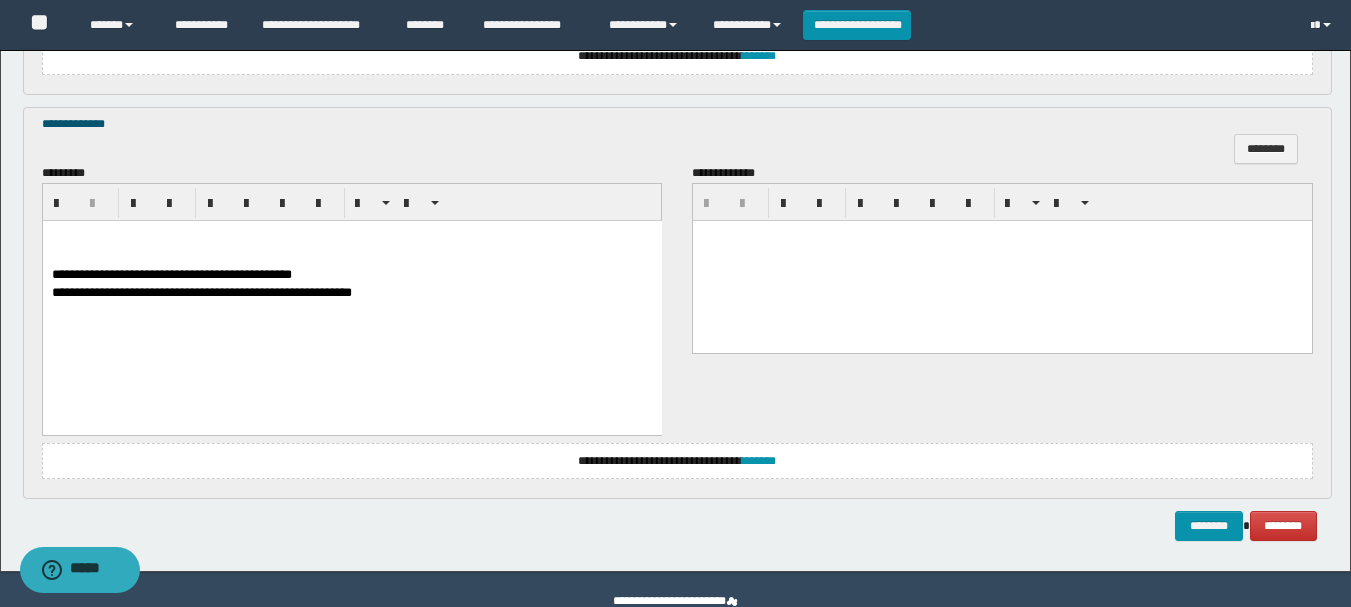 type 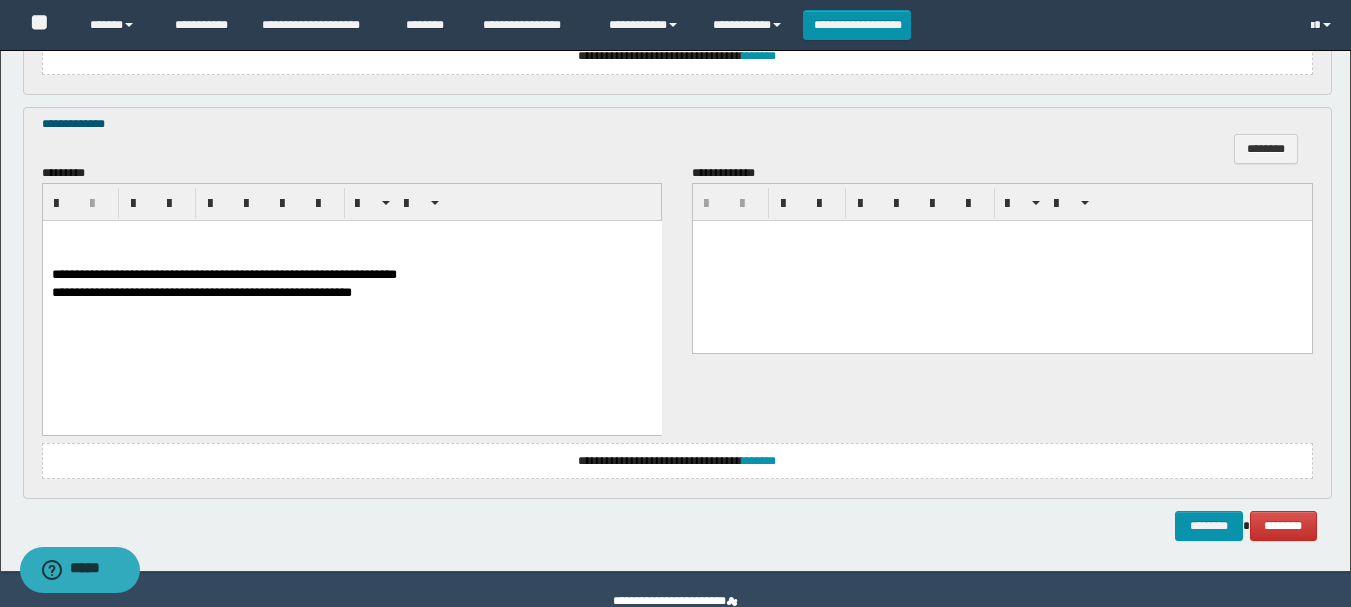 click on "**********" at bounding box center [223, 273] 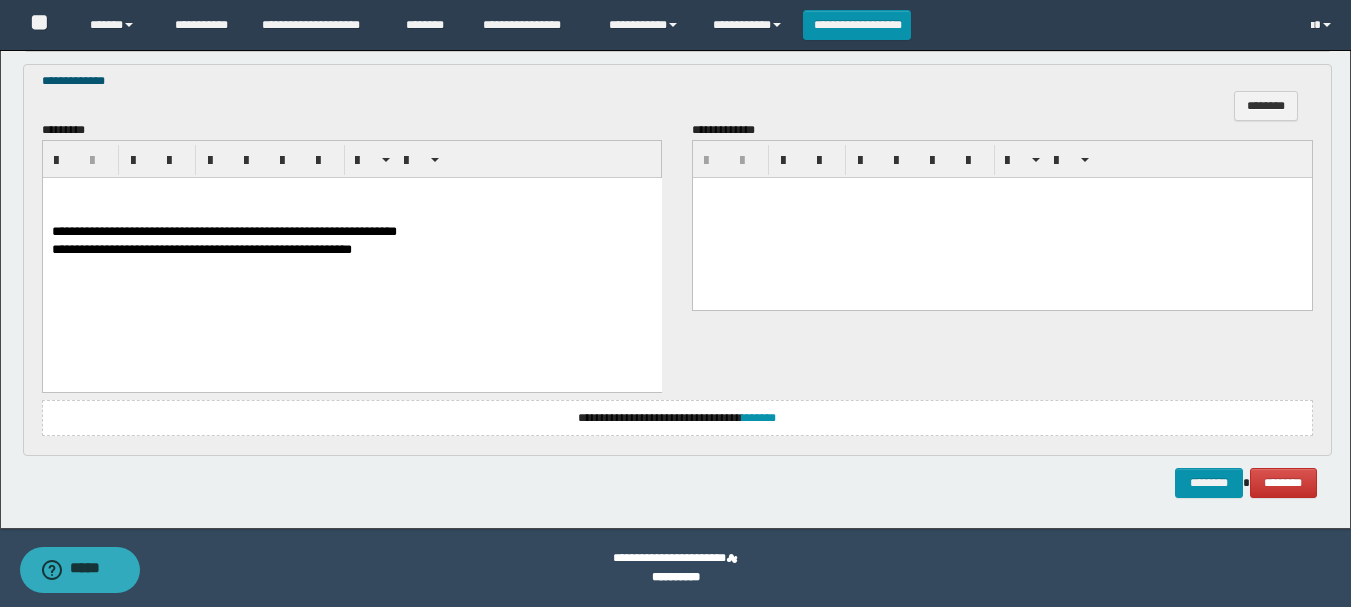 scroll, scrollTop: 1343, scrollLeft: 0, axis: vertical 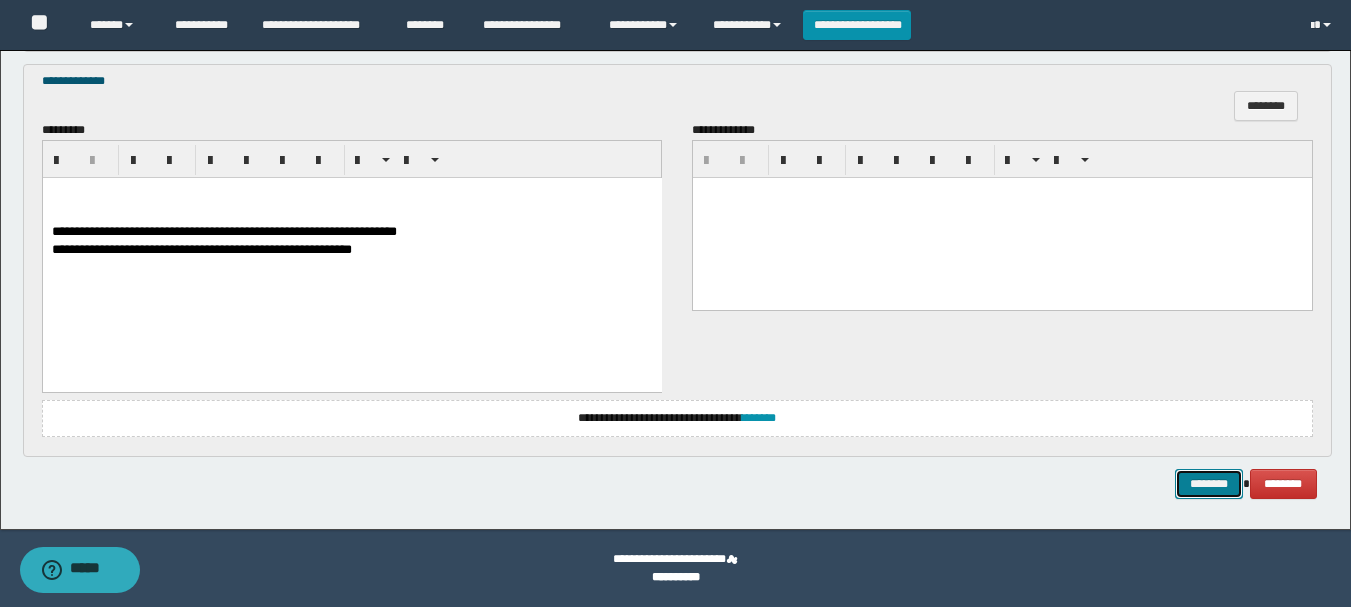 click on "********" at bounding box center [1209, 484] 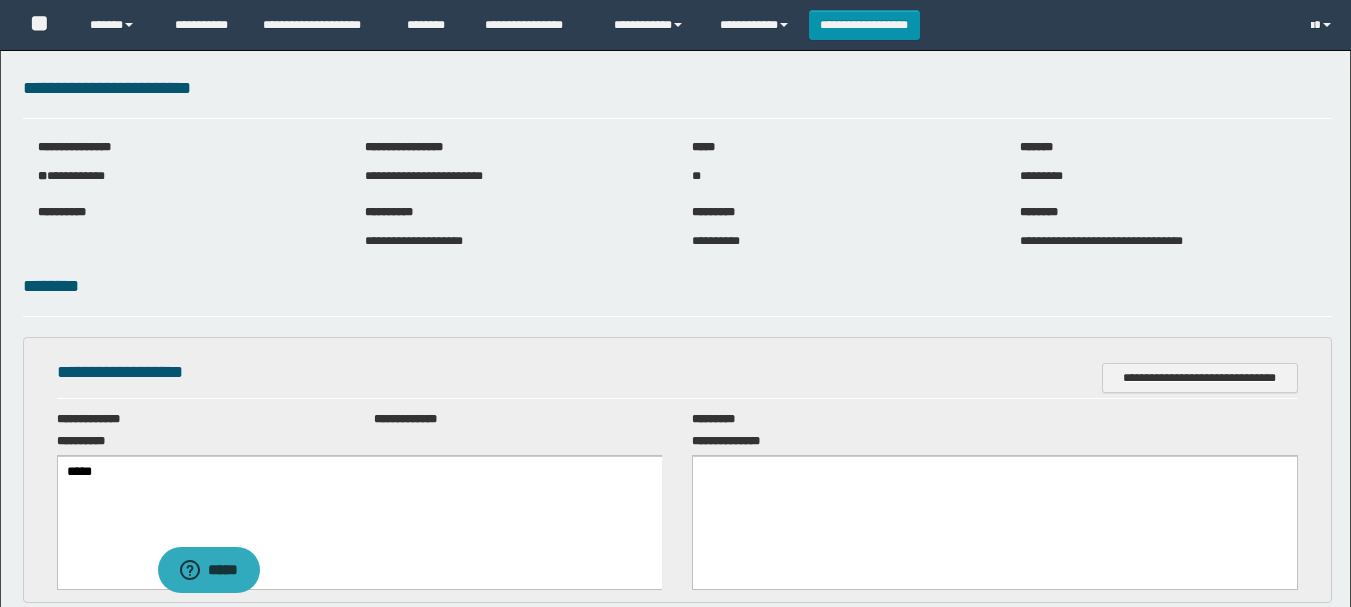 scroll, scrollTop: 0, scrollLeft: 0, axis: both 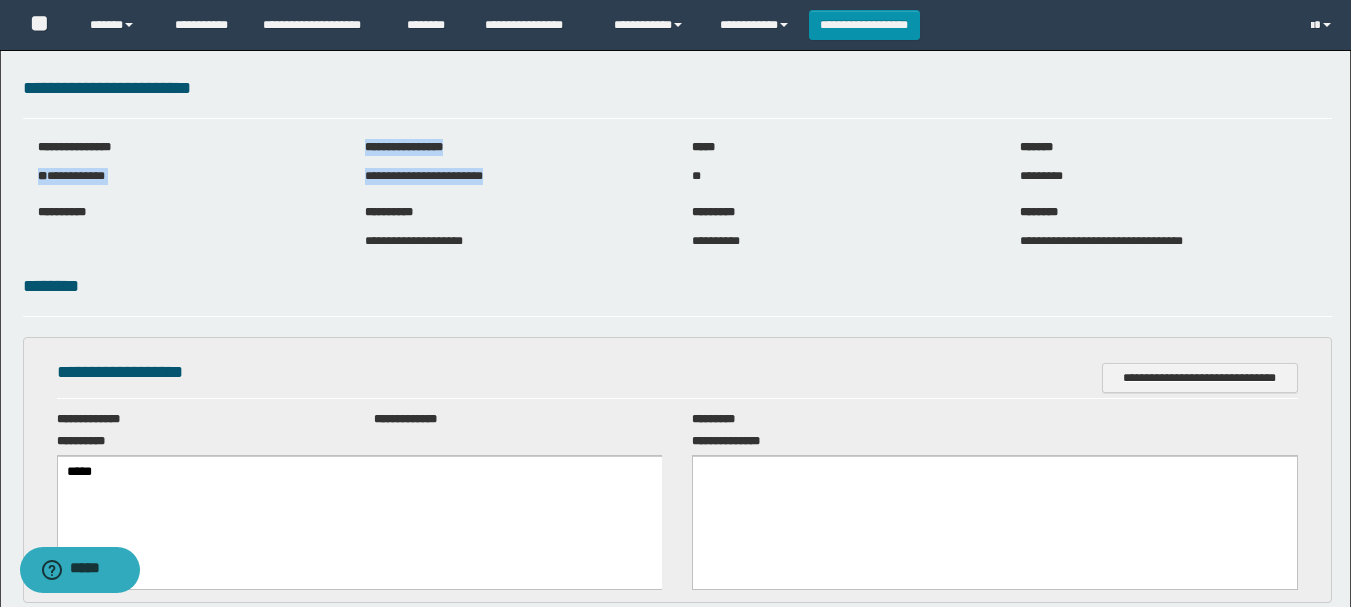 drag, startPoint x: 38, startPoint y: 173, endPoint x: 600, endPoint y: 180, distance: 562.0436 